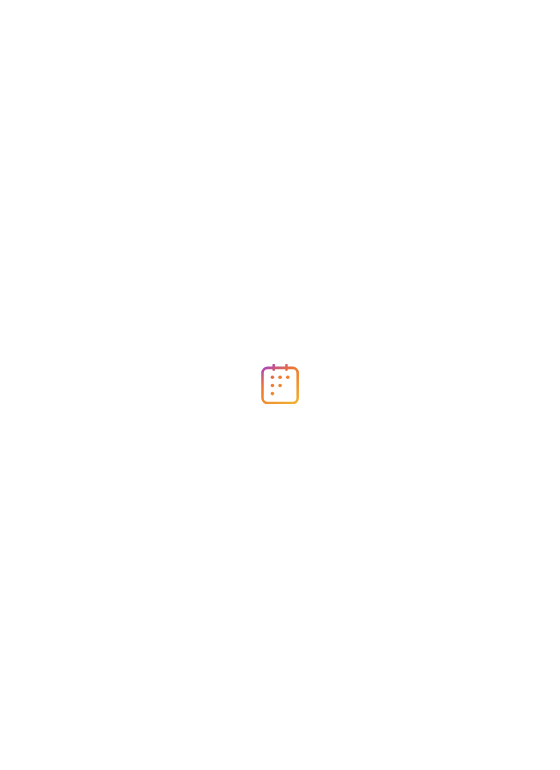 scroll, scrollTop: 0, scrollLeft: 0, axis: both 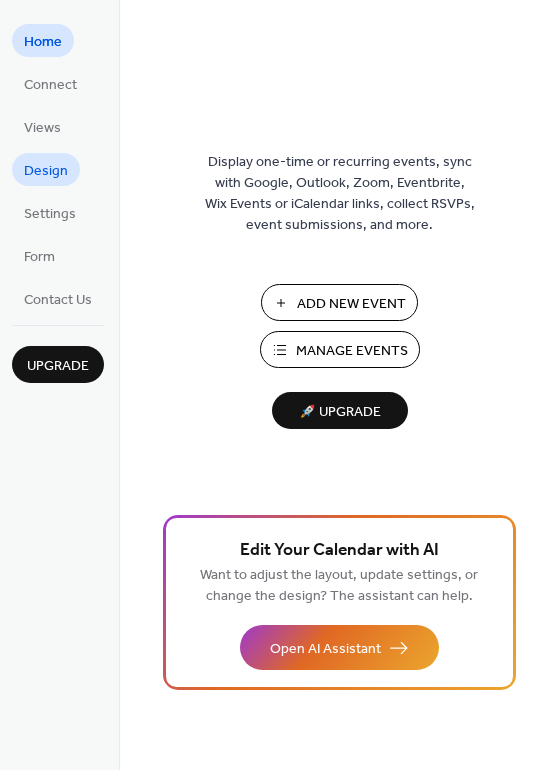 click on "Design" at bounding box center (46, 171) 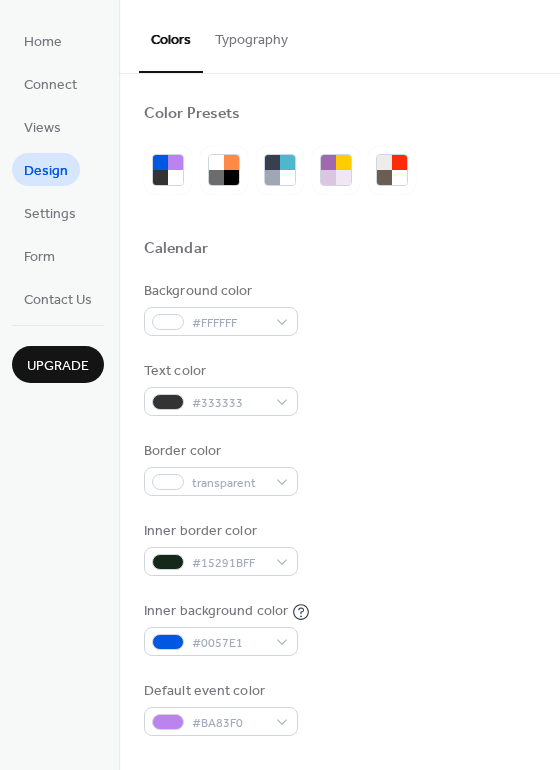 click on "Typography" at bounding box center [251, 35] 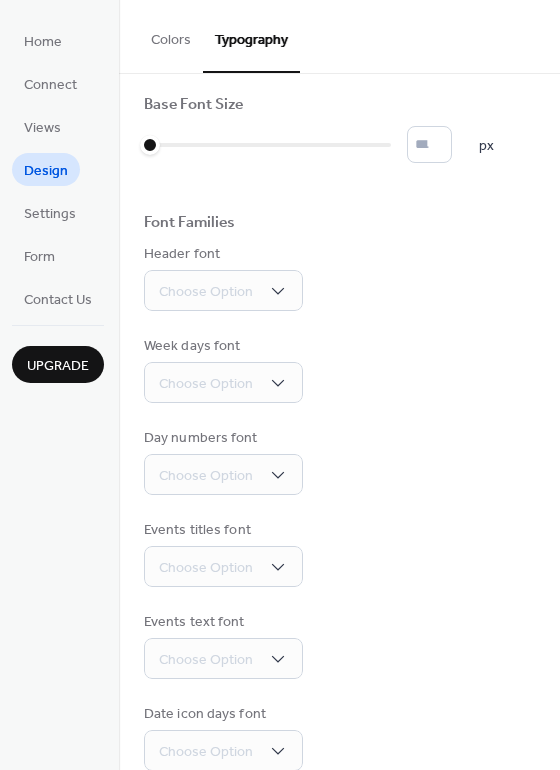scroll, scrollTop: 0, scrollLeft: 0, axis: both 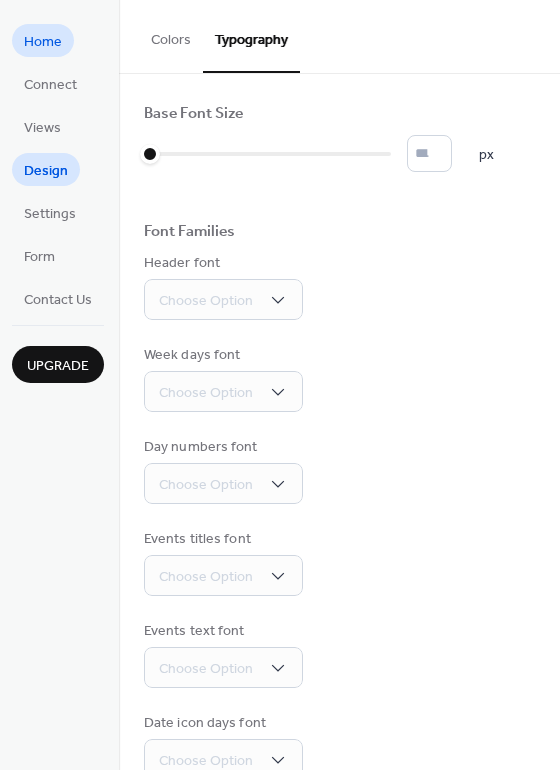 click on "Home" at bounding box center [43, 42] 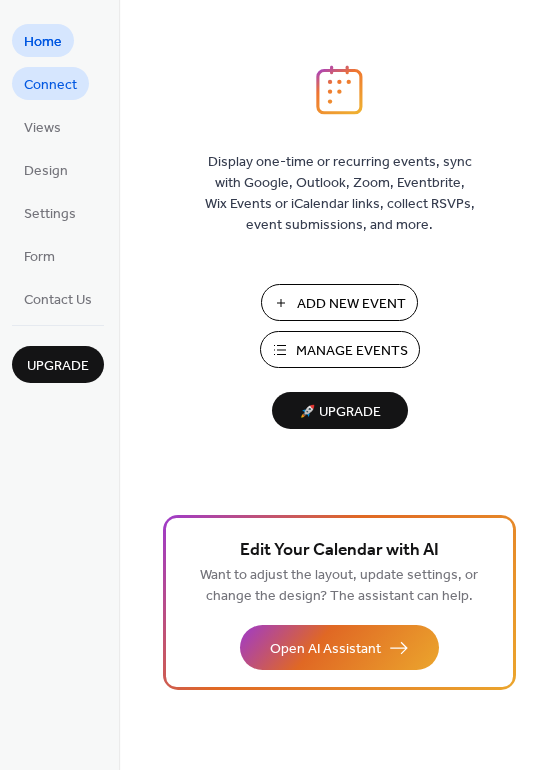 click on "Connect" at bounding box center (50, 85) 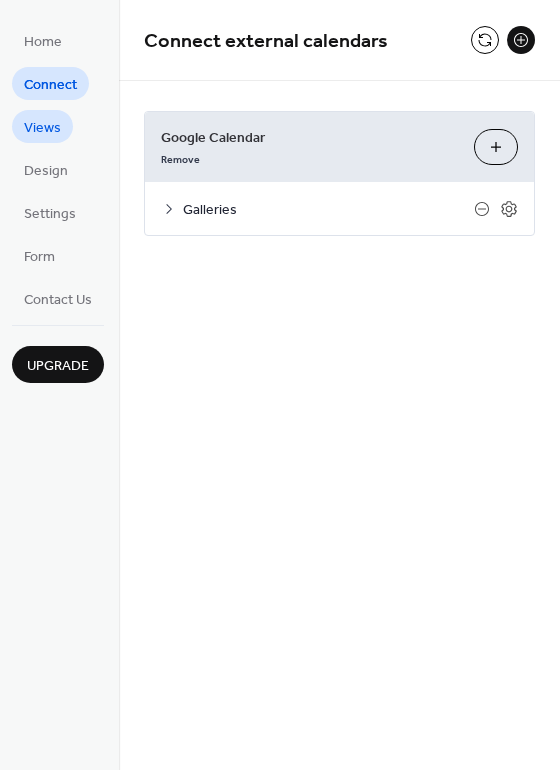 click on "Views" at bounding box center (42, 128) 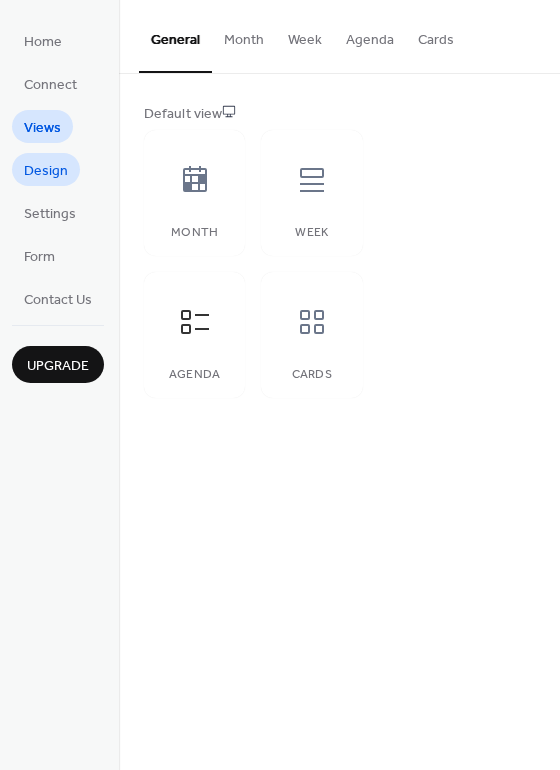 click on "Design" at bounding box center [46, 171] 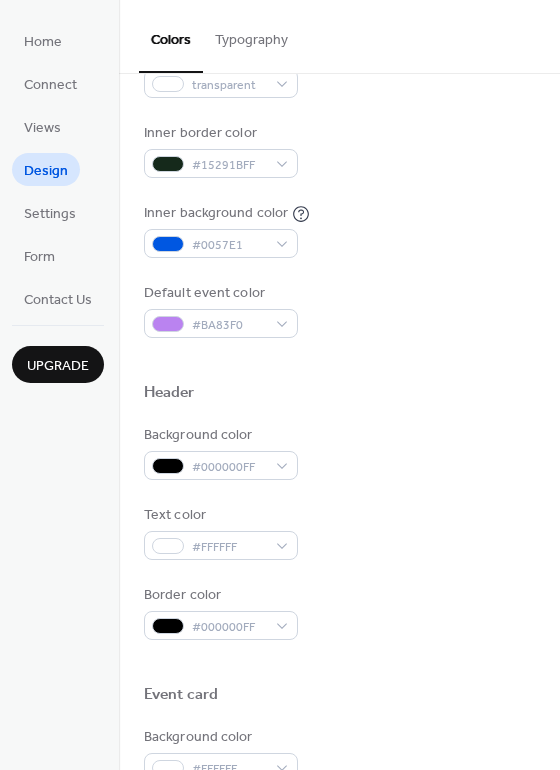 scroll, scrollTop: 400, scrollLeft: 0, axis: vertical 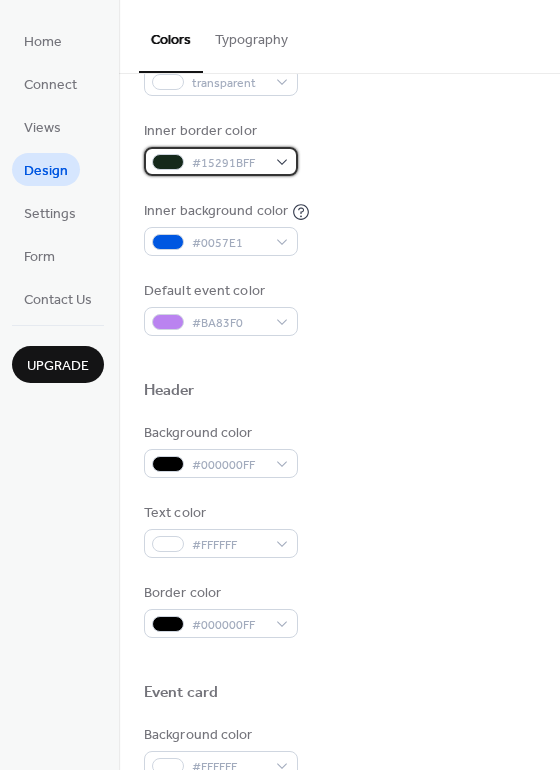 click on "#15291BFF" at bounding box center (229, 163) 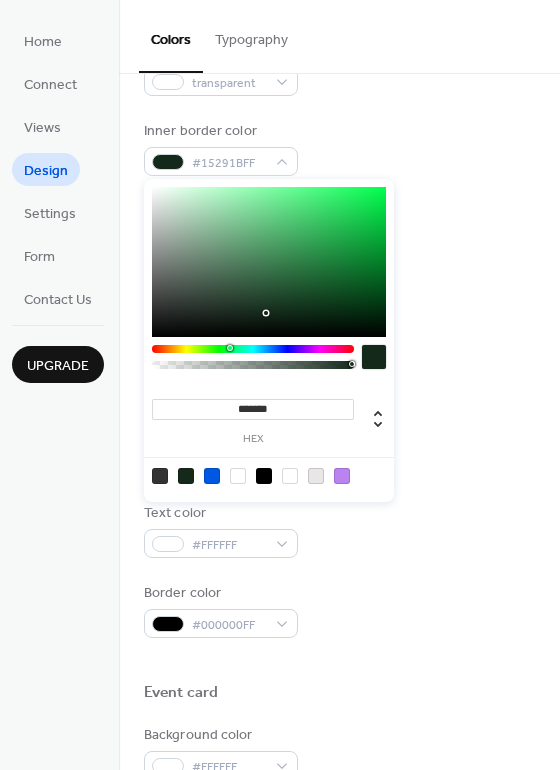 click at bounding box center (264, 476) 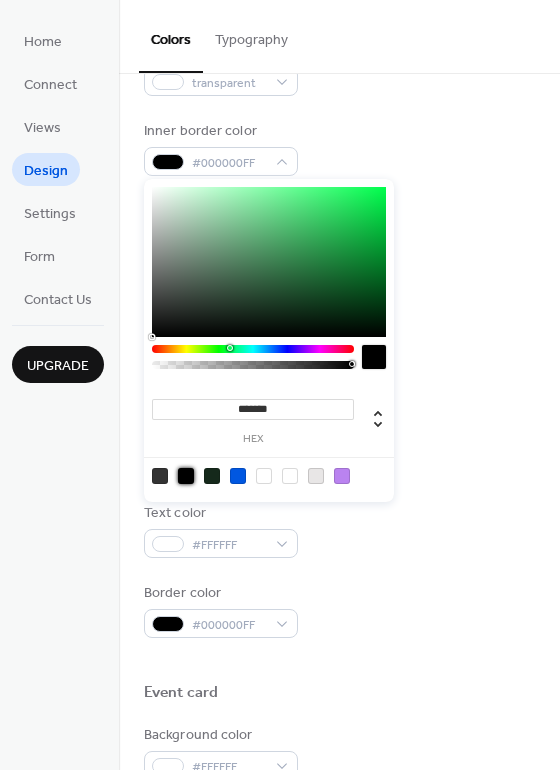 click on "Border color transparent" at bounding box center [339, 68] 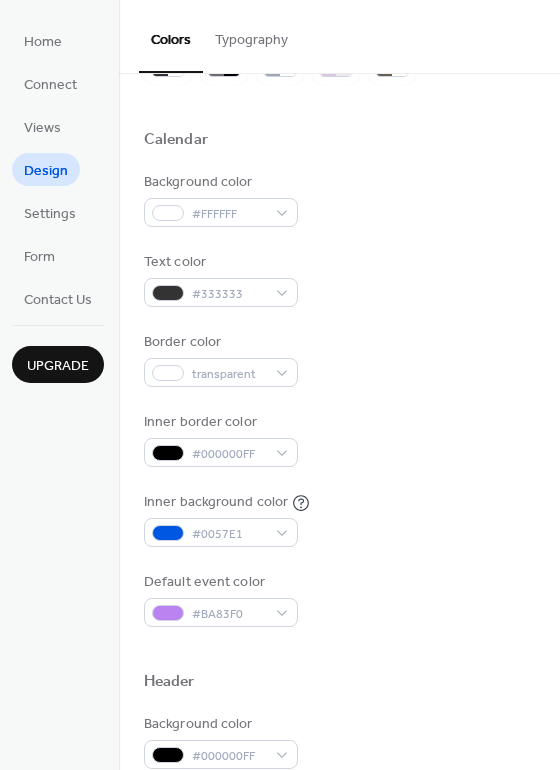 scroll, scrollTop: 100, scrollLeft: 0, axis: vertical 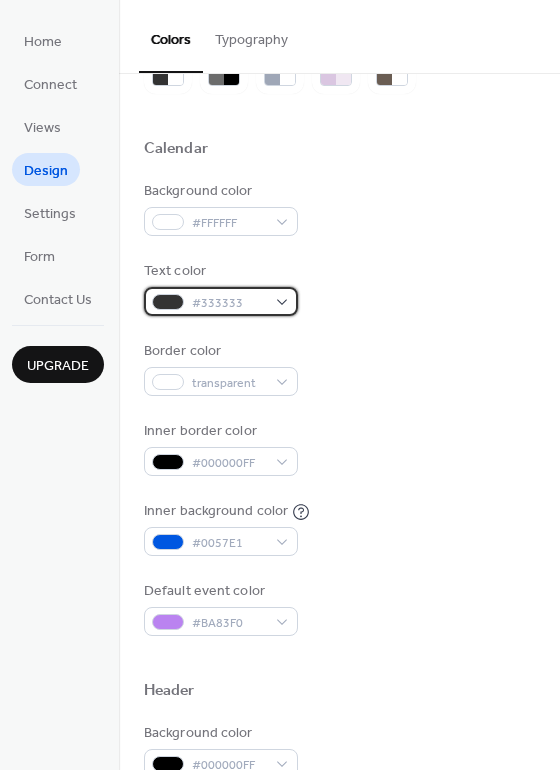 click on "#333333" at bounding box center (221, 301) 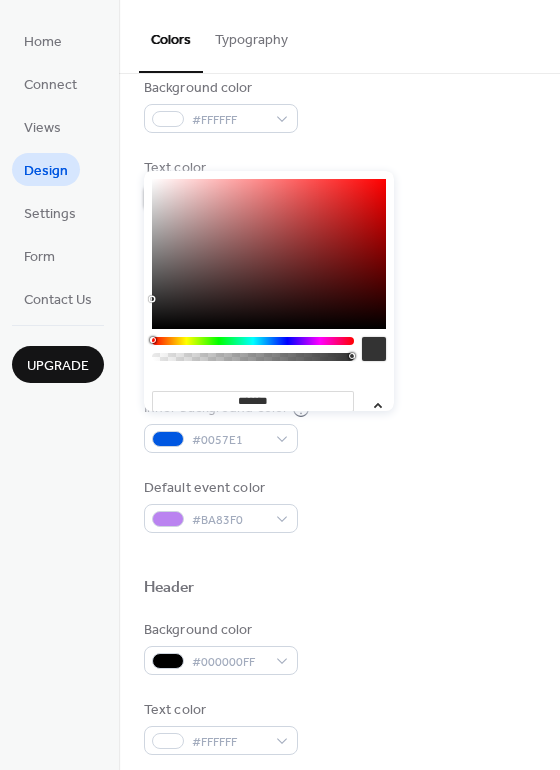 scroll, scrollTop: 177, scrollLeft: 0, axis: vertical 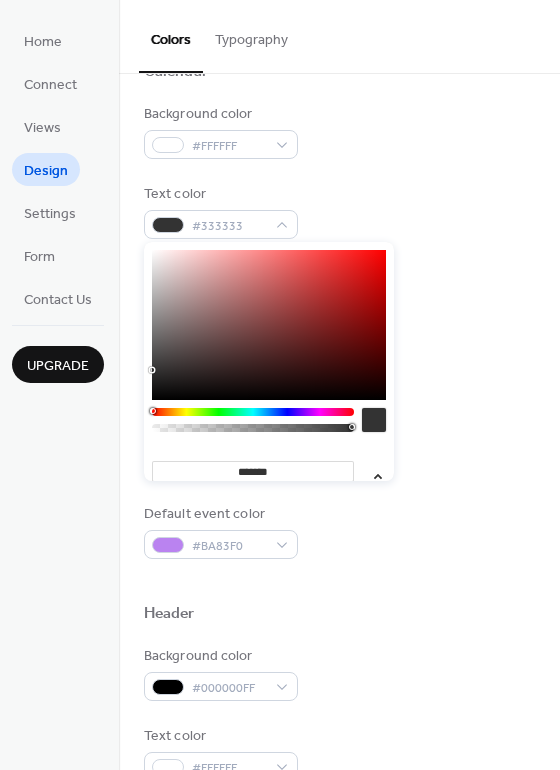 click at bounding box center [374, 420] 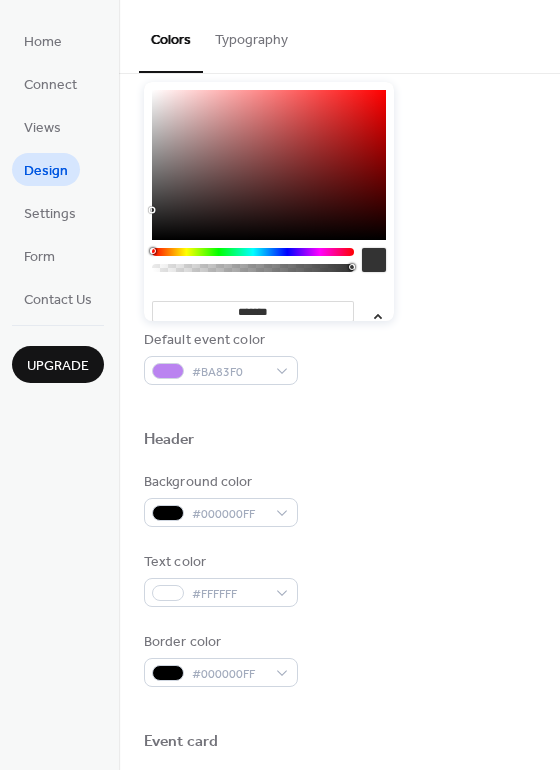 scroll, scrollTop: 266, scrollLeft: 0, axis: vertical 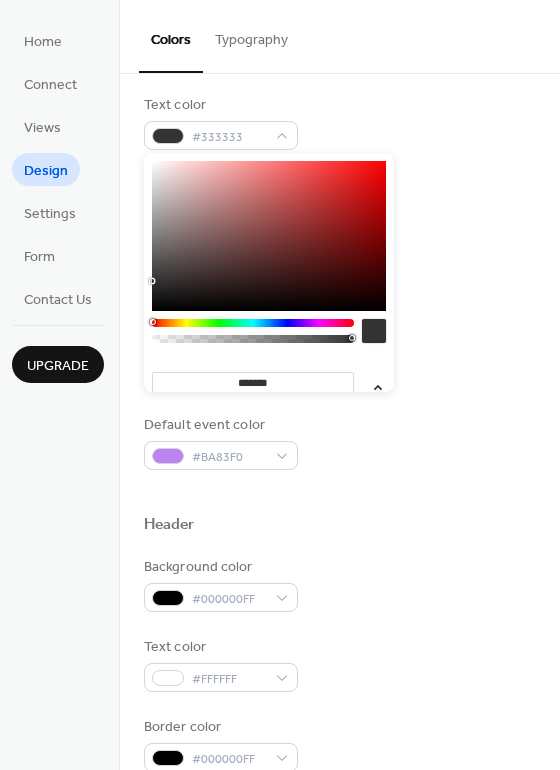 click on "*******" at bounding box center [253, 382] 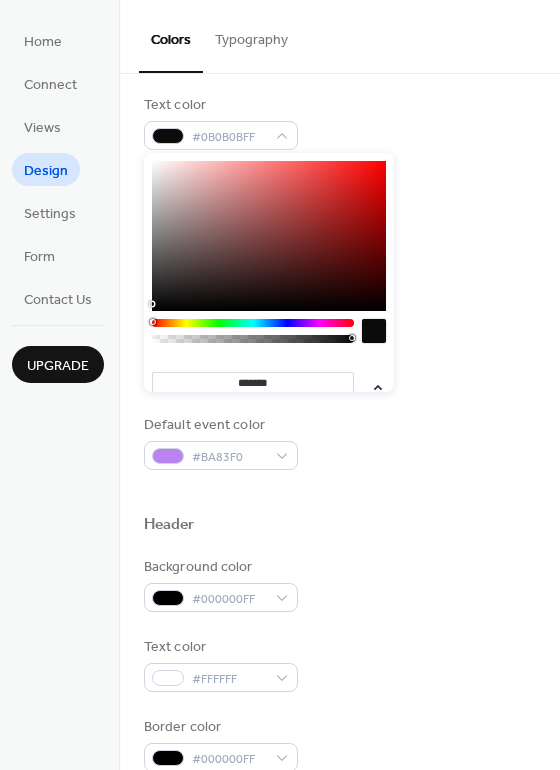 click at bounding box center (269, 236) 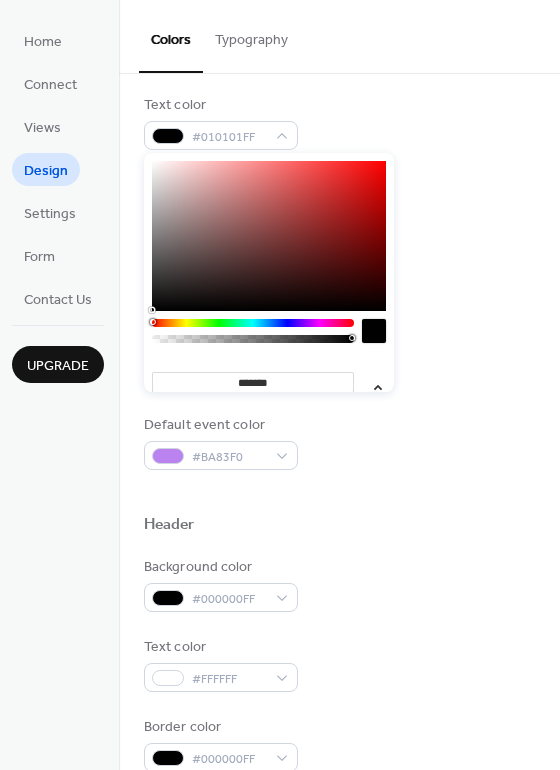 click on "Inner border color #000000FF" at bounding box center (339, 282) 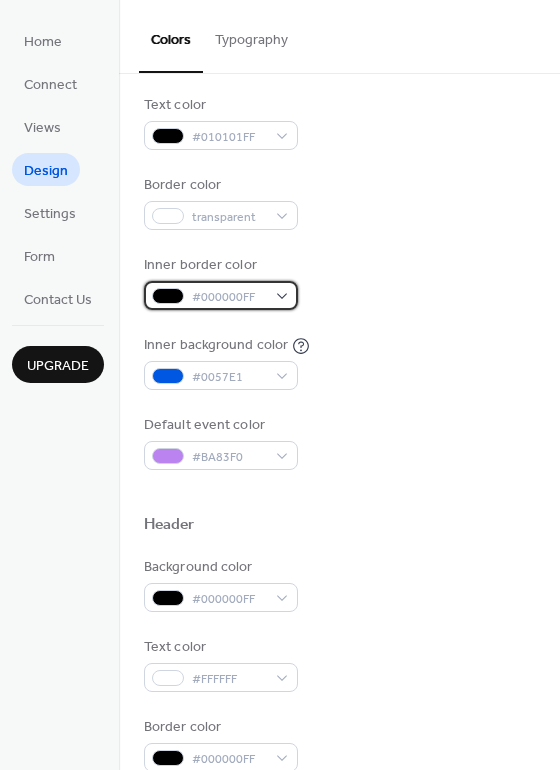 click on "#000000FF" at bounding box center [229, 297] 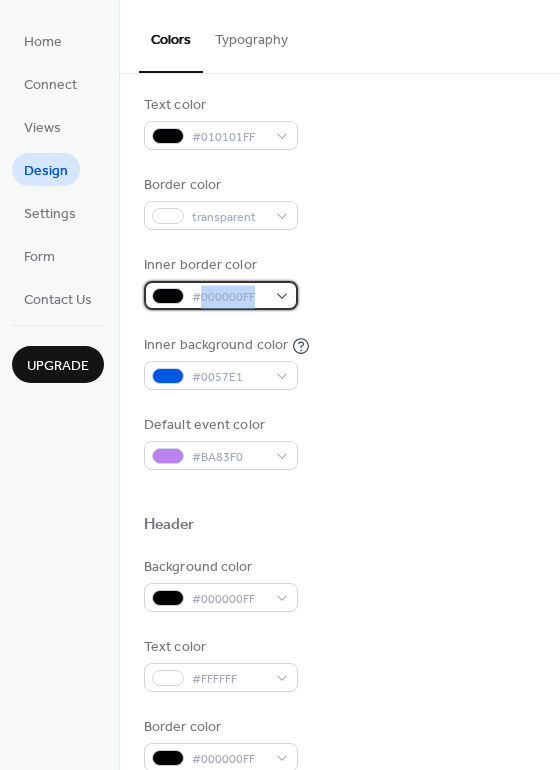 copy on "000000FF" 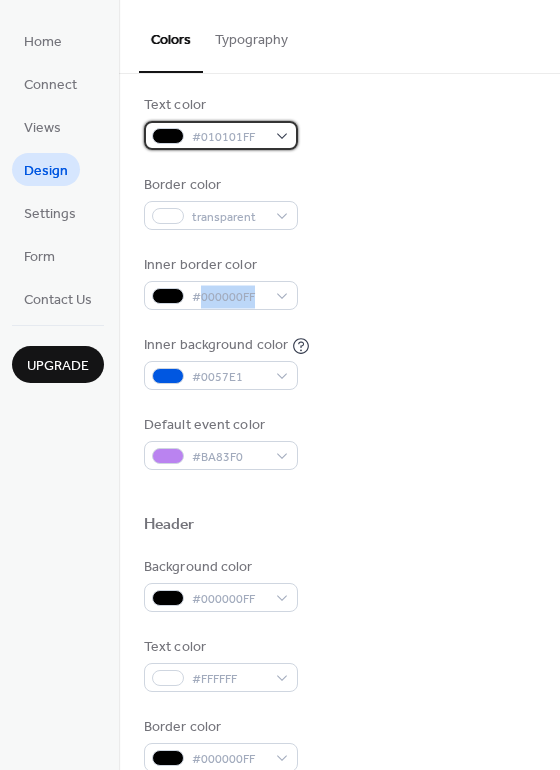 click on "#010101FF" at bounding box center (229, 137) 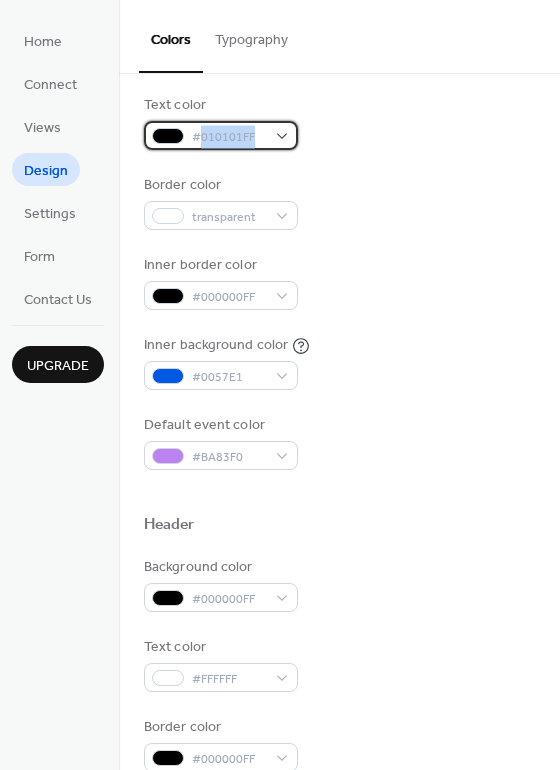 click on "#010101FF" at bounding box center [229, 137] 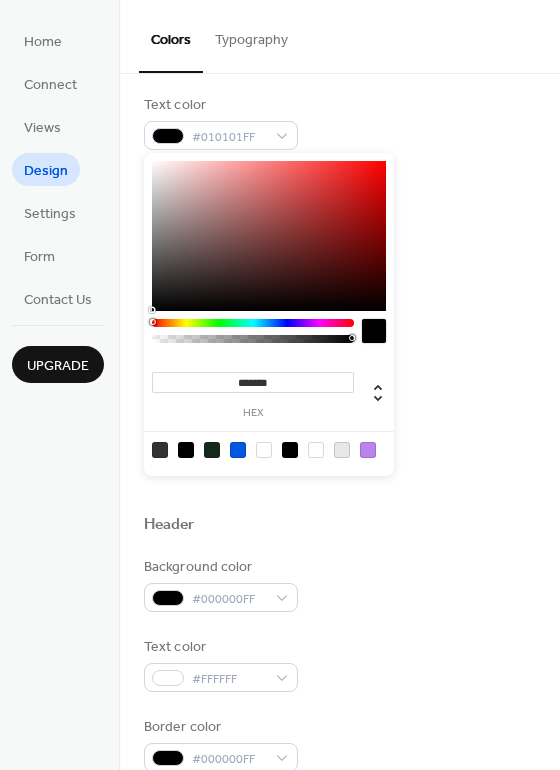 drag, startPoint x: 150, startPoint y: 307, endPoint x: 137, endPoint y: 320, distance: 18.384777 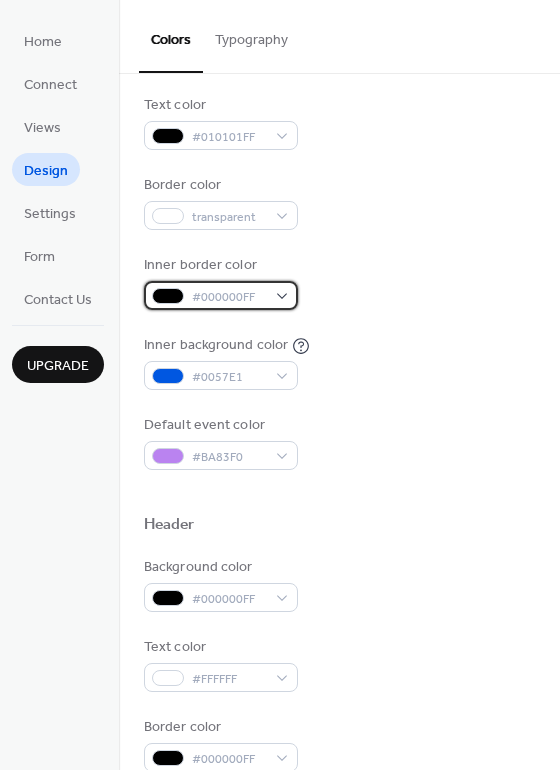 click on "#000000FF" at bounding box center (229, 297) 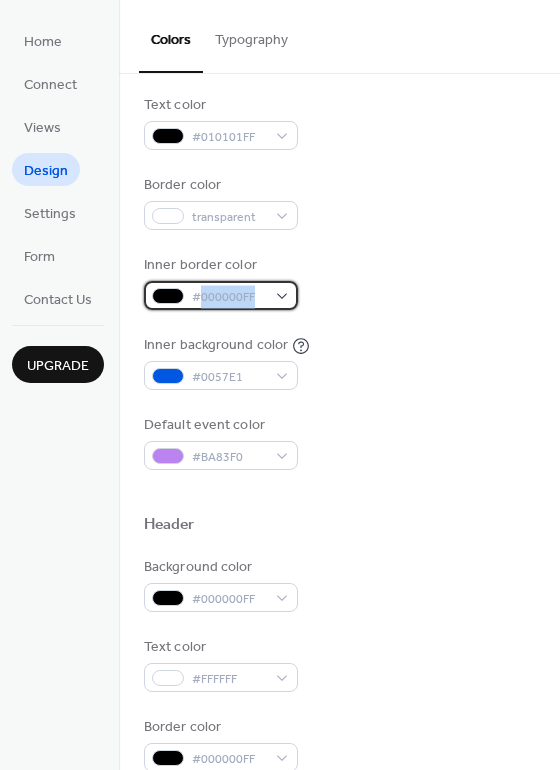 copy on "000000FF" 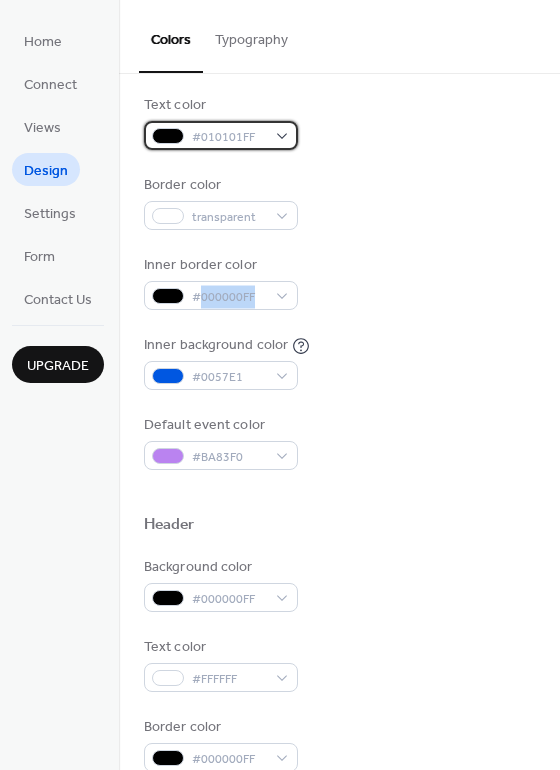 click on "#010101FF" at bounding box center (229, 137) 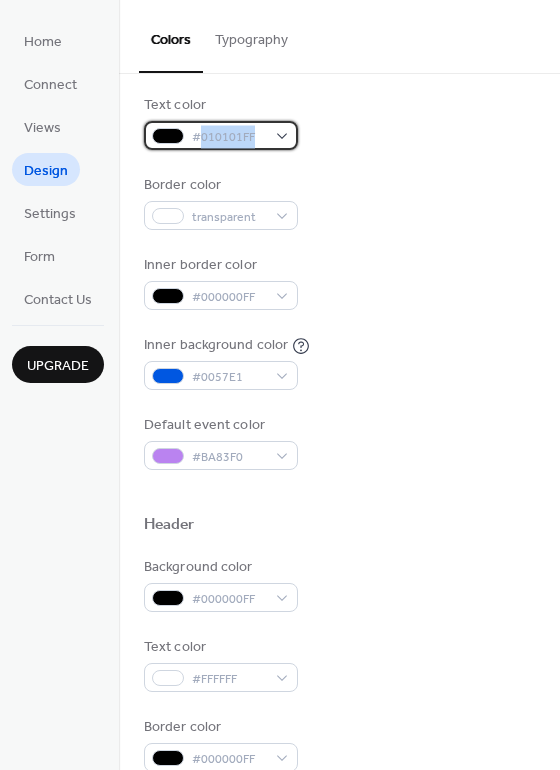 click on "#010101FF" at bounding box center [221, 135] 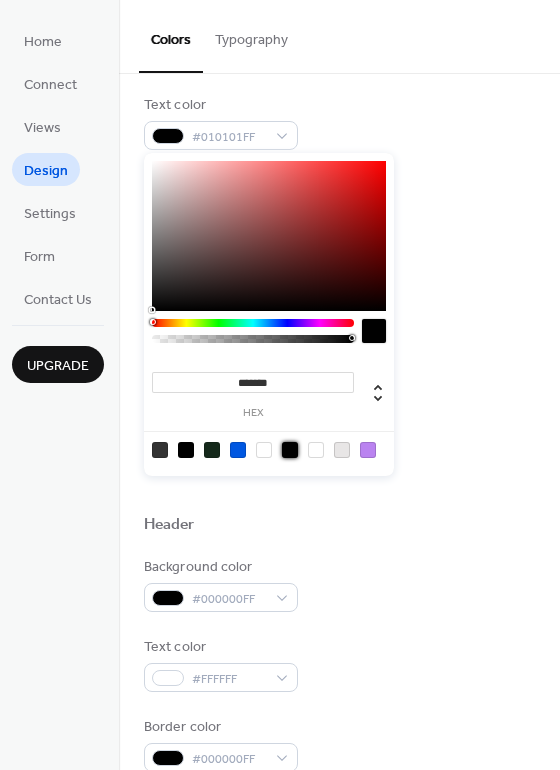click at bounding box center (290, 450) 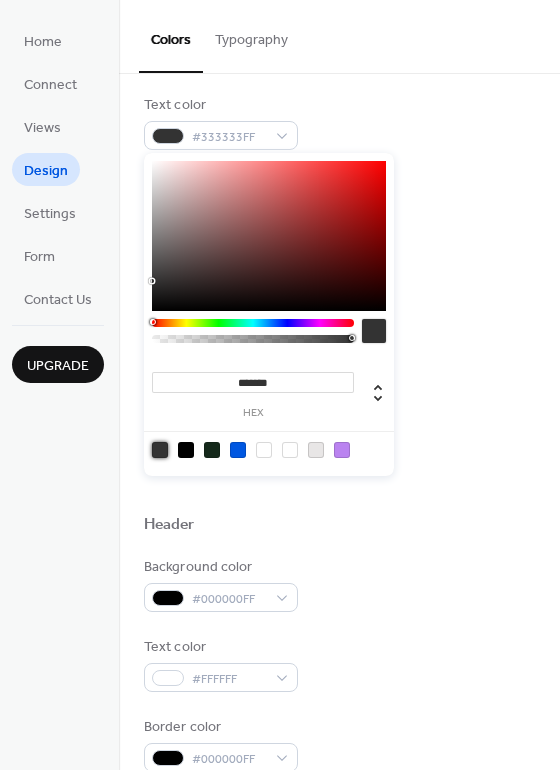 click at bounding box center (186, 450) 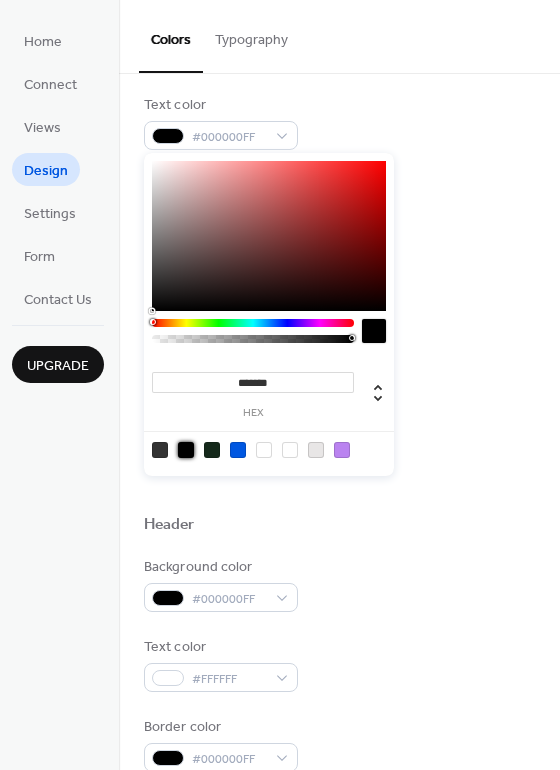 click on "Background color #FFFFFF Text color #000000FF Border color transparent Inner border color #000000FF Inner background color #0057E1 Default event color #BA83F0" at bounding box center [339, 242] 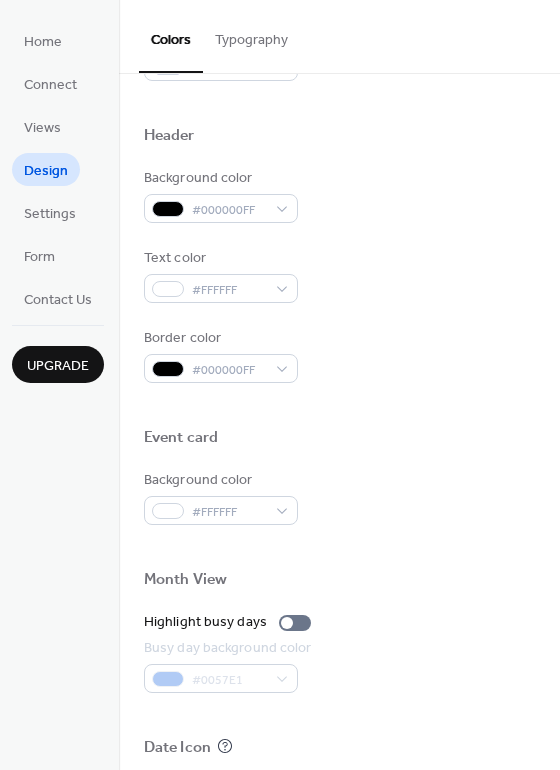 scroll, scrollTop: 644, scrollLeft: 0, axis: vertical 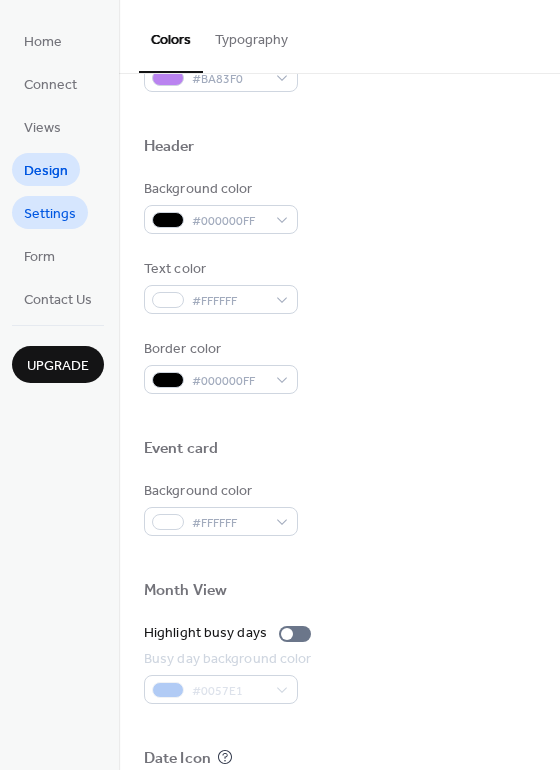 click on "Settings" at bounding box center [50, 214] 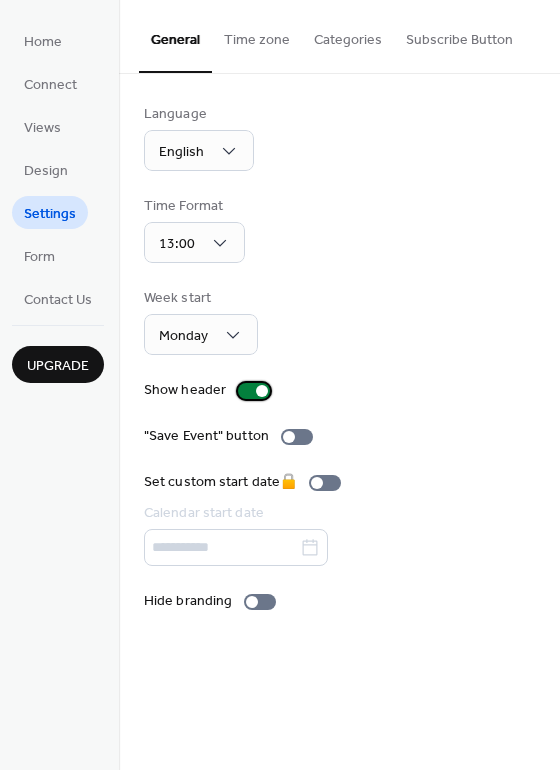 click at bounding box center (254, 391) 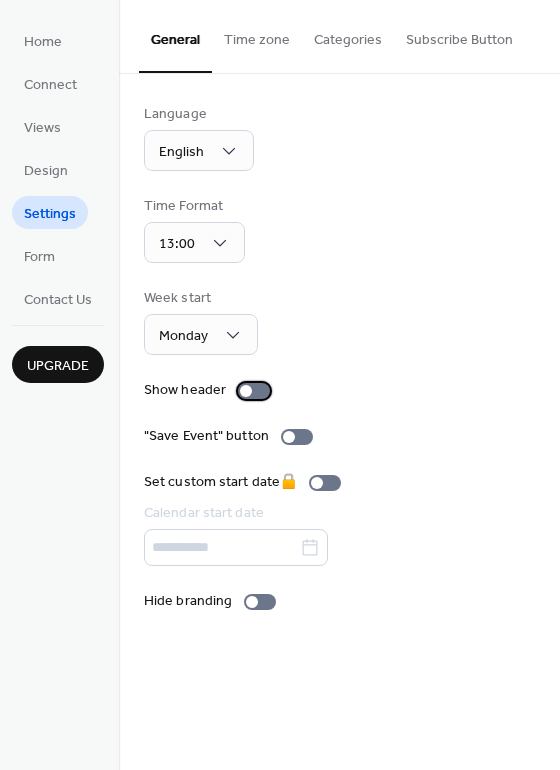 click at bounding box center [246, 391] 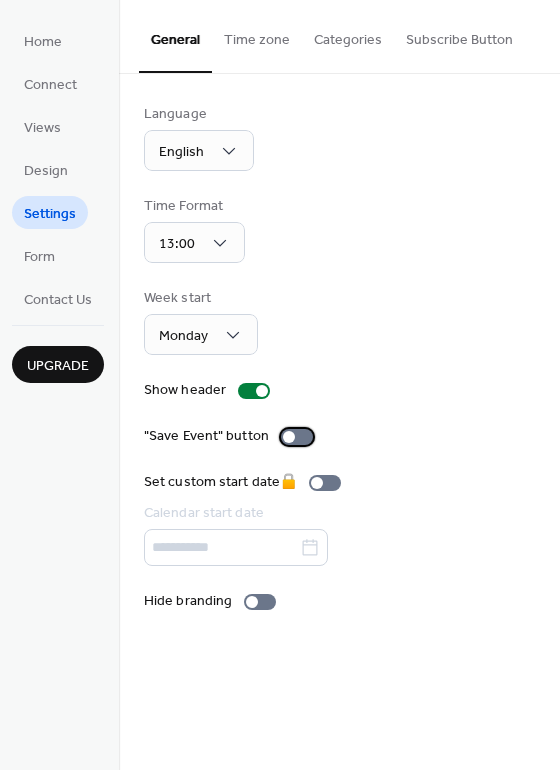 click at bounding box center (297, 437) 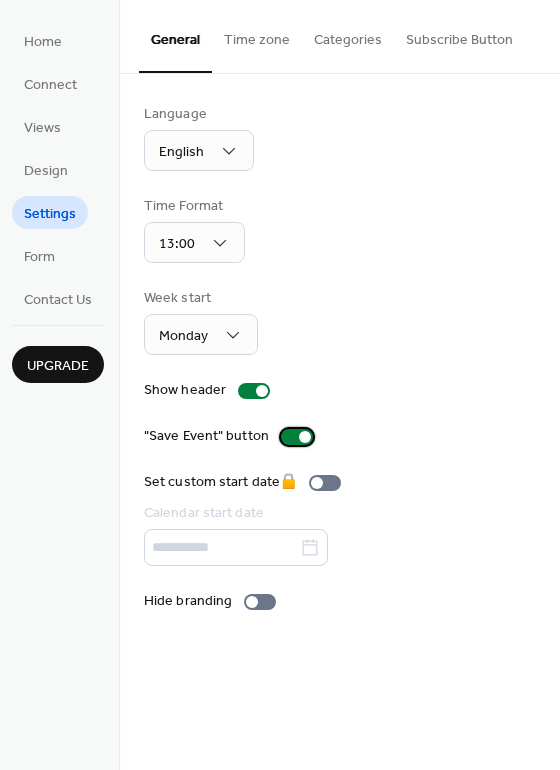 click at bounding box center (297, 437) 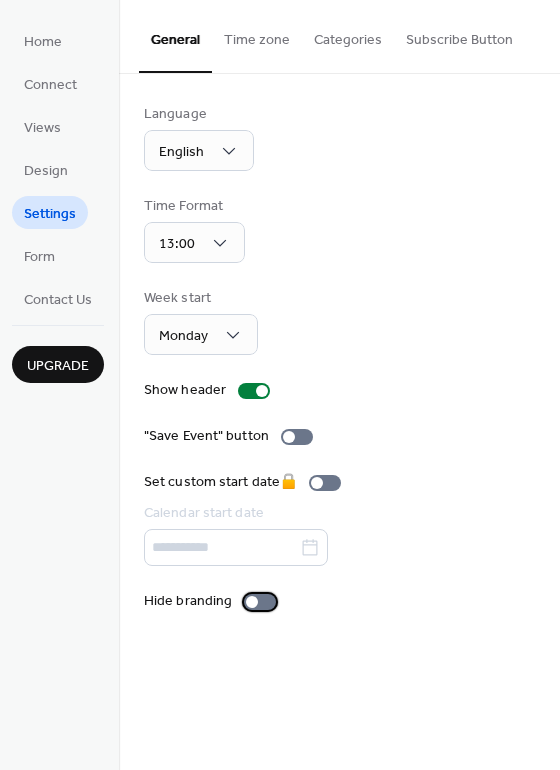 click at bounding box center (260, 602) 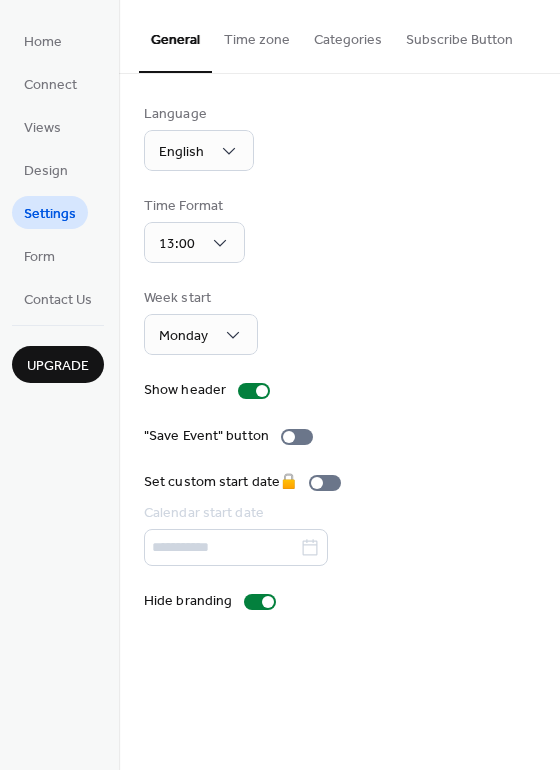 click on "Home Connect Views Design Settings Form Contact Us" at bounding box center (58, 169) 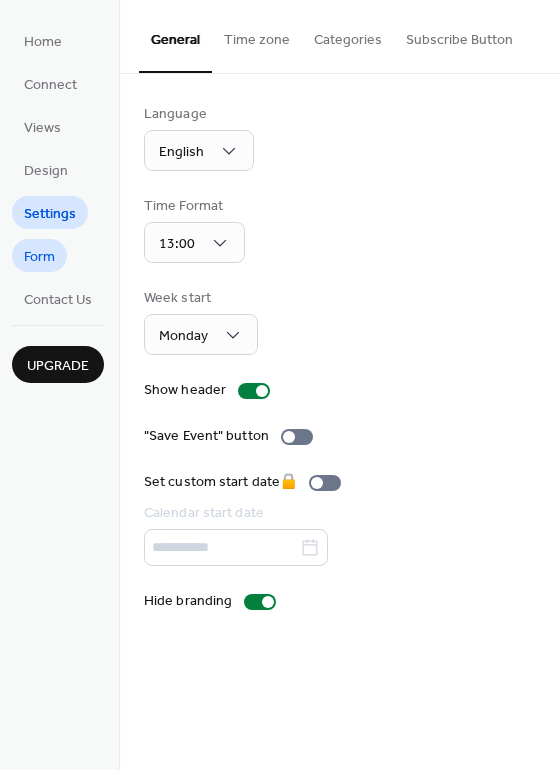 click on "Form" at bounding box center (39, 257) 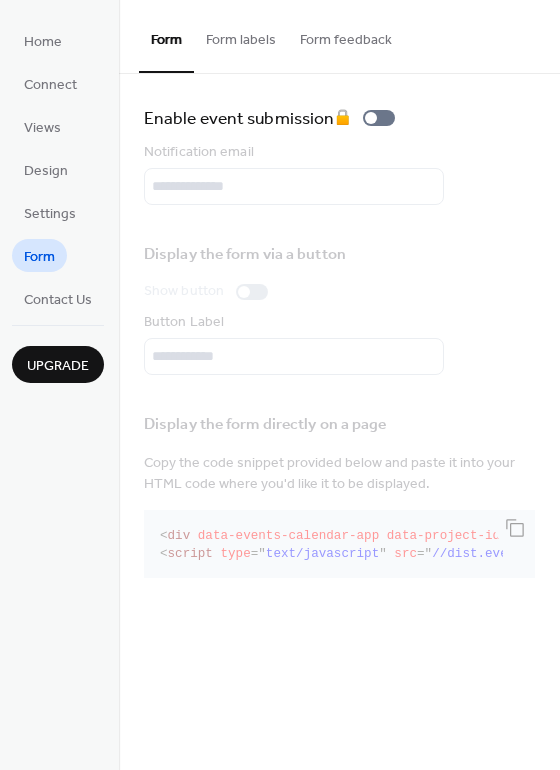 click on "Form labels" at bounding box center [241, 35] 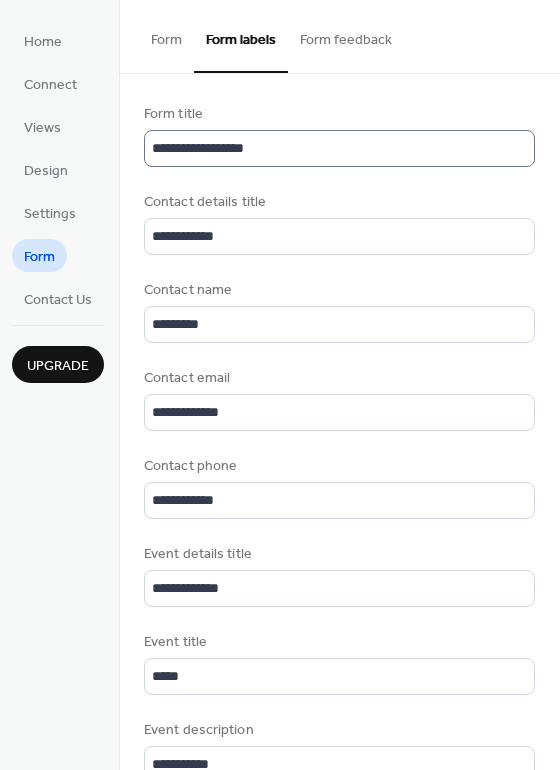 scroll, scrollTop: 1, scrollLeft: 0, axis: vertical 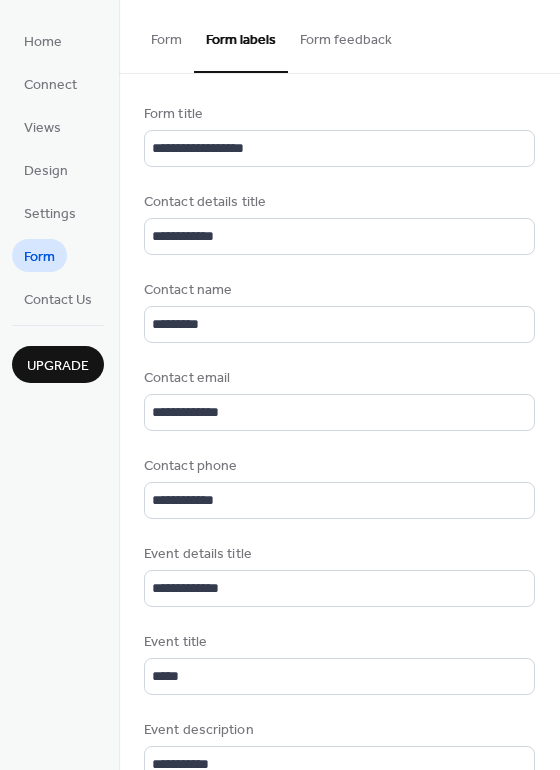 click on "Form feedback" at bounding box center (346, 35) 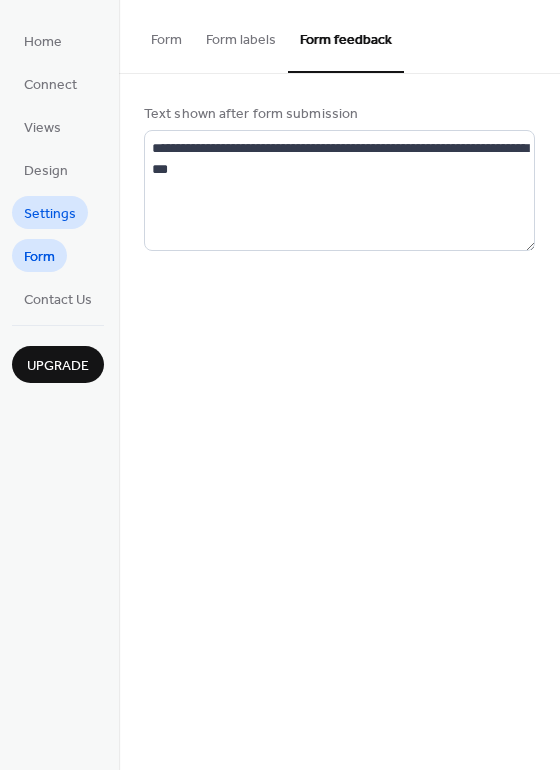 click on "Settings" at bounding box center (50, 214) 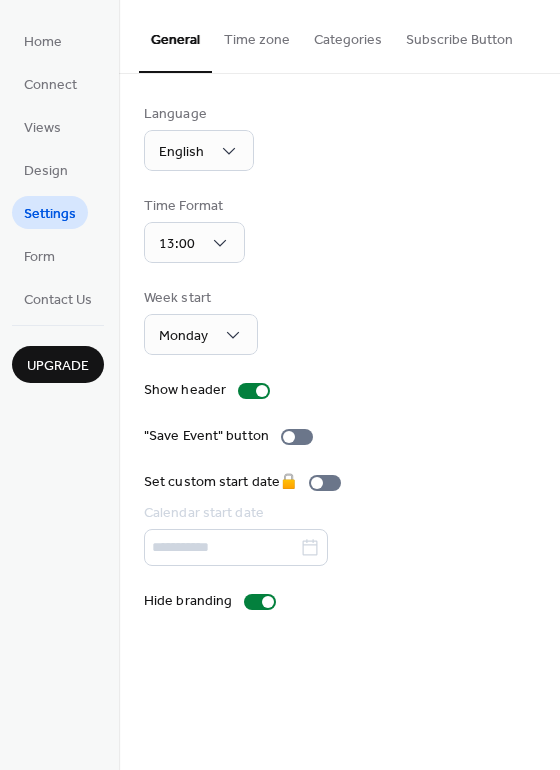 click on "Time zone" at bounding box center (257, 35) 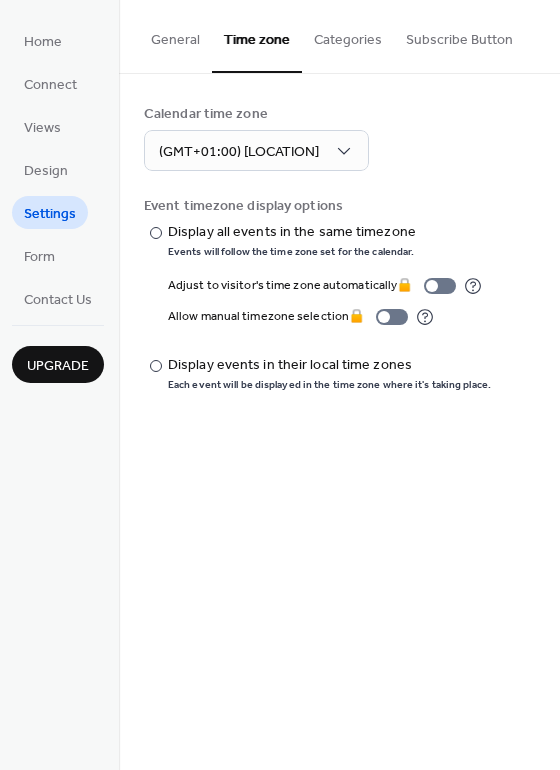 click on "Categories" at bounding box center (348, 35) 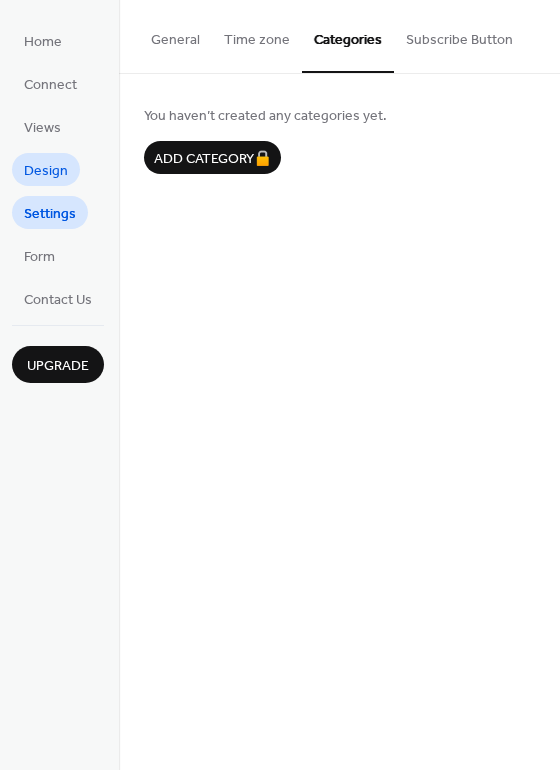 click on "Design" at bounding box center (46, 171) 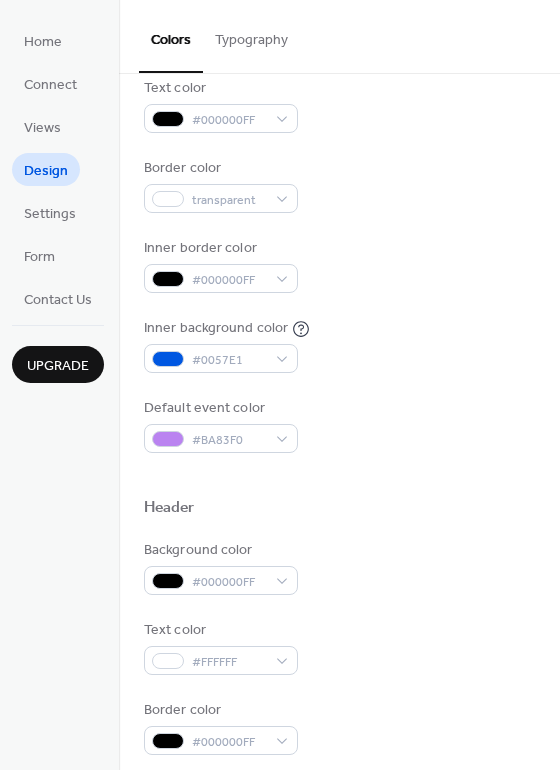 scroll, scrollTop: 355, scrollLeft: 0, axis: vertical 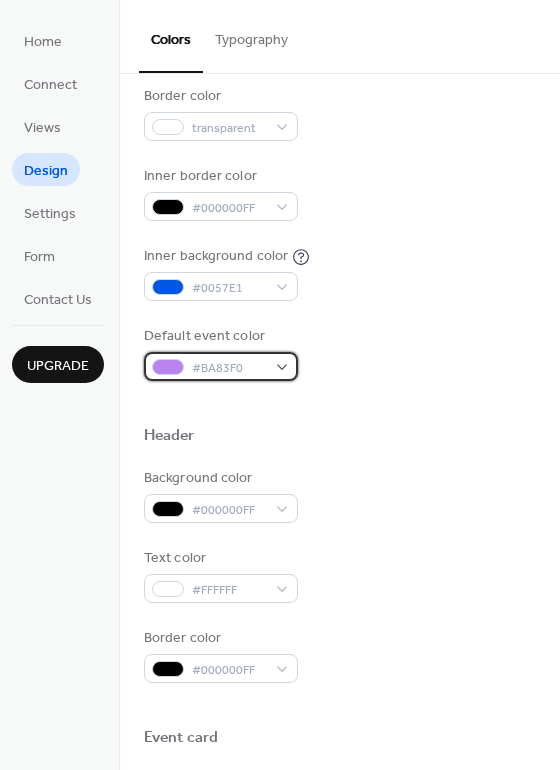 click on "#BA83F0" at bounding box center (229, 368) 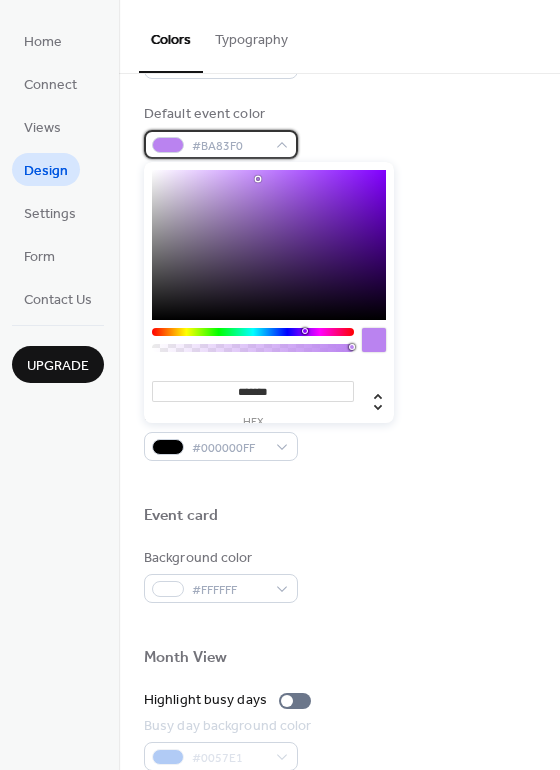 scroll, scrollTop: 522, scrollLeft: 0, axis: vertical 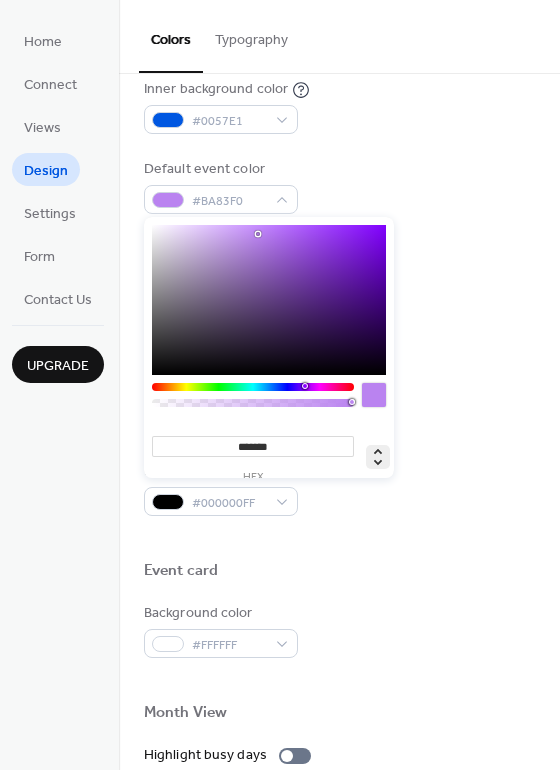 click 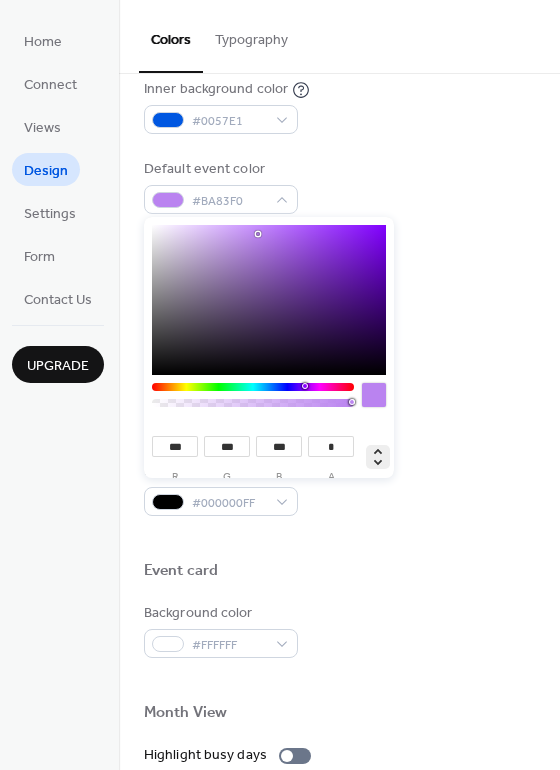 click 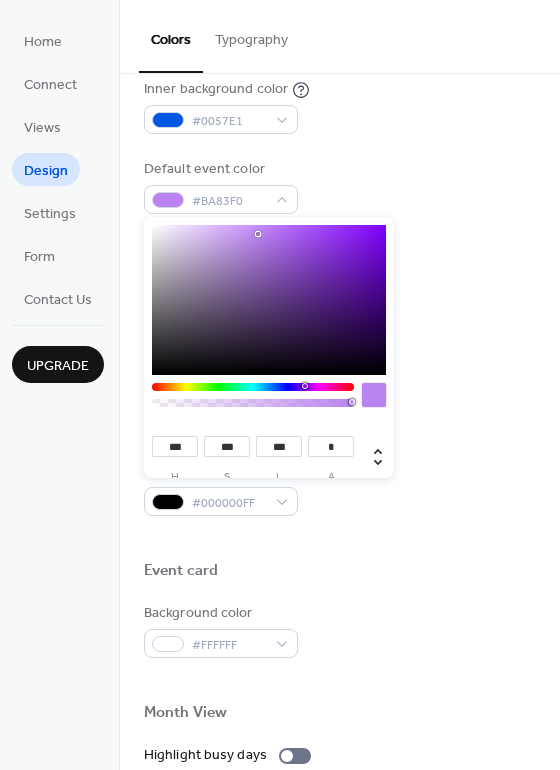 click on "Default event color #BA83F0" at bounding box center [339, 186] 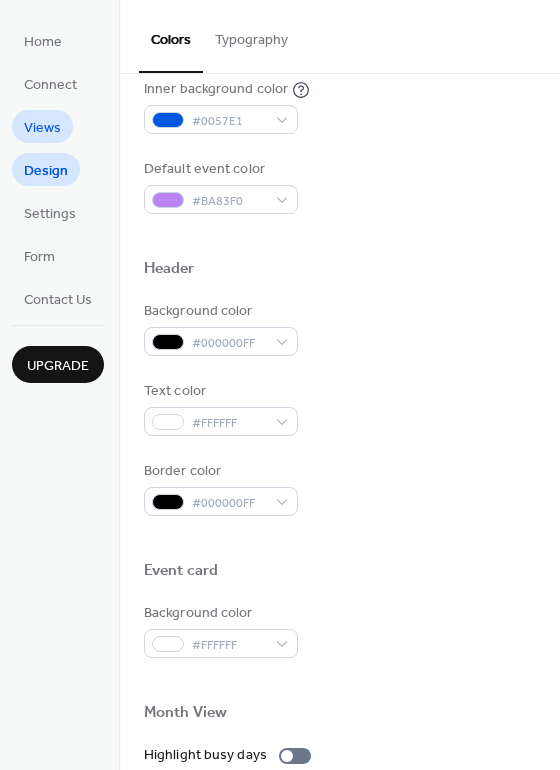 click on "Views" at bounding box center [42, 128] 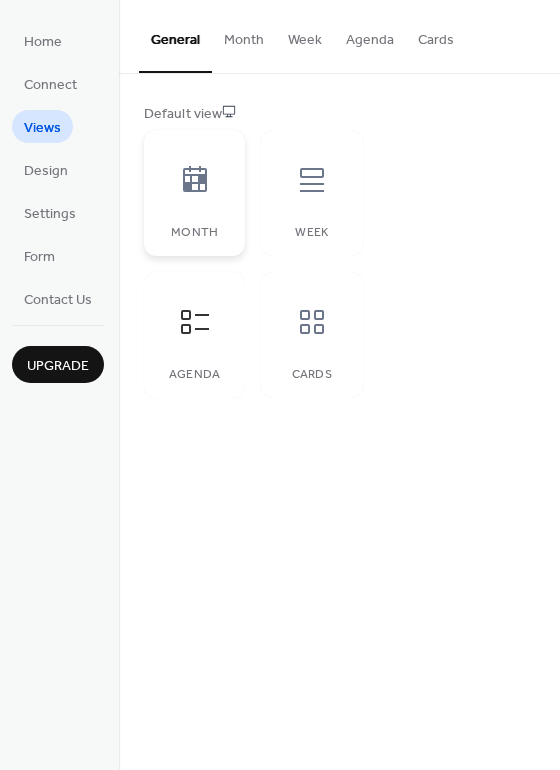 click 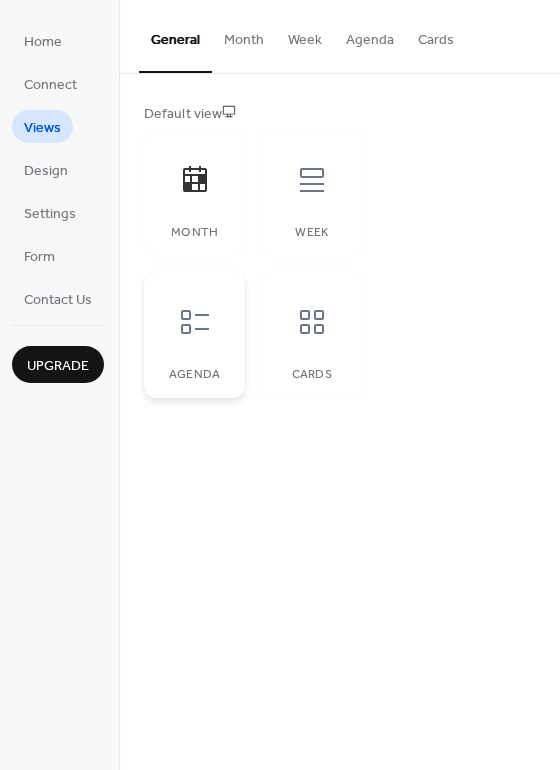 click 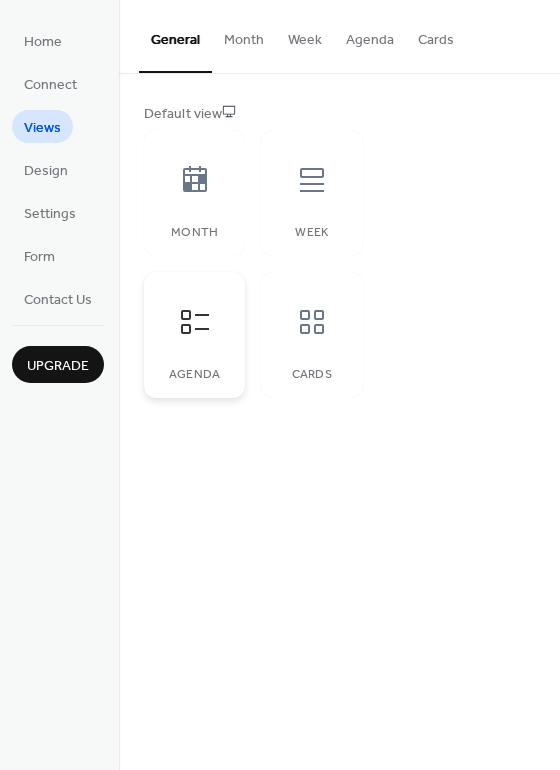 click on "Agenda" at bounding box center (194, 375) 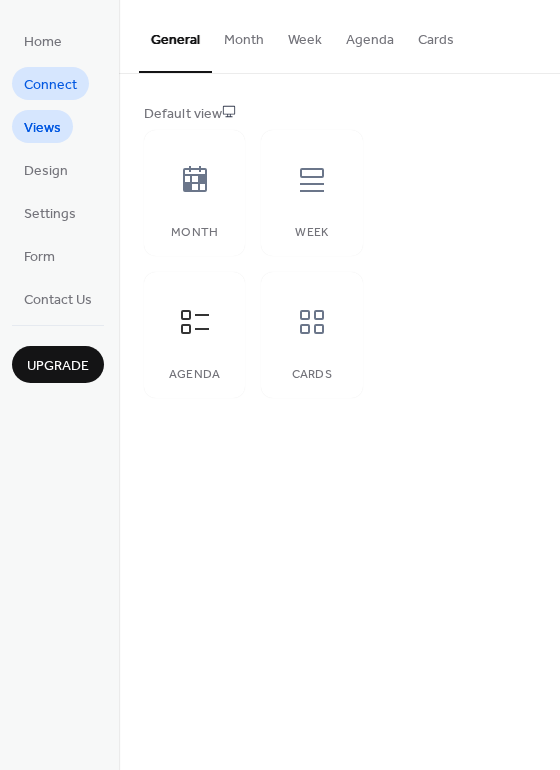 click on "Connect" at bounding box center [50, 85] 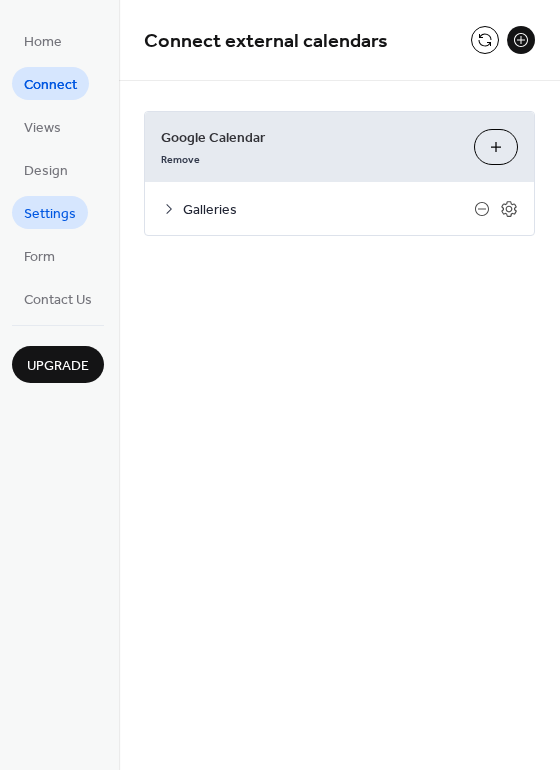 click on "Settings" at bounding box center [50, 214] 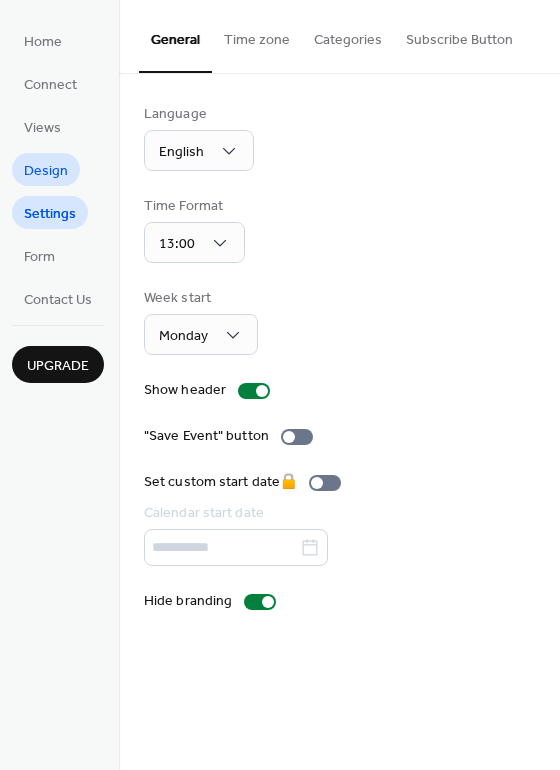 click on "Design" at bounding box center (46, 171) 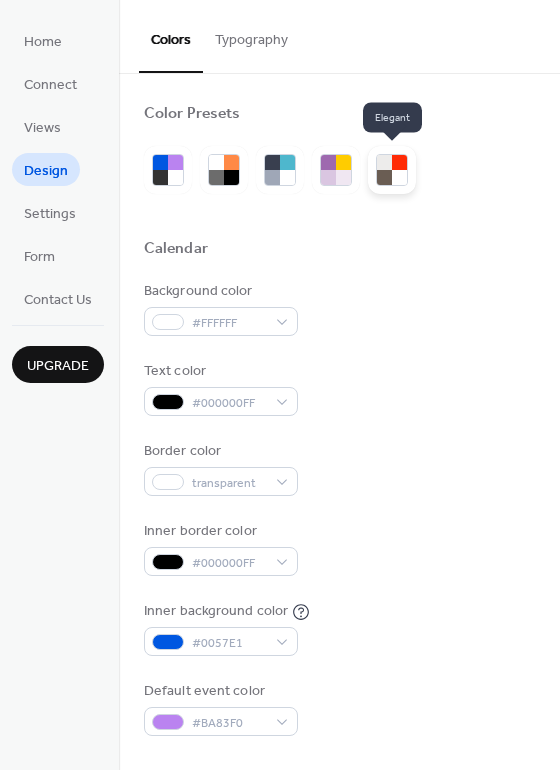 click at bounding box center (384, 162) 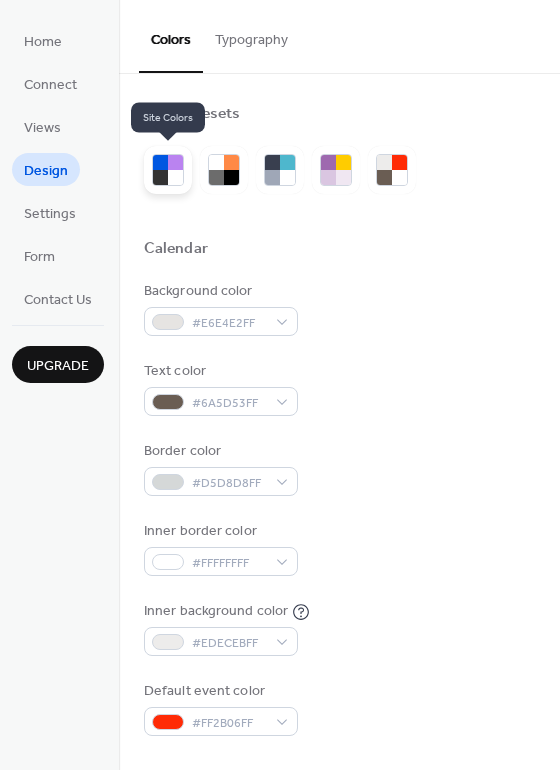 click at bounding box center [160, 177] 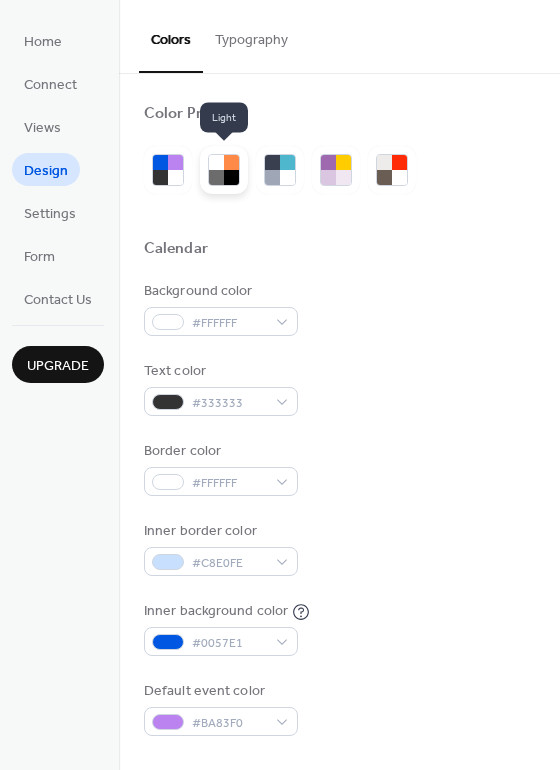 click at bounding box center (231, 162) 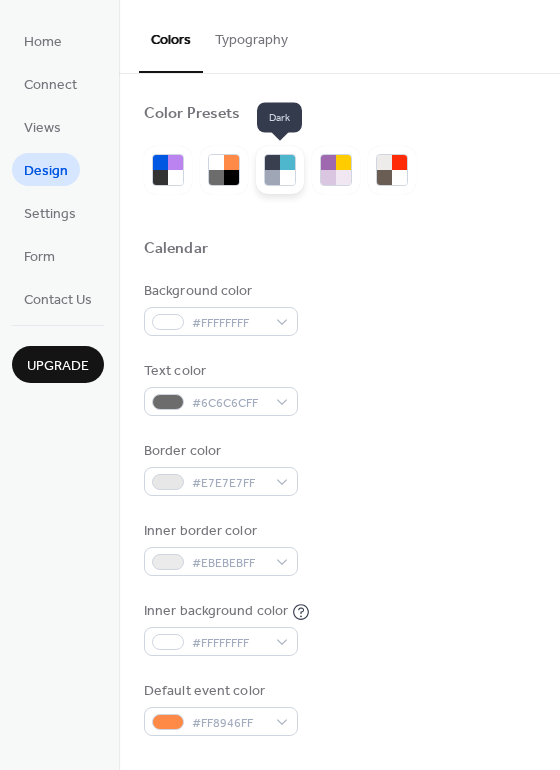 click at bounding box center (287, 162) 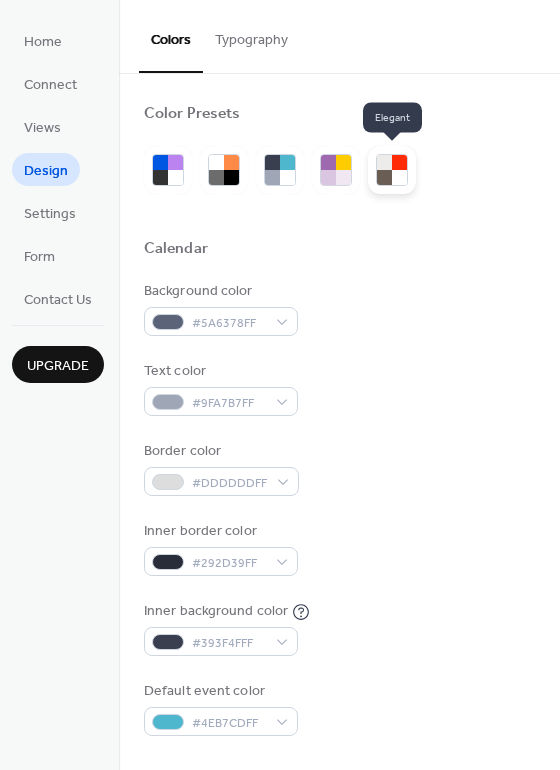 click at bounding box center [392, 170] 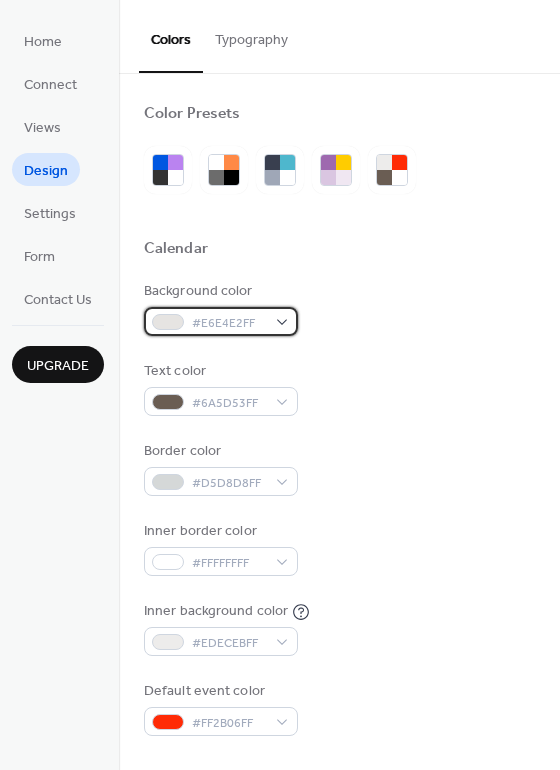 click on "#E6E4E2FF" at bounding box center [221, 321] 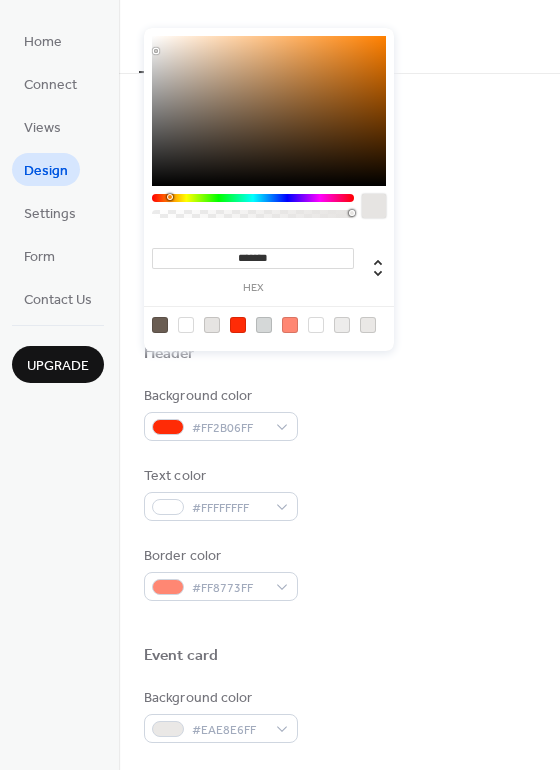 scroll, scrollTop: 444, scrollLeft: 0, axis: vertical 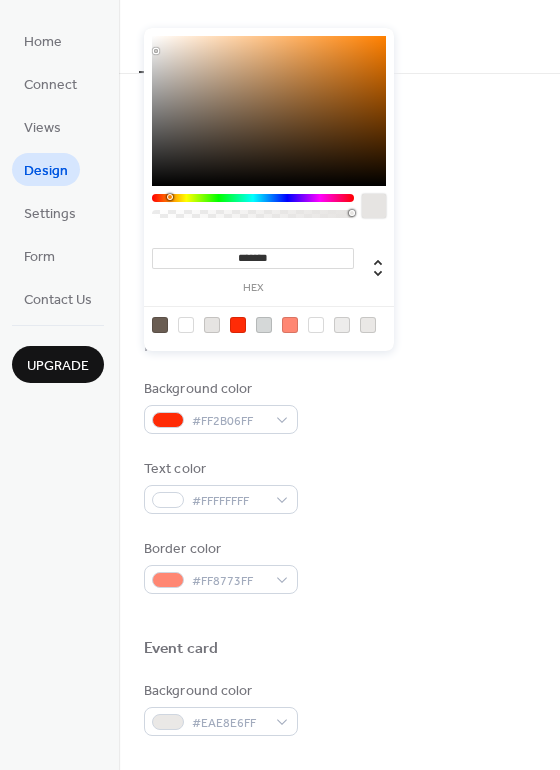 click at bounding box center (316, 325) 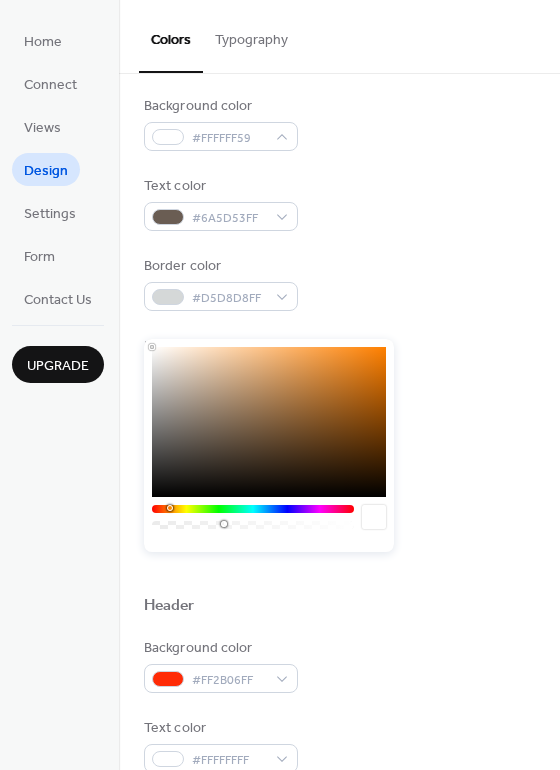 scroll, scrollTop: 188, scrollLeft: 0, axis: vertical 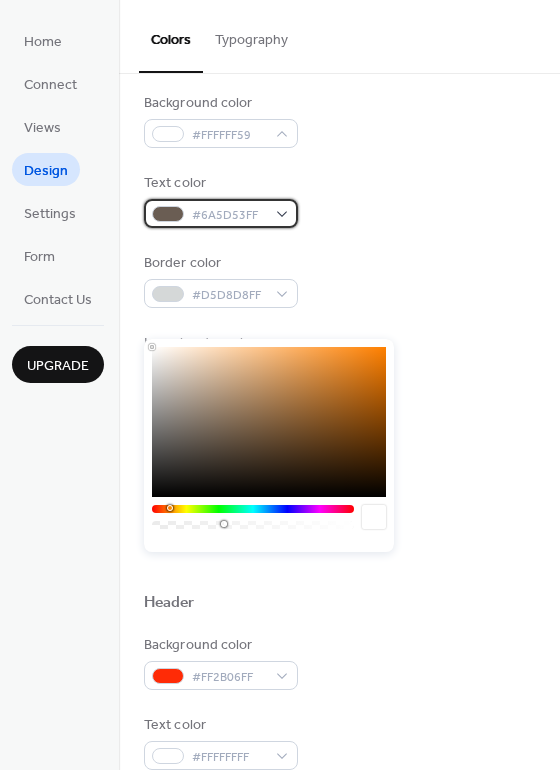 click on "#6A5D53FF" at bounding box center (221, 213) 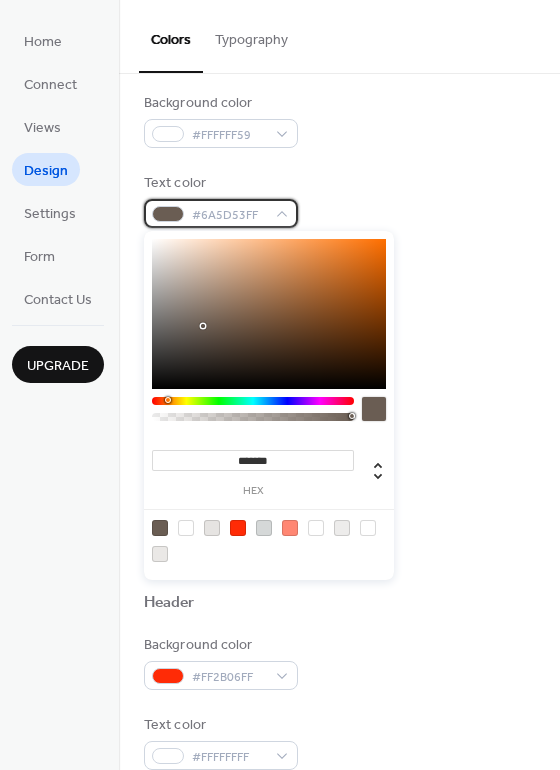scroll, scrollTop: 200, scrollLeft: 0, axis: vertical 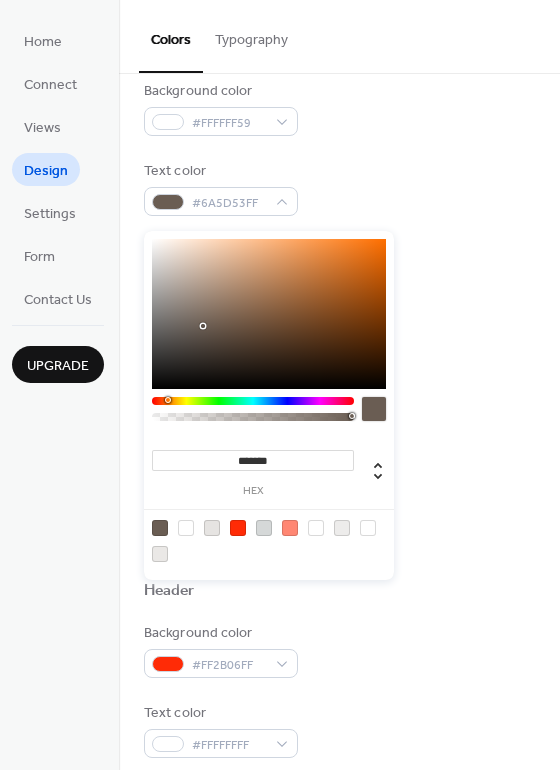 click on "*******" at bounding box center [253, 460] 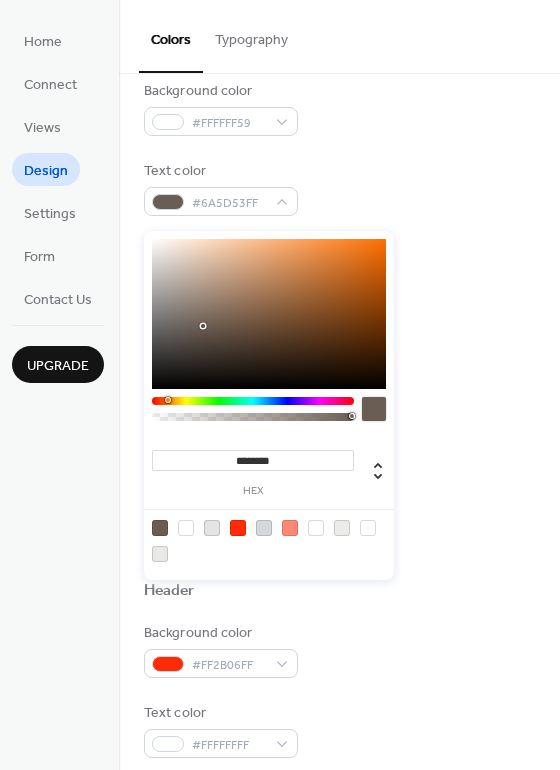 click on "********" at bounding box center (253, 460) 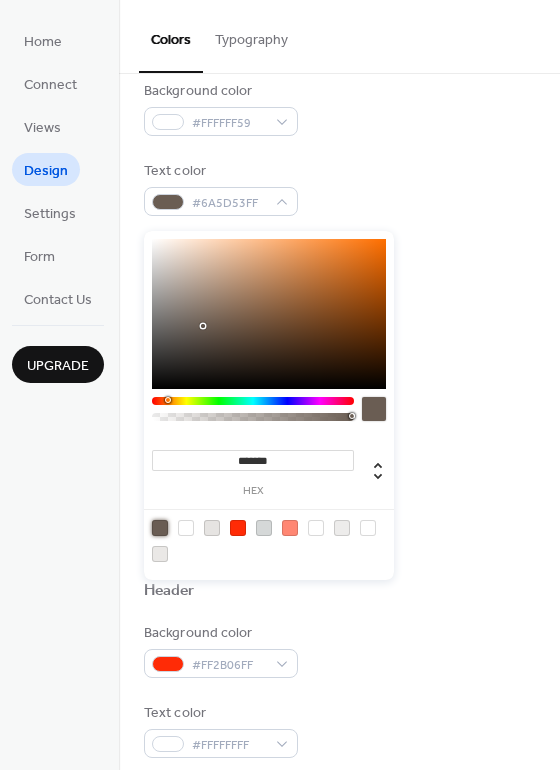 click on "*******" at bounding box center (253, 460) 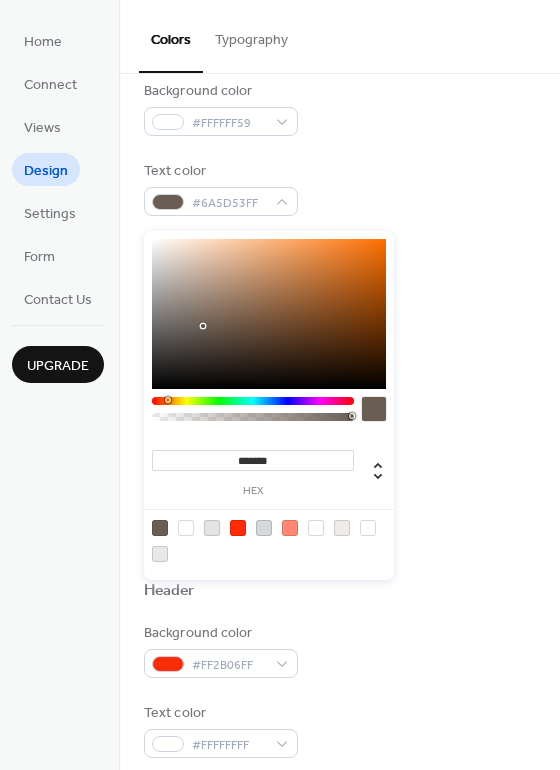 type on "*" 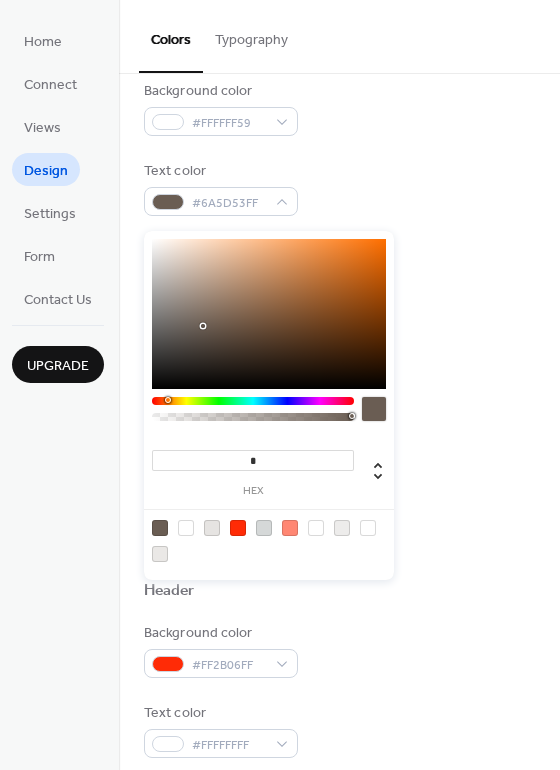 paste on "********" 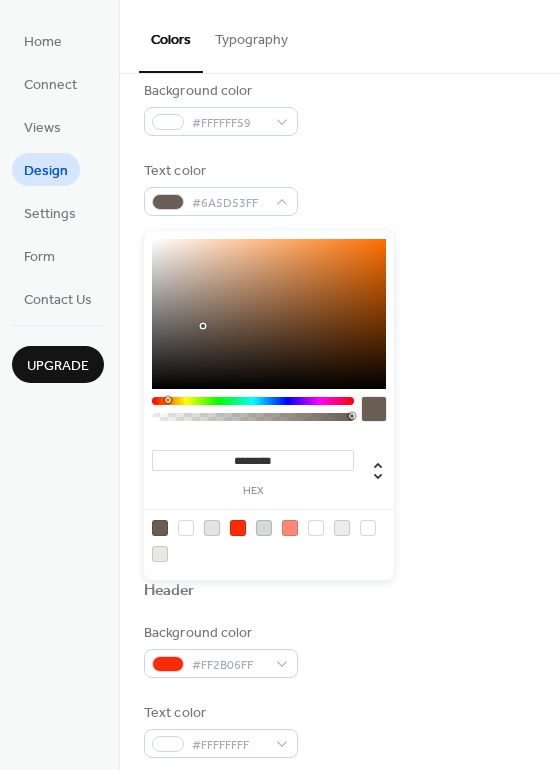 type on "*********" 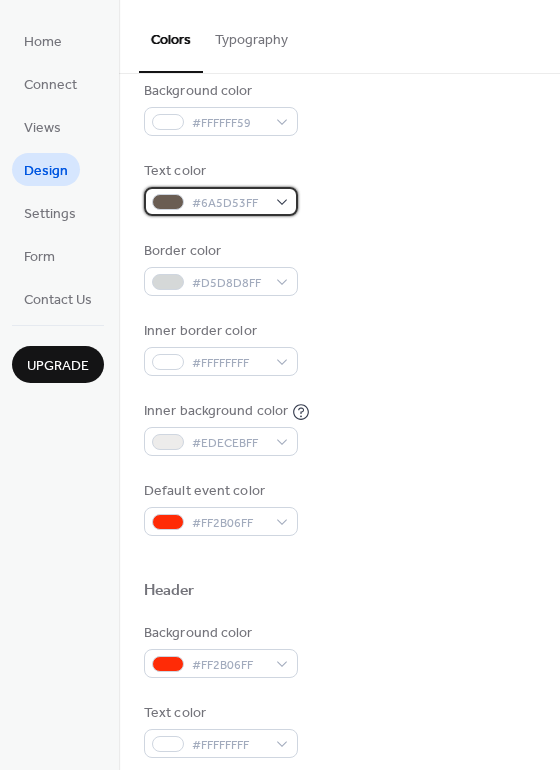 click on "#6A5D53FF" at bounding box center [229, 203] 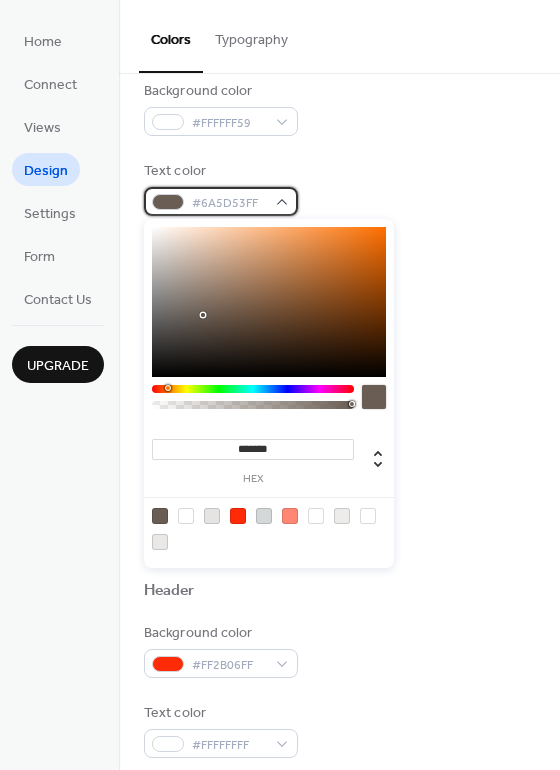 click on "#6A5D53FF" at bounding box center (229, 203) 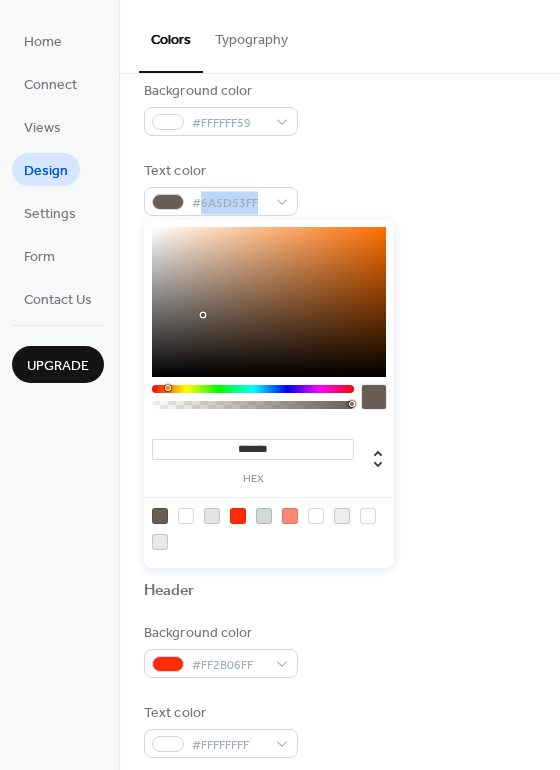 click on "*******" at bounding box center (253, 449) 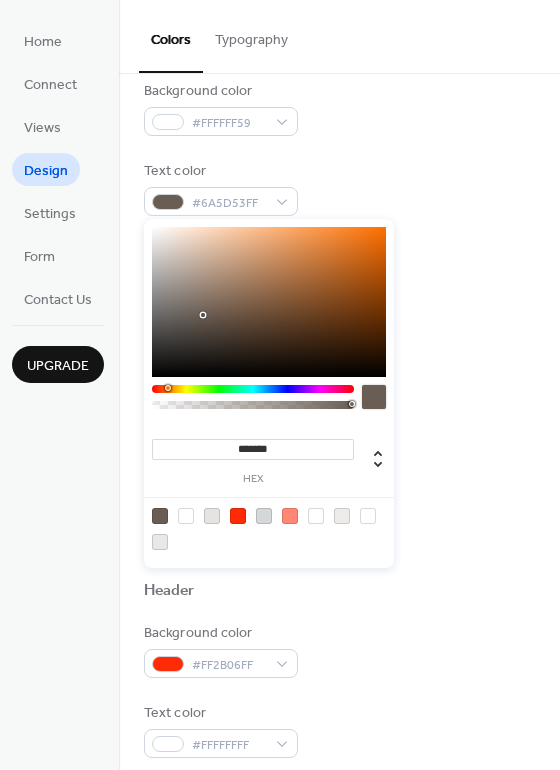 click on "*******" at bounding box center [253, 449] 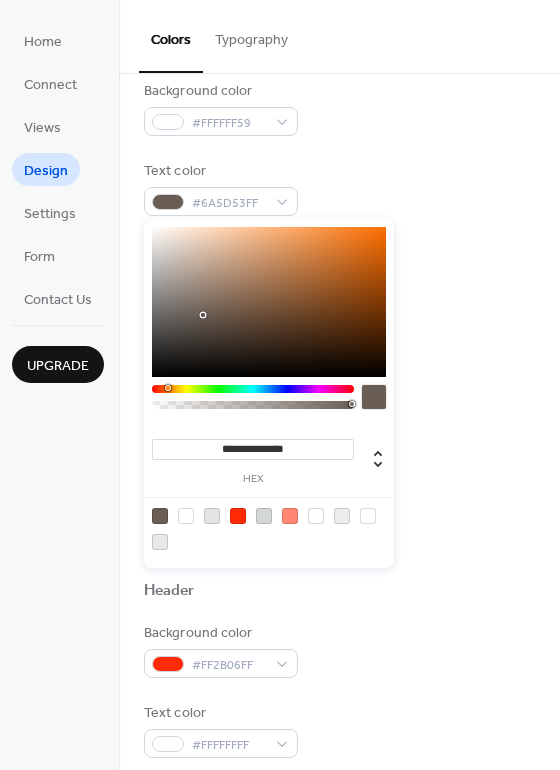 paste 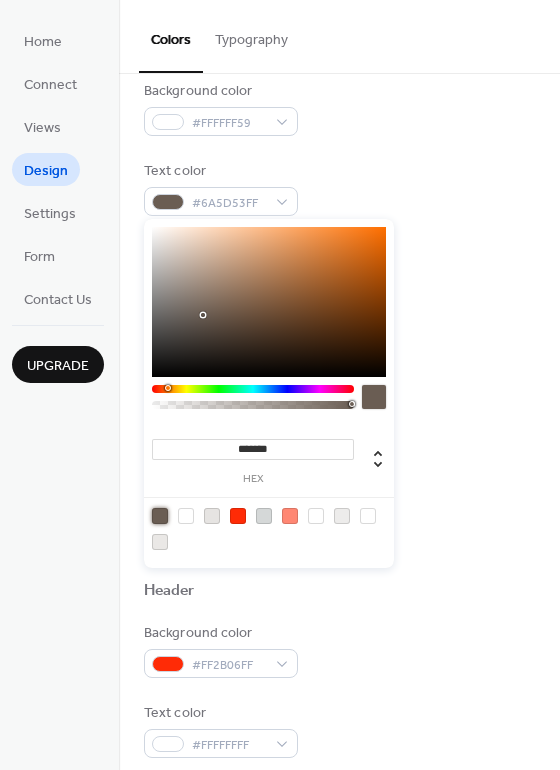 click at bounding box center [269, 302] 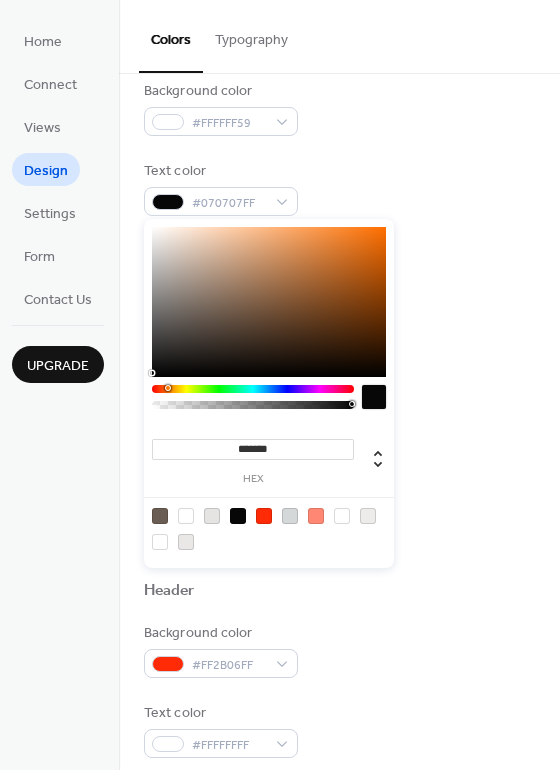click at bounding box center [154, 375] 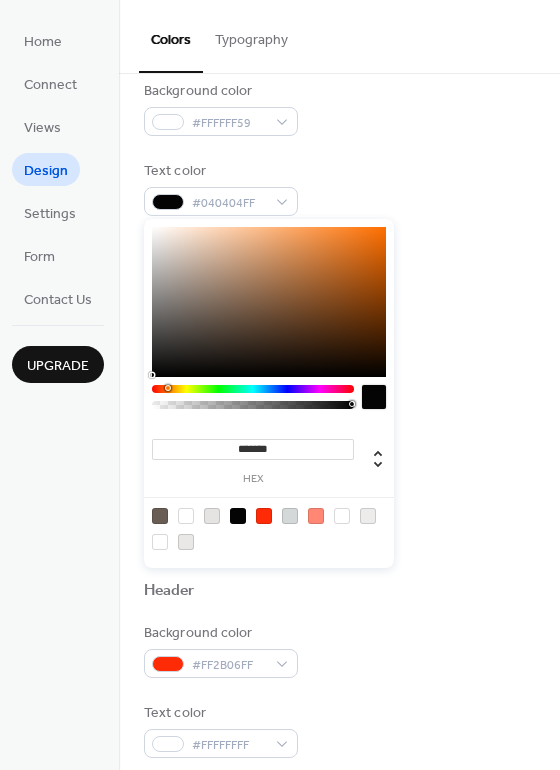 click on "******* hex" at bounding box center [269, 393] 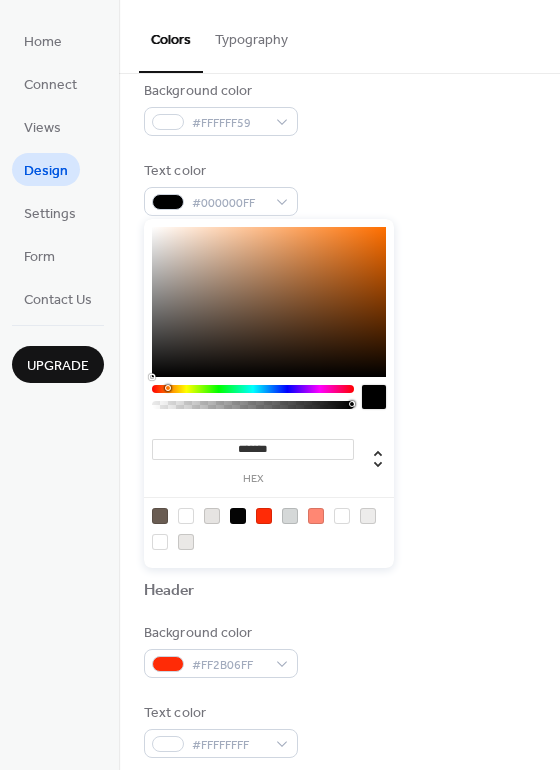 drag, startPoint x: 152, startPoint y: 370, endPoint x: 151, endPoint y: 387, distance: 17.029387 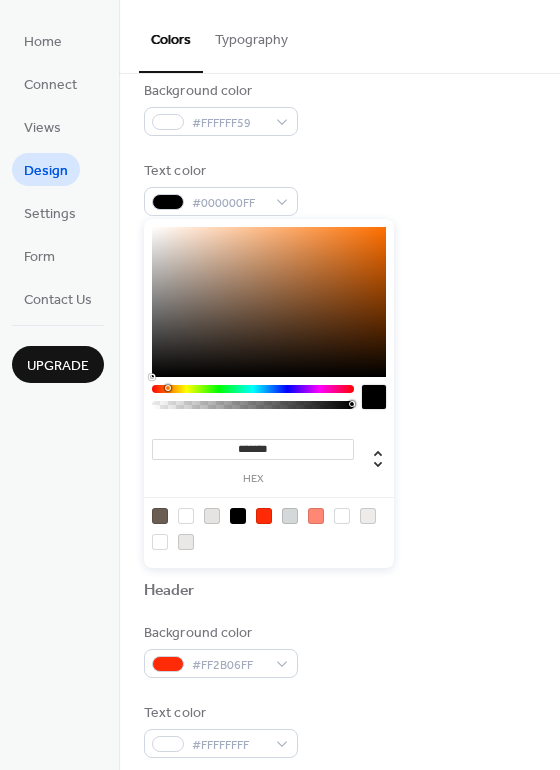 click on "Text color #000000FF" at bounding box center (339, 188) 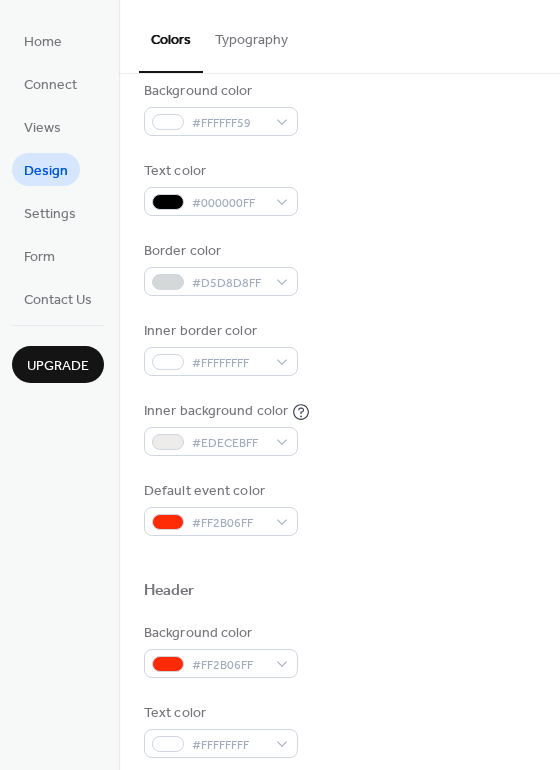 scroll, scrollTop: 0, scrollLeft: 0, axis: both 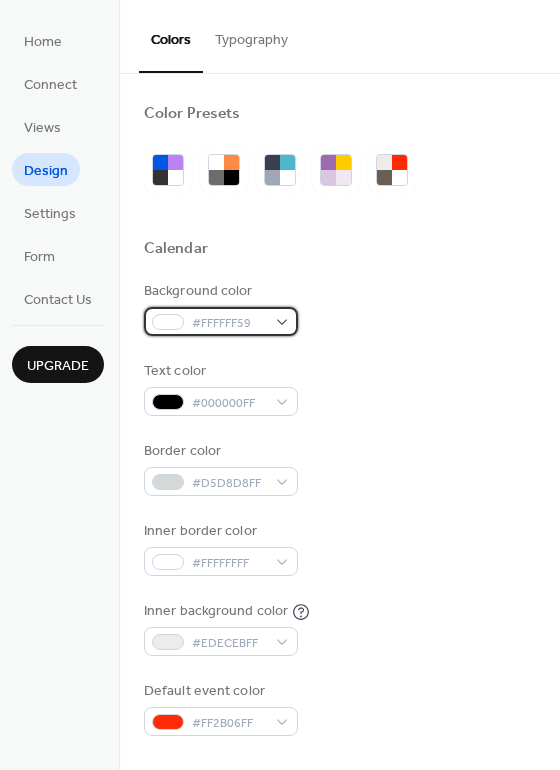 click on "#FFFFFF59" at bounding box center (221, 321) 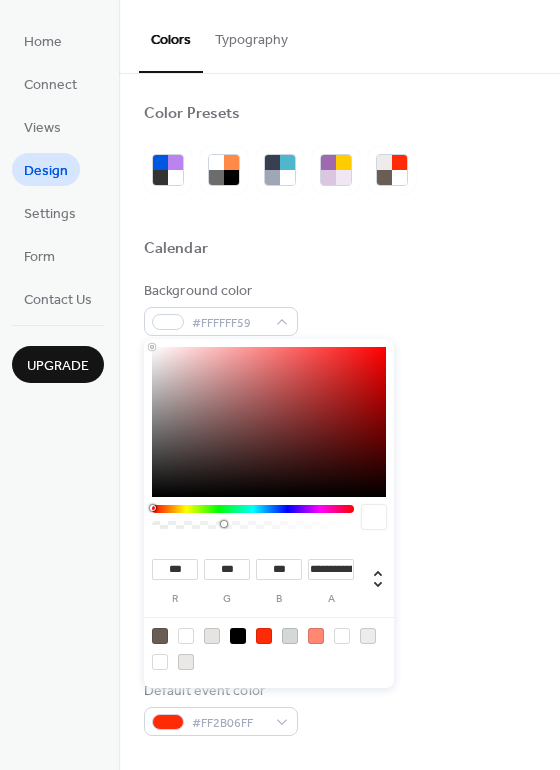 drag, startPoint x: 150, startPoint y: 343, endPoint x: 131, endPoint y: 330, distance: 23.021729 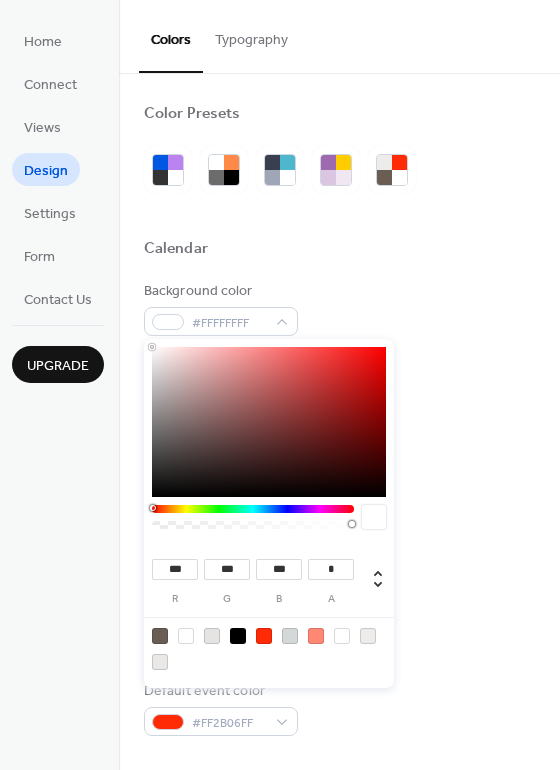 click on "Background color #FFFFFFFF Text color #000000FF Border color #D5D8D8FF Inner border color #FFFFFFFF Inner background color #EDECEBFF Default event color #FF2B06FF" at bounding box center [339, 508] 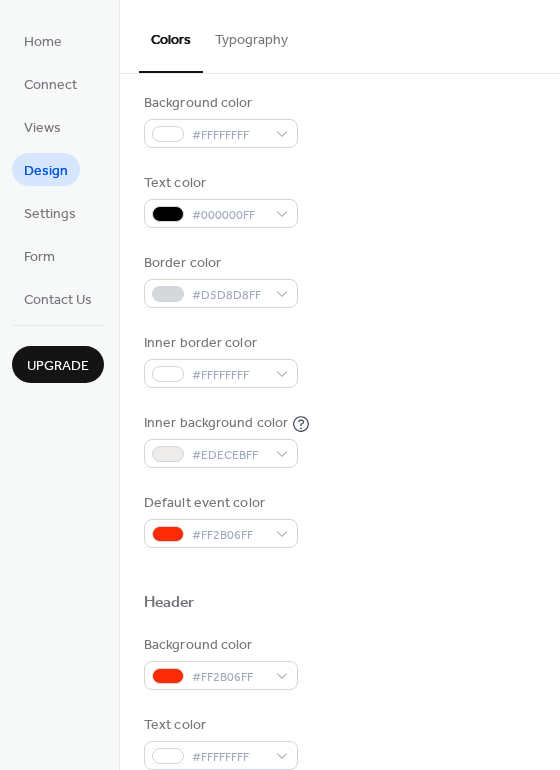 scroll, scrollTop: 211, scrollLeft: 0, axis: vertical 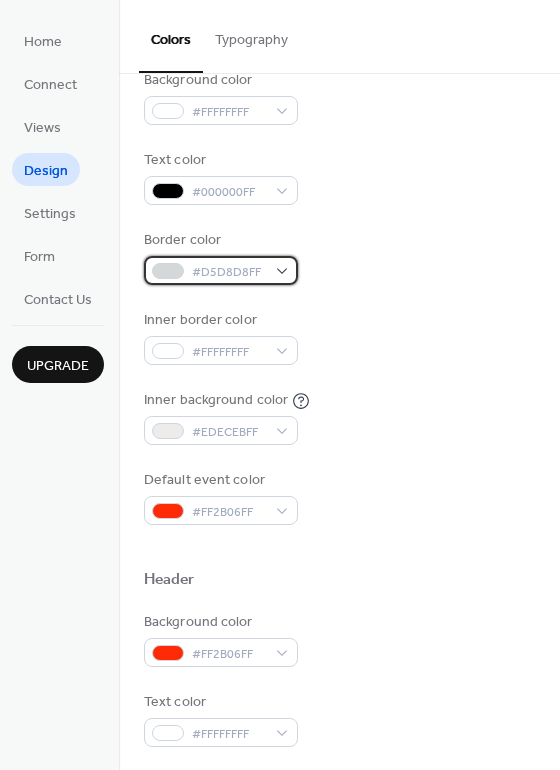 click on "#D5D8D8FF" at bounding box center (221, 270) 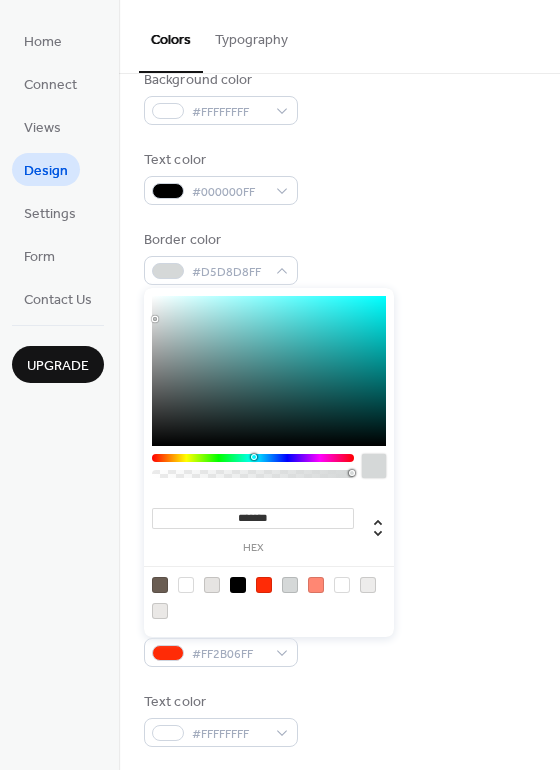 drag, startPoint x: 147, startPoint y: 315, endPoint x: 150, endPoint y: 303, distance: 12.369317 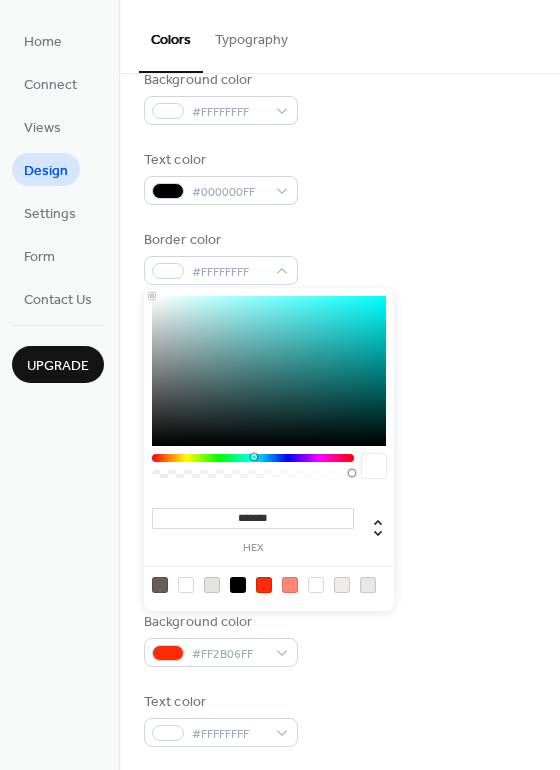 click on "Inner background color #EDECEBFF" at bounding box center (339, 417) 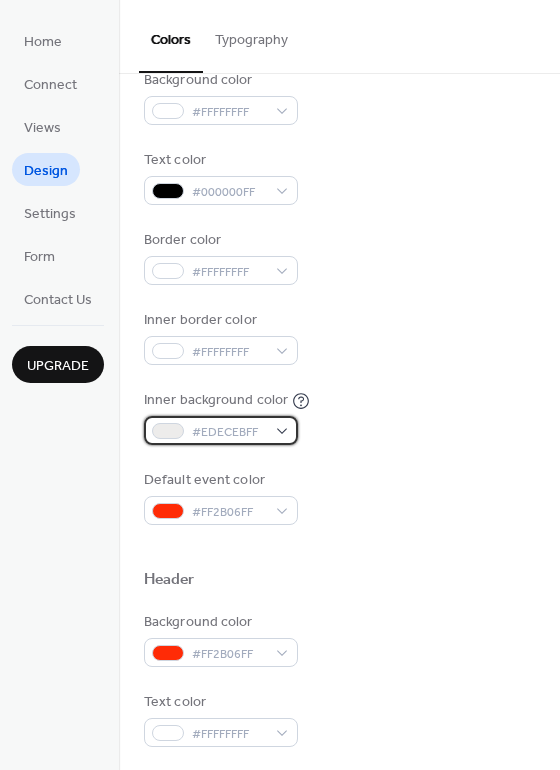 click on "#EDECEBFF" at bounding box center [221, 430] 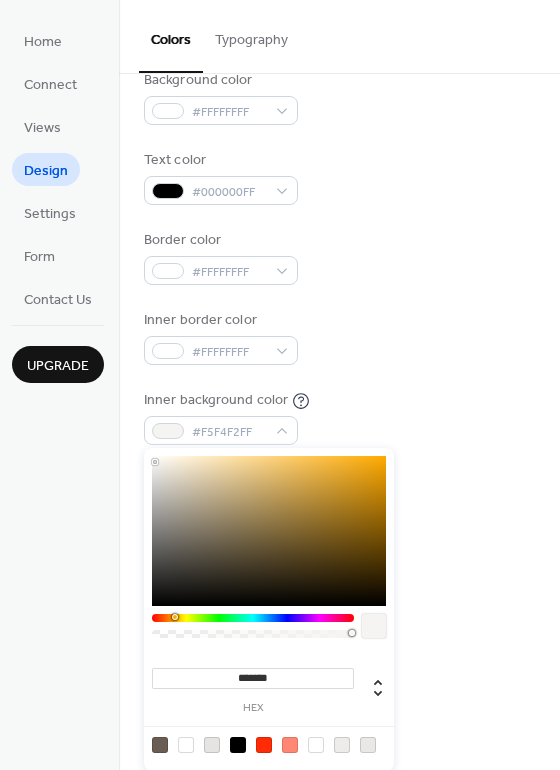 type on "*******" 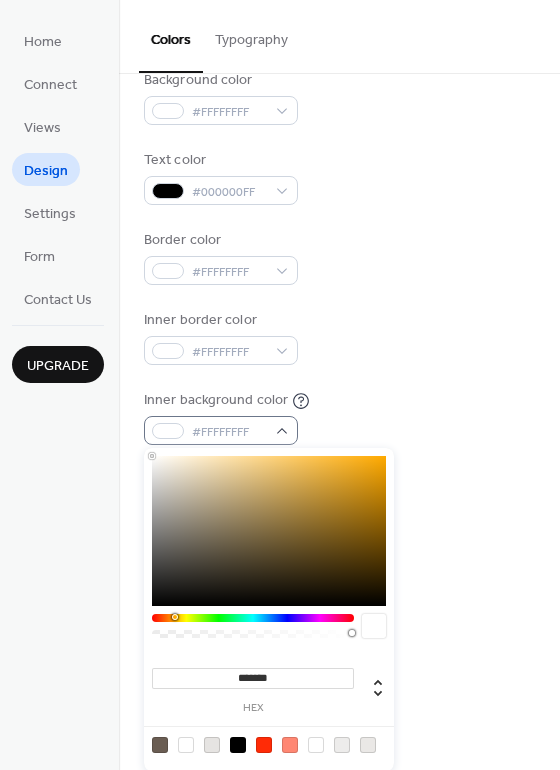 drag, startPoint x: 155, startPoint y: 464, endPoint x: 144, endPoint y: 441, distance: 25.495098 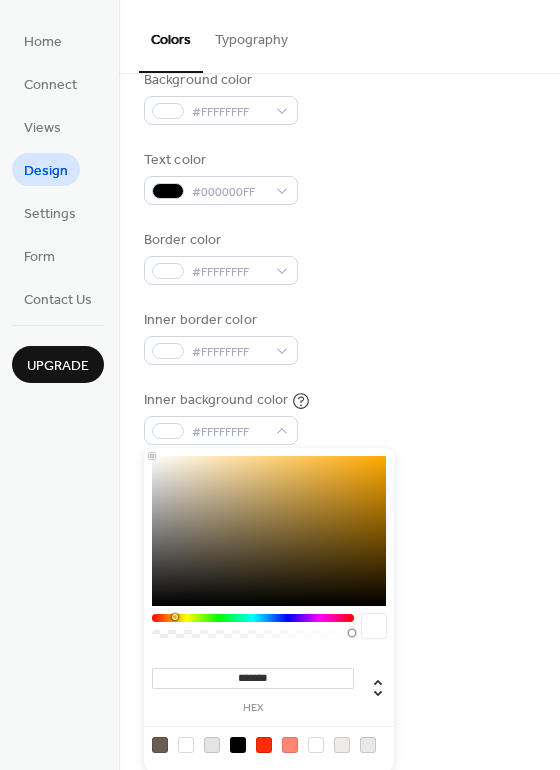 click on "Background color #FFFFFFFF Text color #000000FF Border color #FFFFFFFF Inner border color #FFFFFFFF Inner background color #FFFFFFFF Default event color #FF2B06FF" at bounding box center [339, 297] 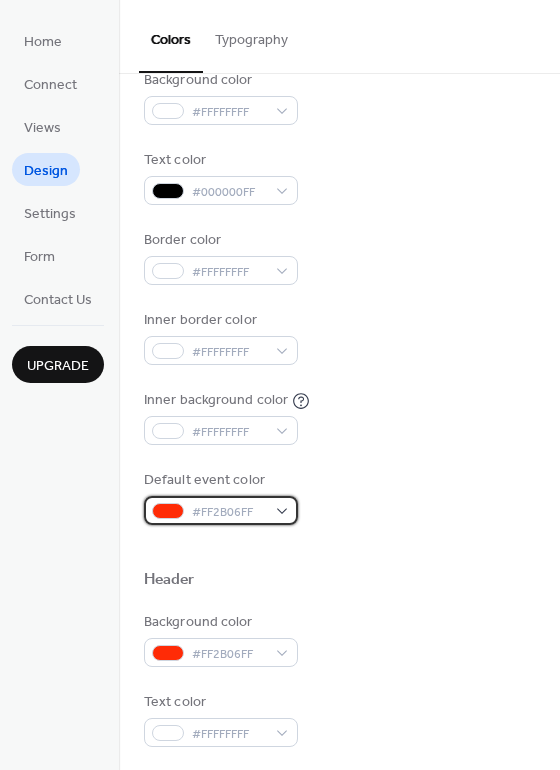 click on "#FF2B06FF" at bounding box center [221, 510] 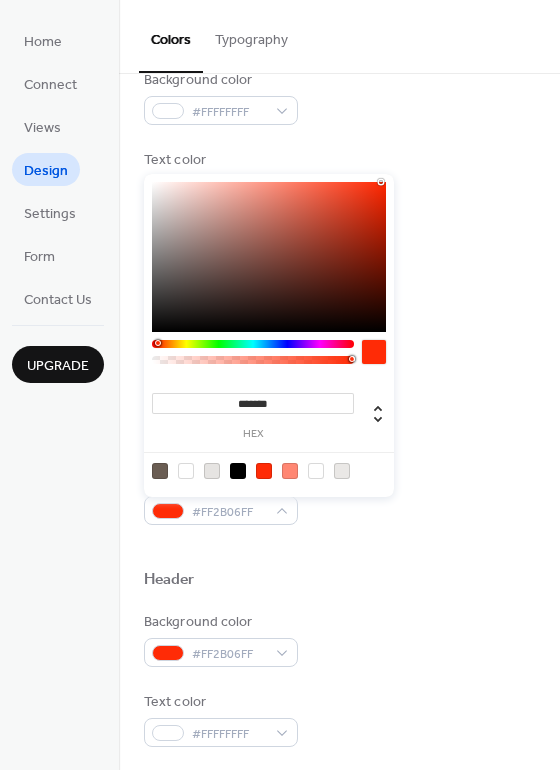 click at bounding box center (238, 471) 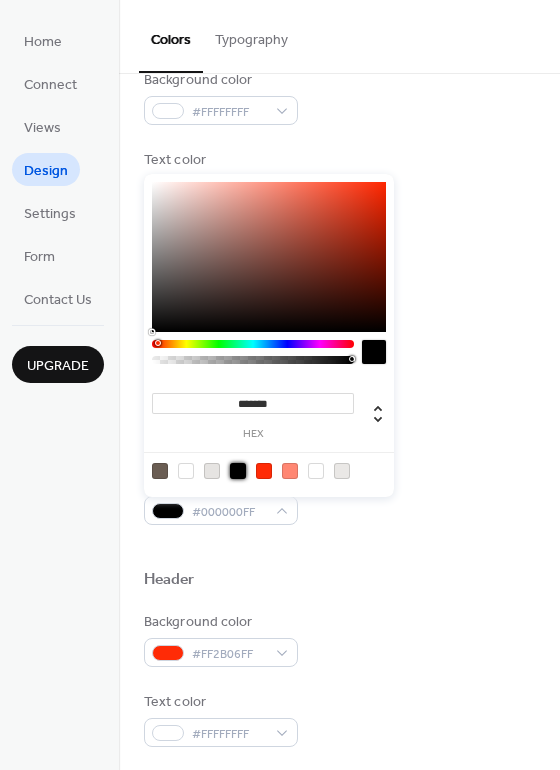click on "Default event color #000000FF" at bounding box center [339, 497] 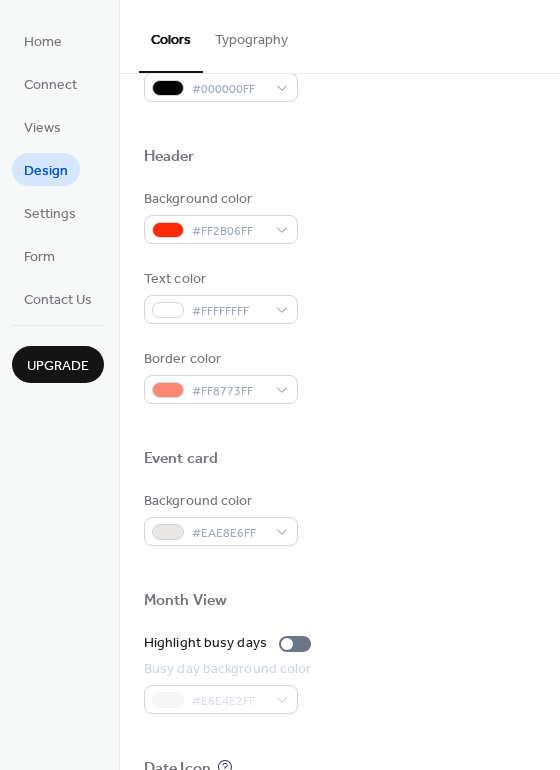 scroll, scrollTop: 611, scrollLeft: 0, axis: vertical 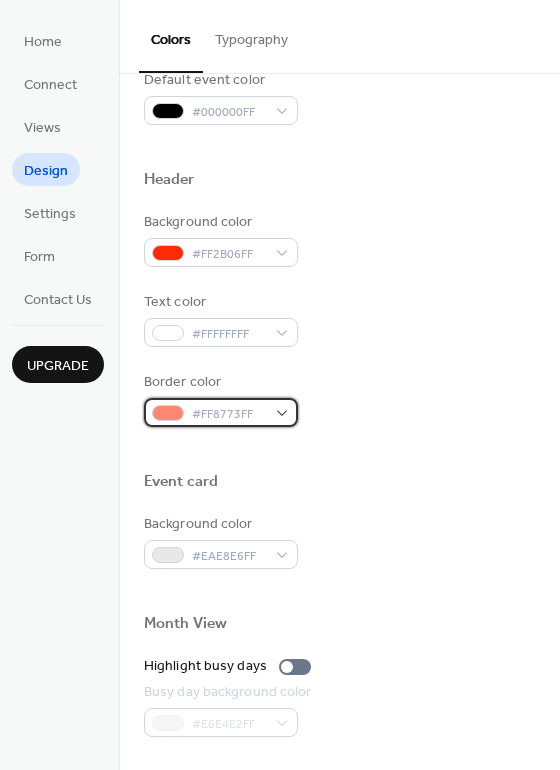 click on "#FF8773FF" at bounding box center (221, 412) 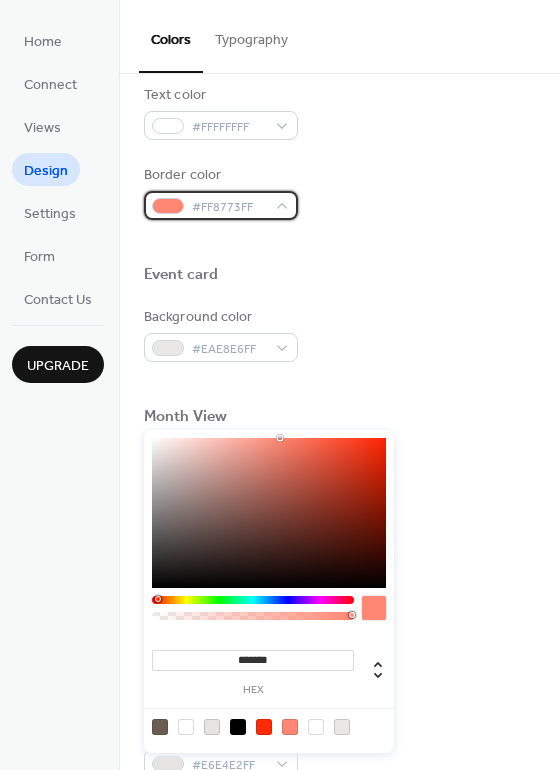 scroll, scrollTop: 855, scrollLeft: 0, axis: vertical 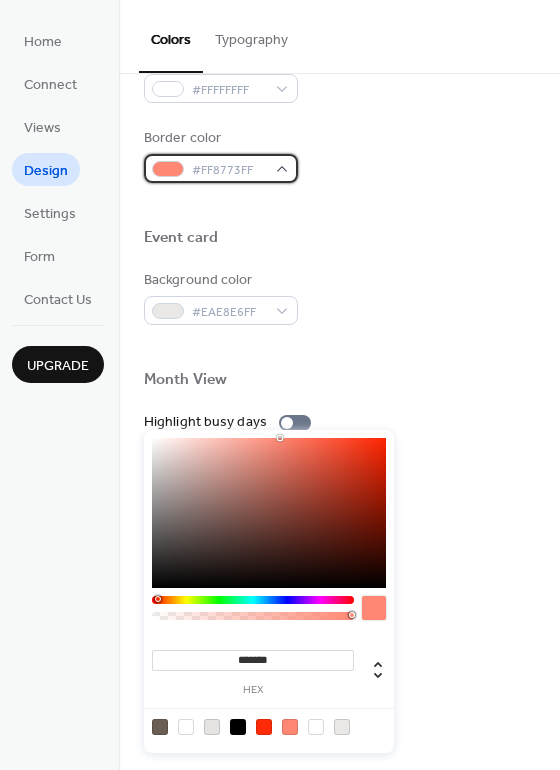click on "#FF8773FF" at bounding box center [221, 168] 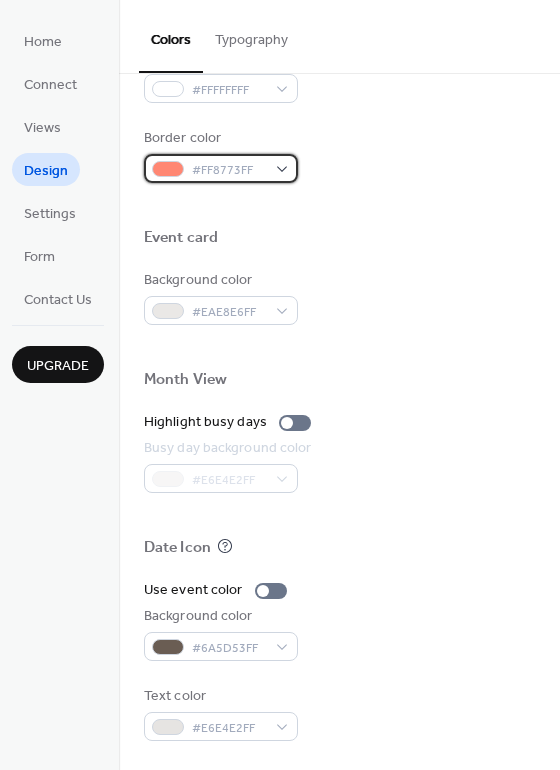 click on "#FF8773FF" at bounding box center [229, 170] 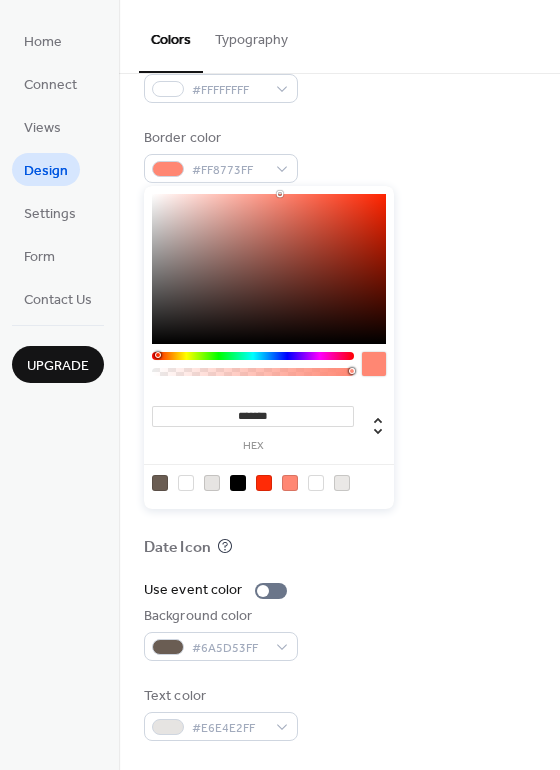 click at bounding box center (186, 483) 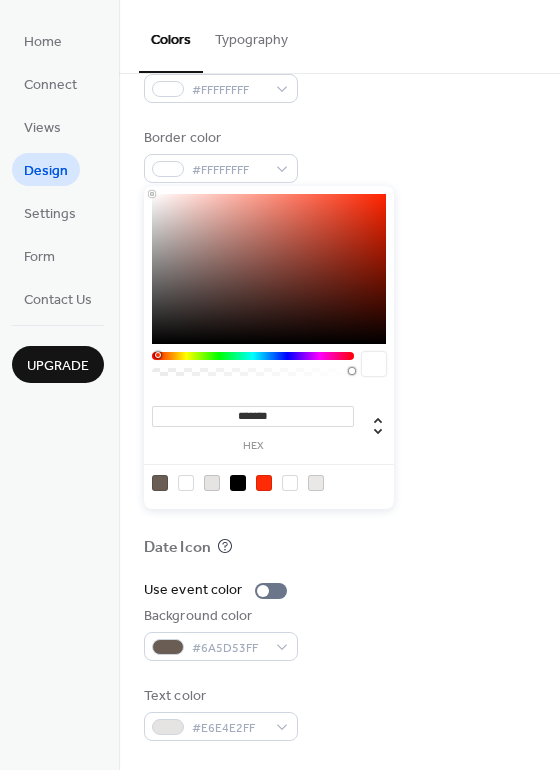 click on "Event card" at bounding box center (339, 241) 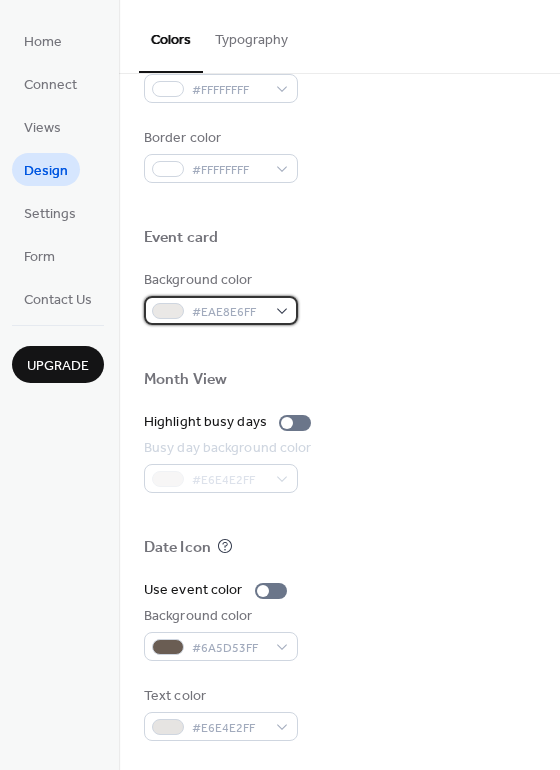 click on "#EAE8E6FF" at bounding box center (221, 310) 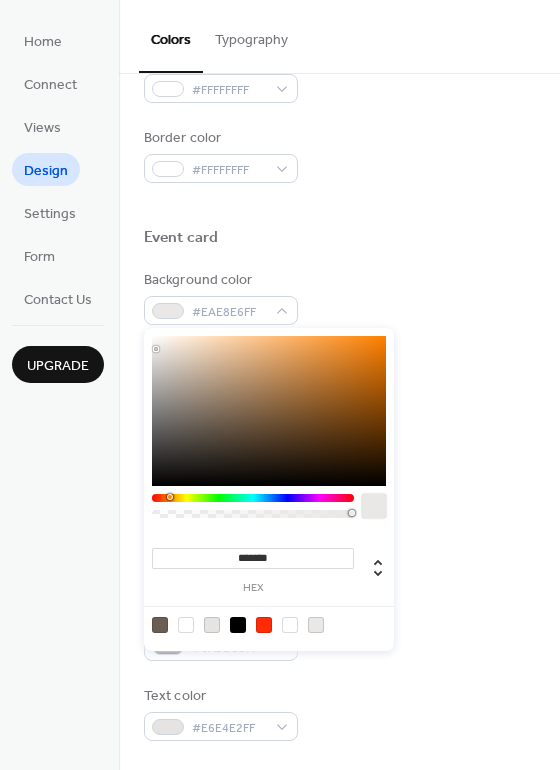 click at bounding box center [238, 625] 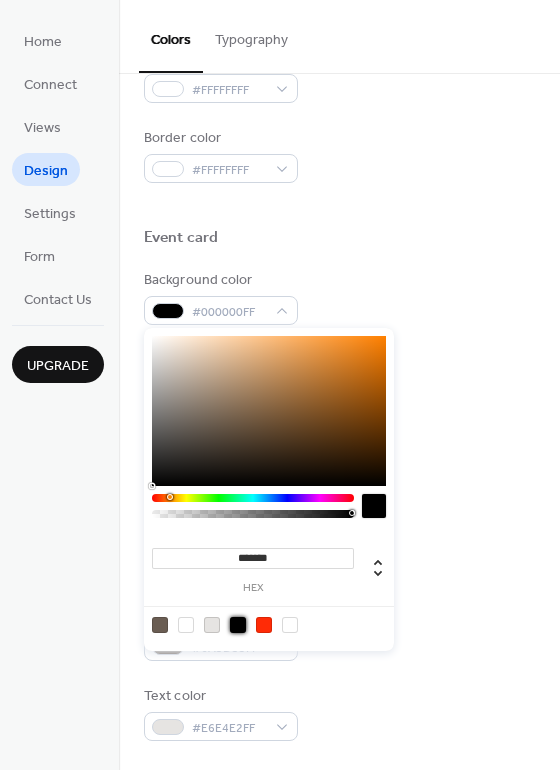 click at bounding box center (339, 347) 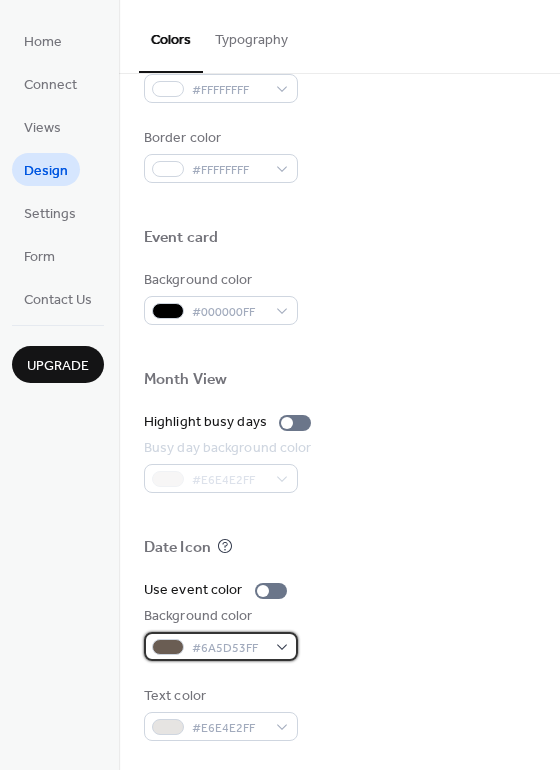 click on "#6A5D53FF" at bounding box center [229, 648] 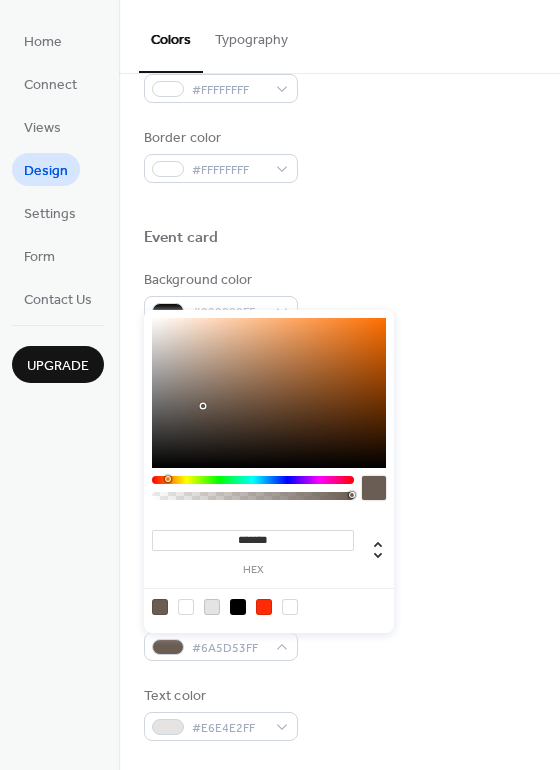 click at bounding box center (238, 607) 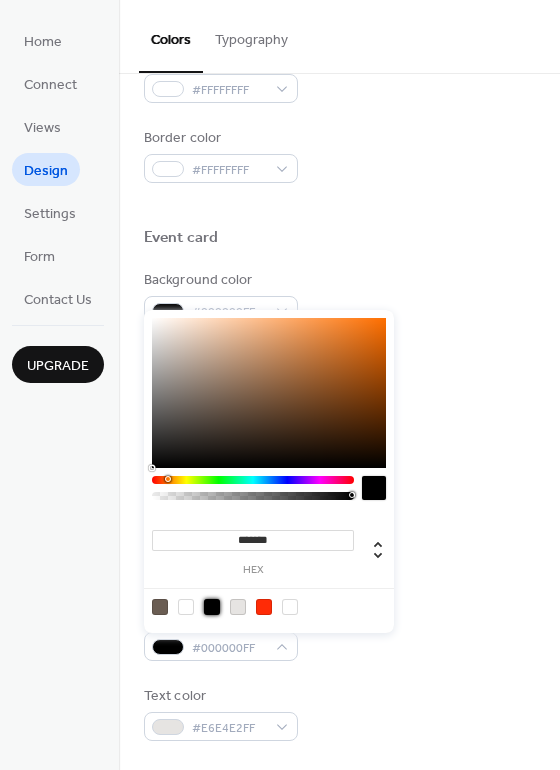 click on "Text color #E6E4E2FF" at bounding box center (339, 713) 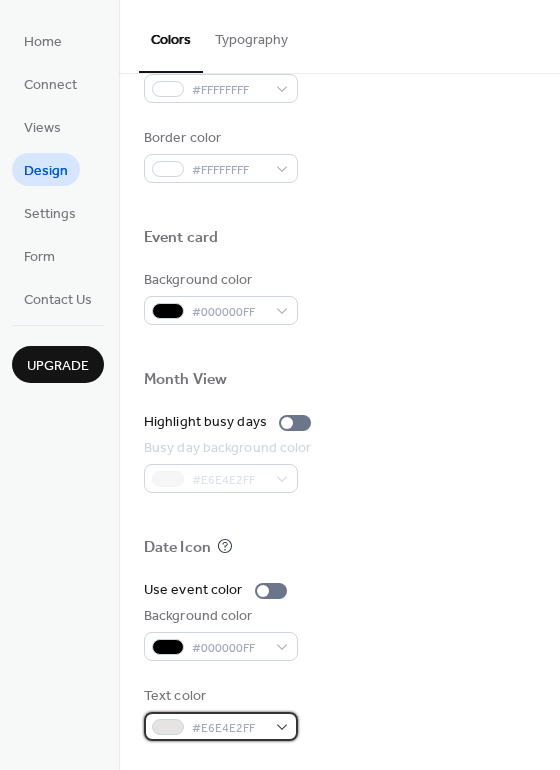 click on "#E6E4E2FF" at bounding box center (229, 728) 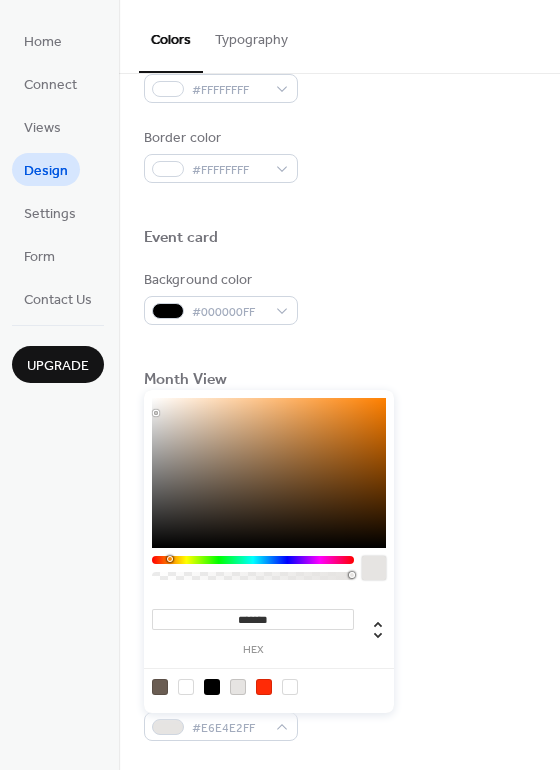 click at bounding box center (186, 687) 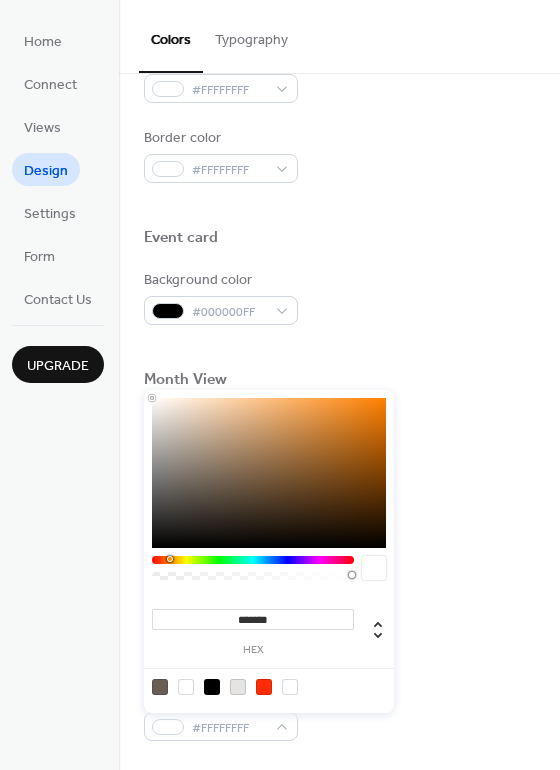 click on "Text color #FFFFFFFF" at bounding box center (339, 713) 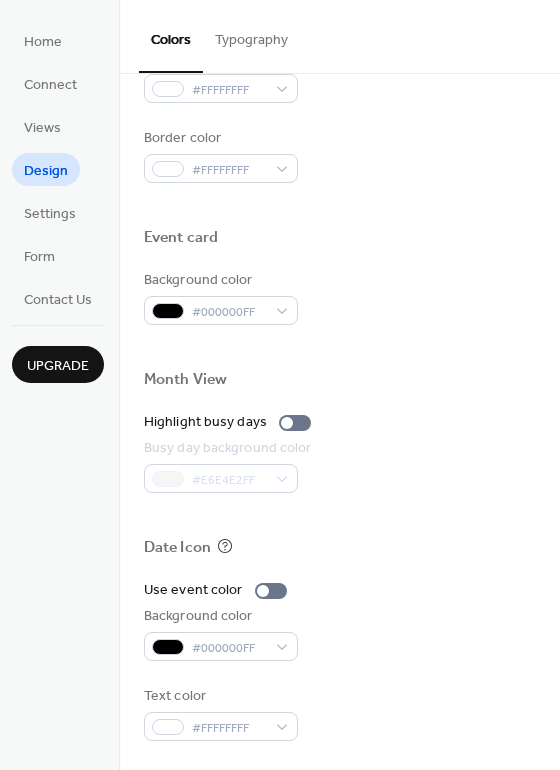 click on "Highlight busy days" at bounding box center (339, 422) 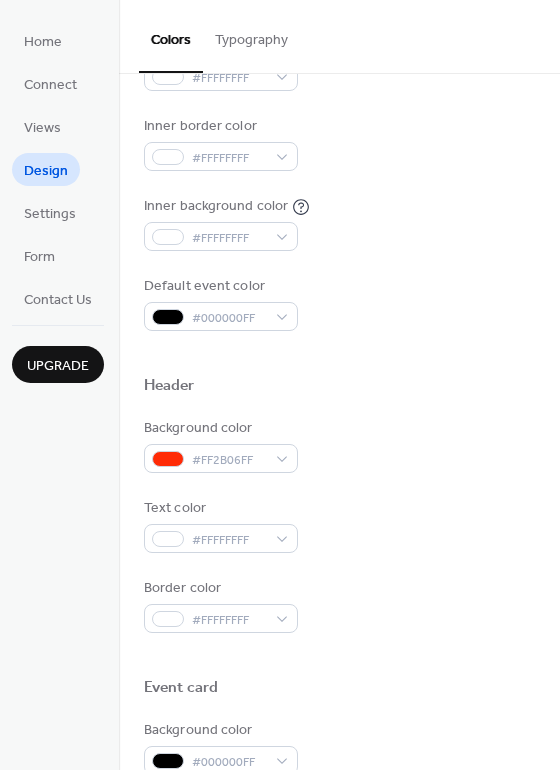scroll, scrollTop: 410, scrollLeft: 0, axis: vertical 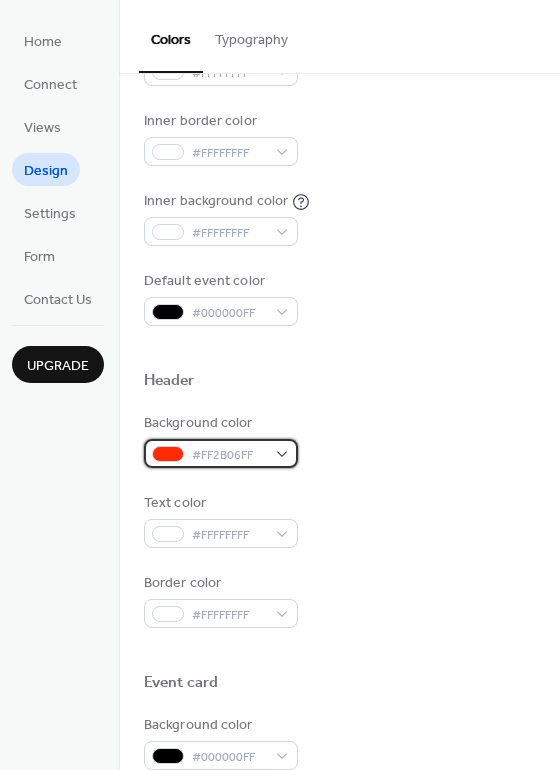 click on "#FF2B06FF" at bounding box center [221, 453] 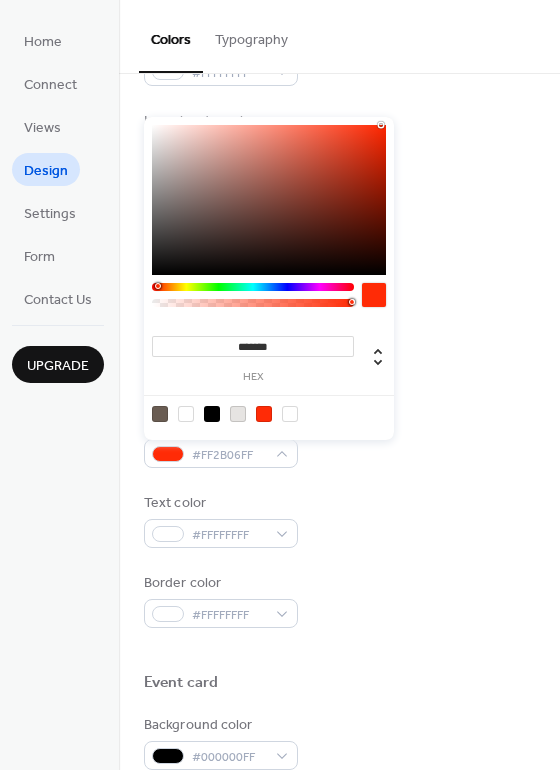 click at bounding box center [212, 414] 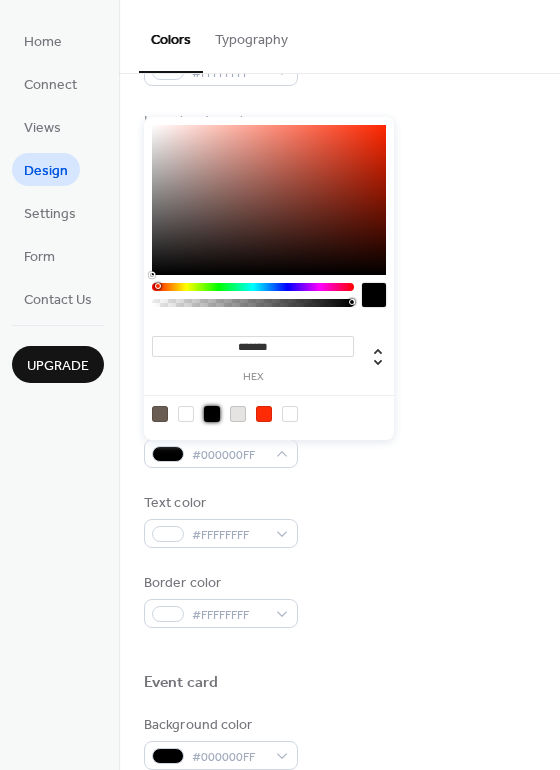 click on "Border color #FFFFFFFF" at bounding box center [339, 600] 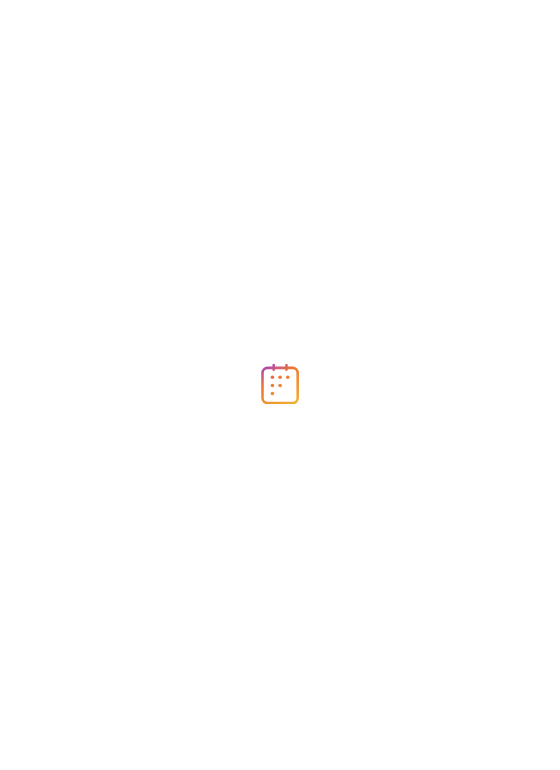 scroll, scrollTop: 0, scrollLeft: 0, axis: both 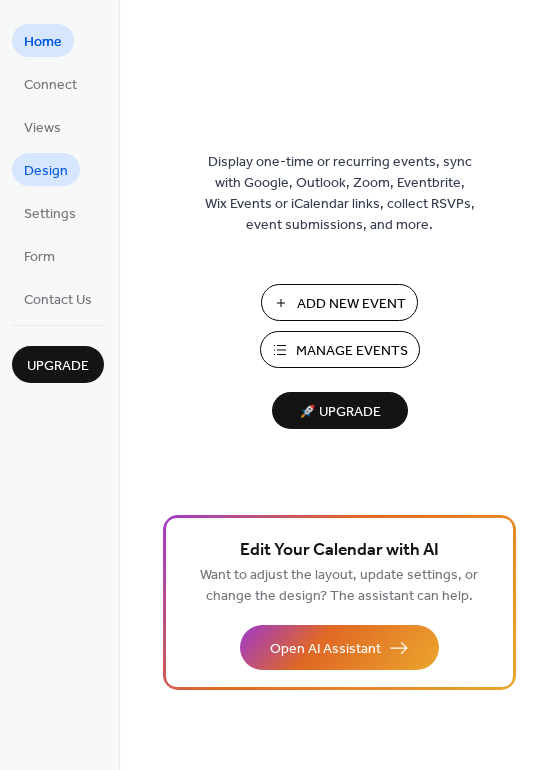 click on "Design" at bounding box center [46, 169] 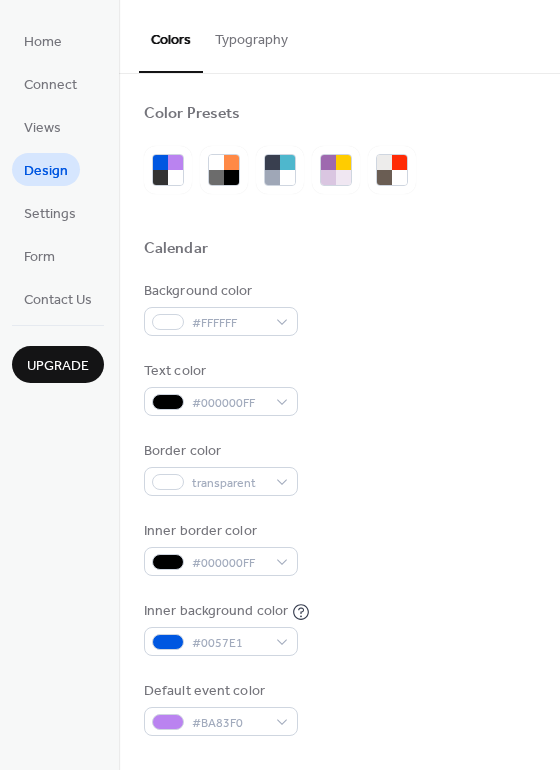 scroll, scrollTop: 0, scrollLeft: 0, axis: both 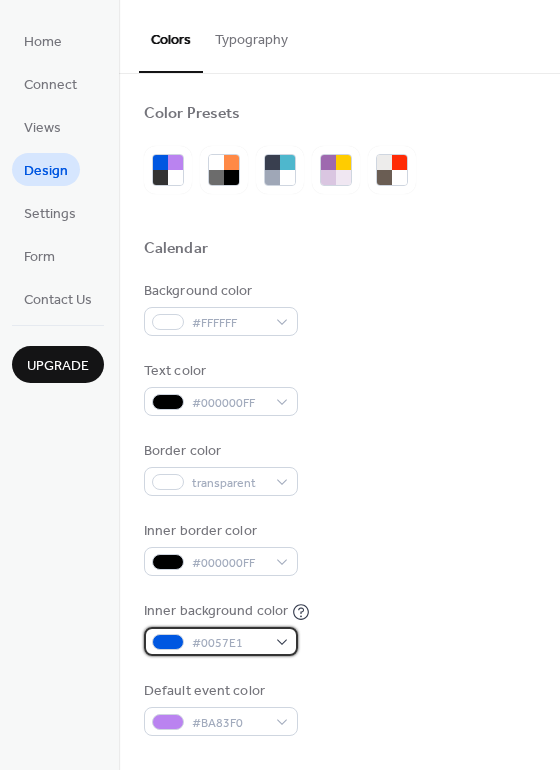 click on "#0057E1" at bounding box center [221, 641] 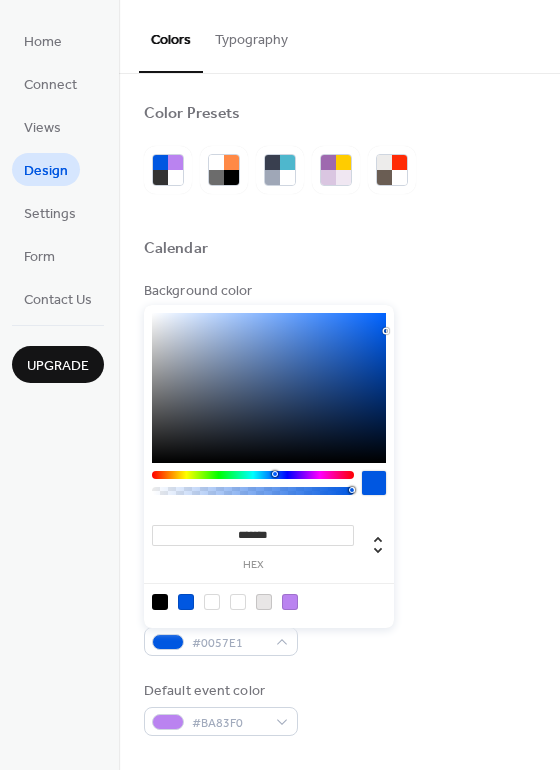 click at bounding box center [212, 602] 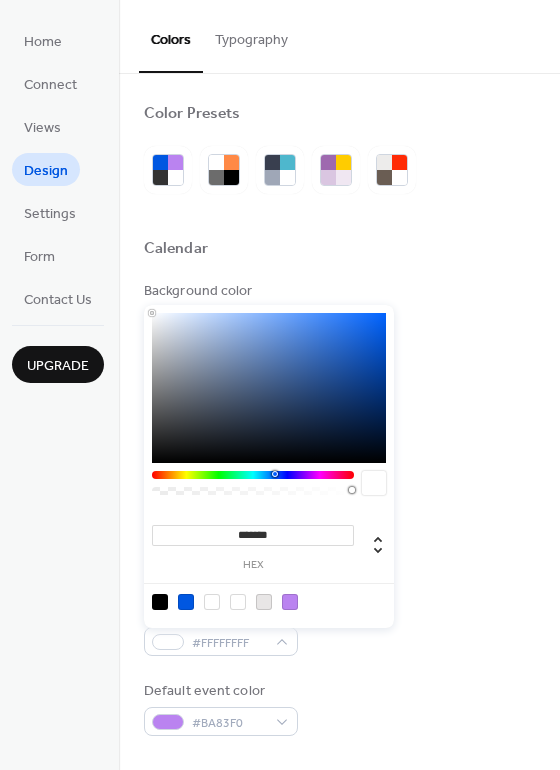 click on "Background color #FFFFFF Text color #000000FF Border color transparent Inner border color #000000FF Inner background color #FFFFFFFF Default event color #BA83F0" at bounding box center [339, 508] 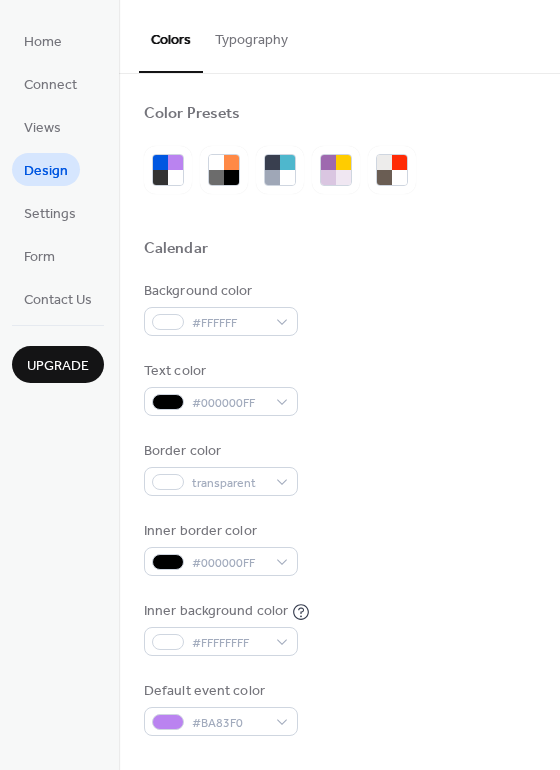click on "Typography" at bounding box center (251, 35) 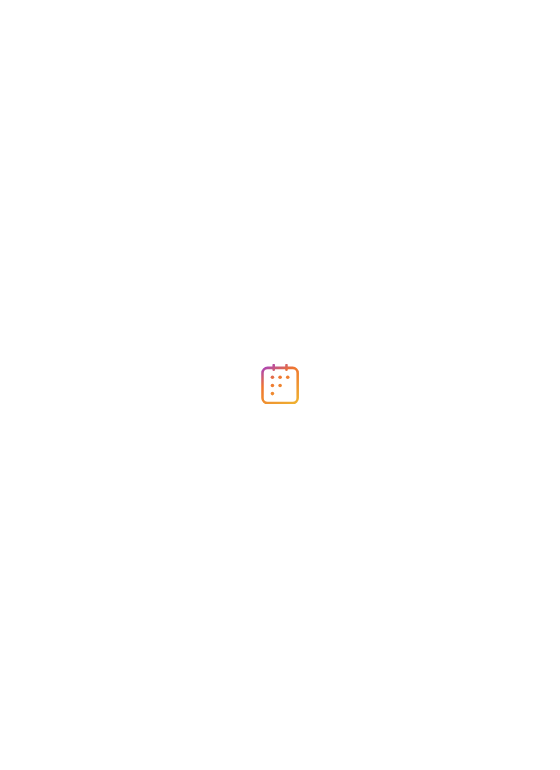scroll, scrollTop: 0, scrollLeft: 0, axis: both 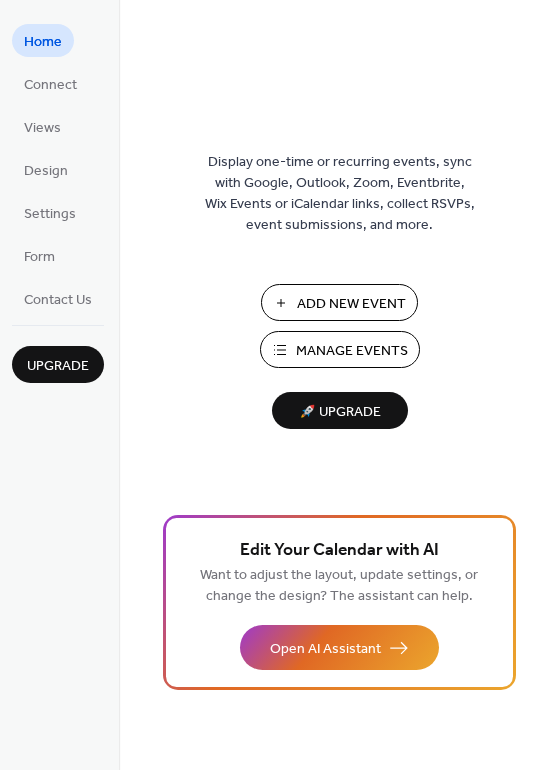 click on "Display one-time or recurring events, sync with Google, Outlook, Zoom, Eventbrite, Wix Events or iCalendar links, collect RSVPs, event submissions, and more. Add New Event Manage Events 🚀 Upgrade" at bounding box center (339, 417) 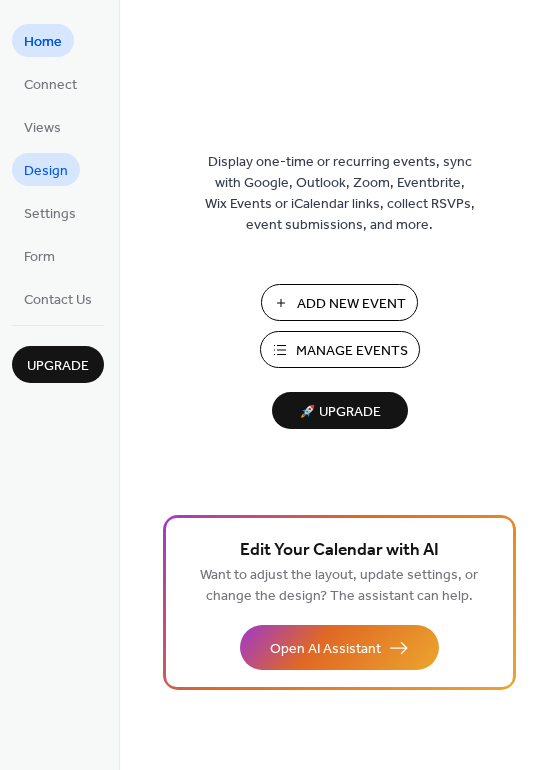 click on "Design" at bounding box center (46, 171) 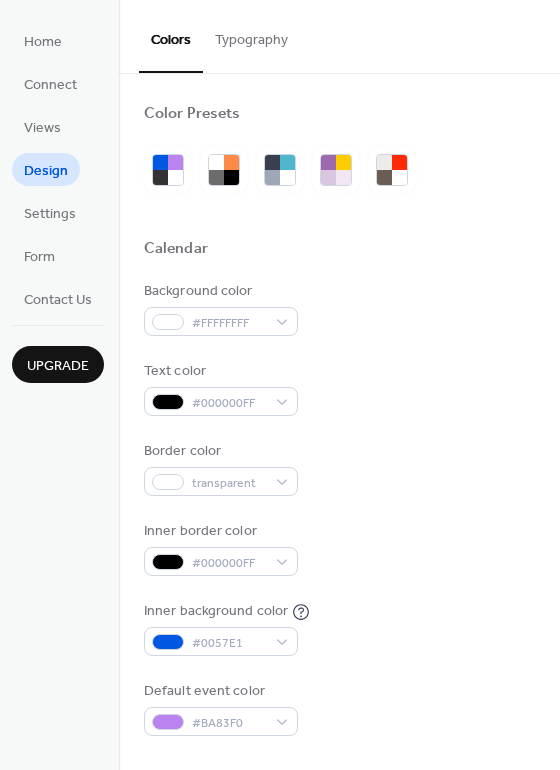 scroll, scrollTop: 855, scrollLeft: 0, axis: vertical 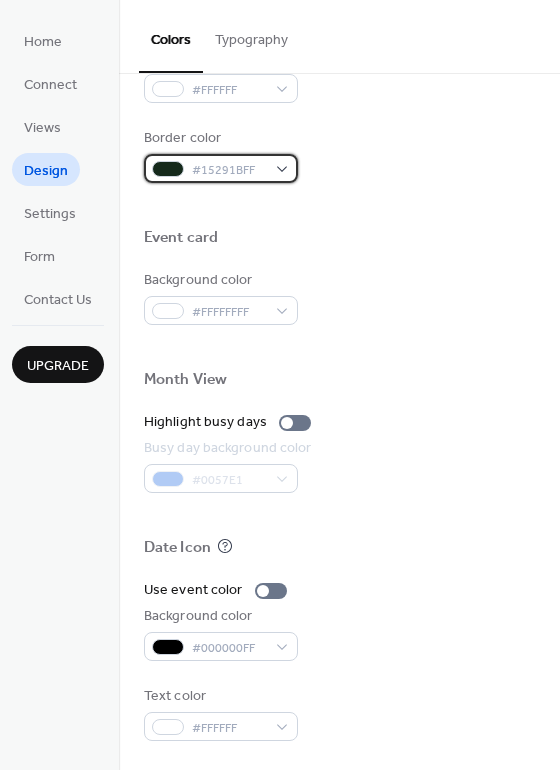 click on "#15291BFF" at bounding box center (229, 170) 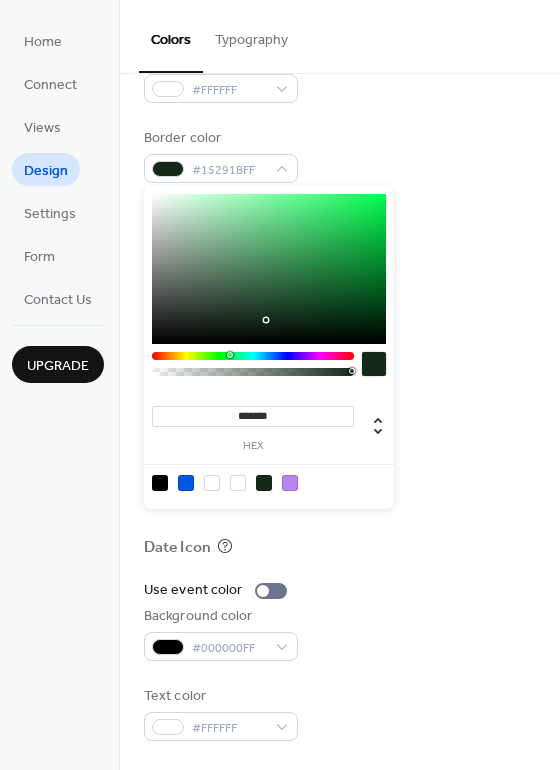 click at bounding box center (212, 483) 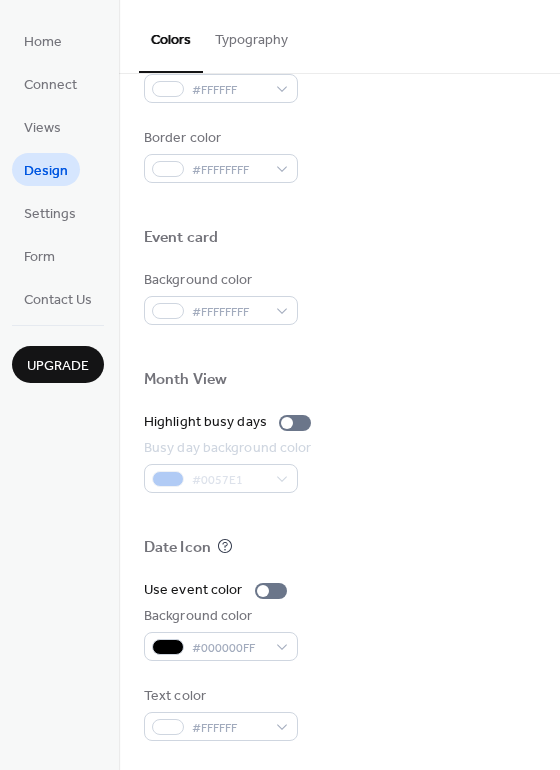 click on "Border color #FFFFFFFF" at bounding box center [339, 155] 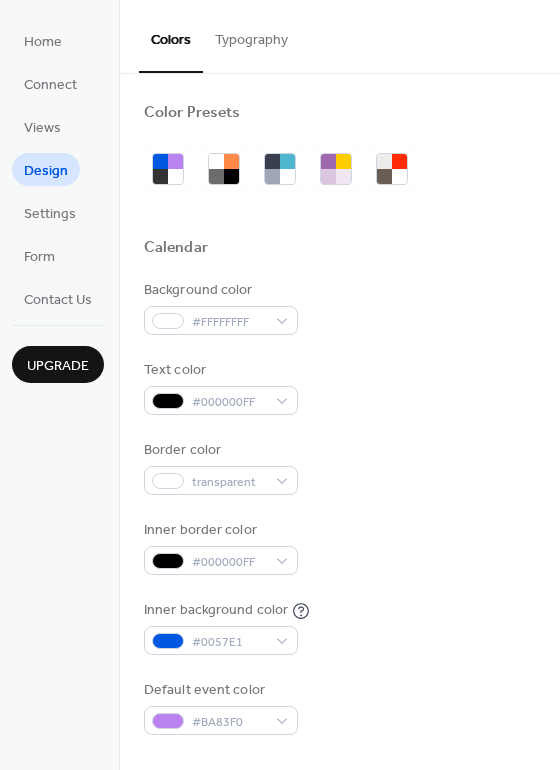 scroll, scrollTop: 0, scrollLeft: 0, axis: both 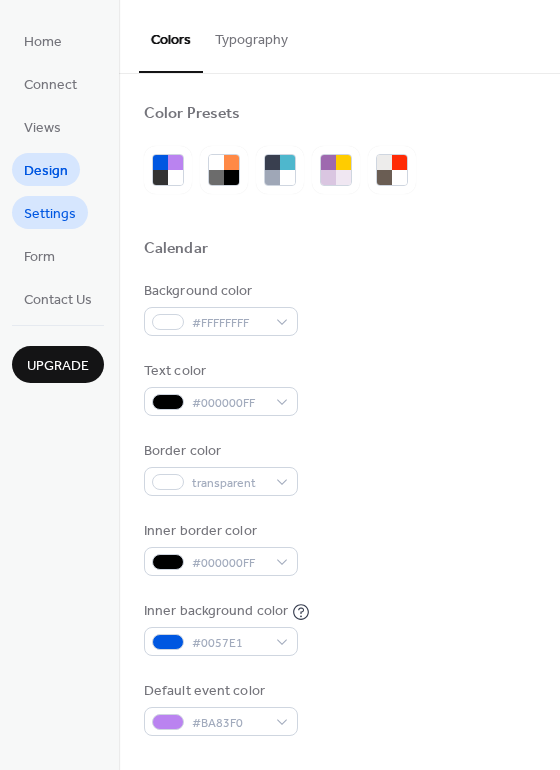 click on "Settings" at bounding box center (50, 214) 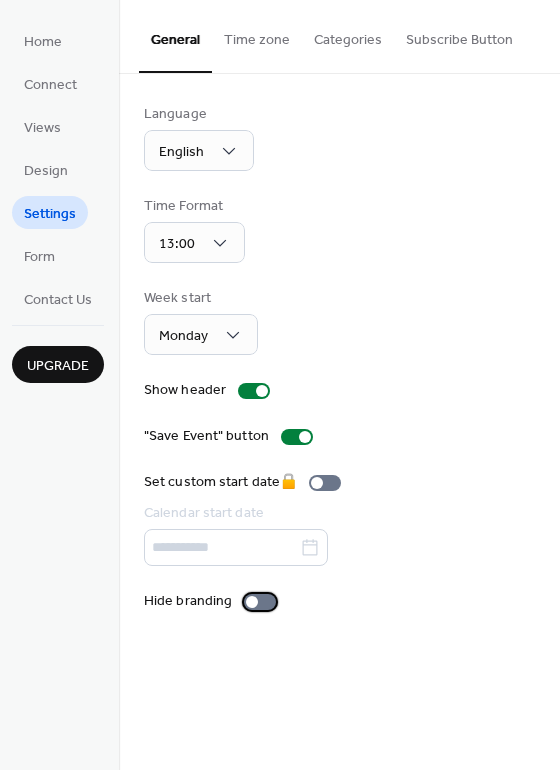 click at bounding box center (260, 602) 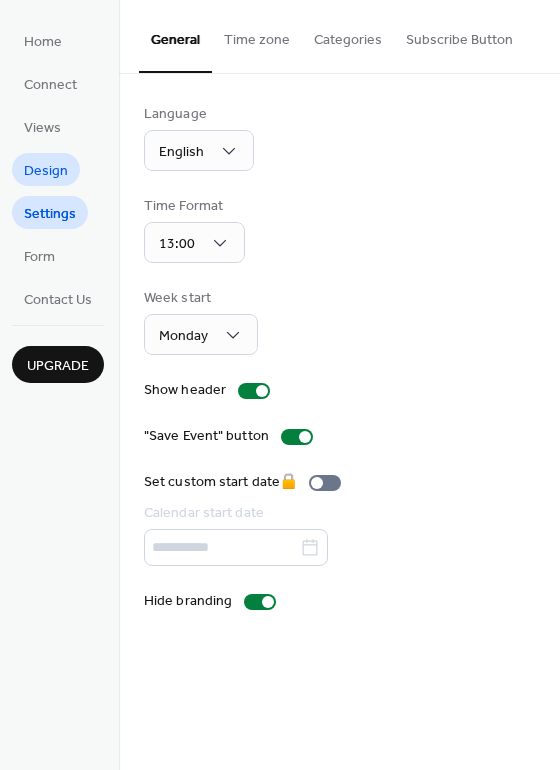 click on "Design" at bounding box center (46, 171) 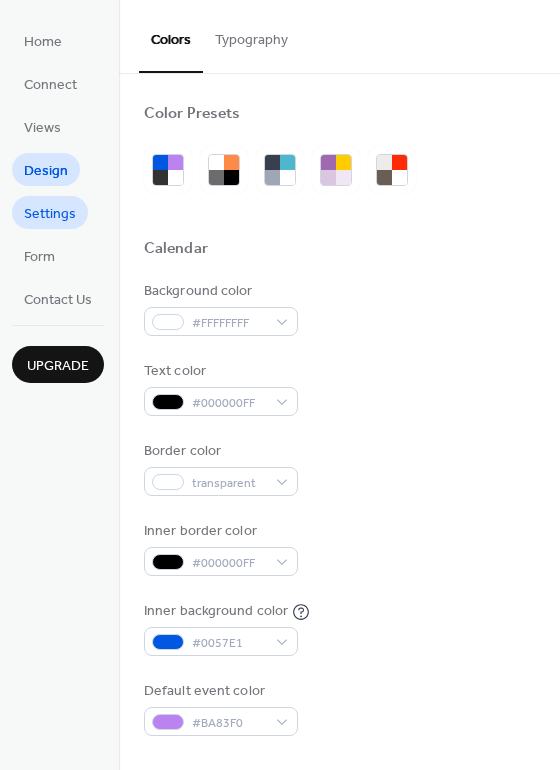 click on "Settings" at bounding box center (50, 214) 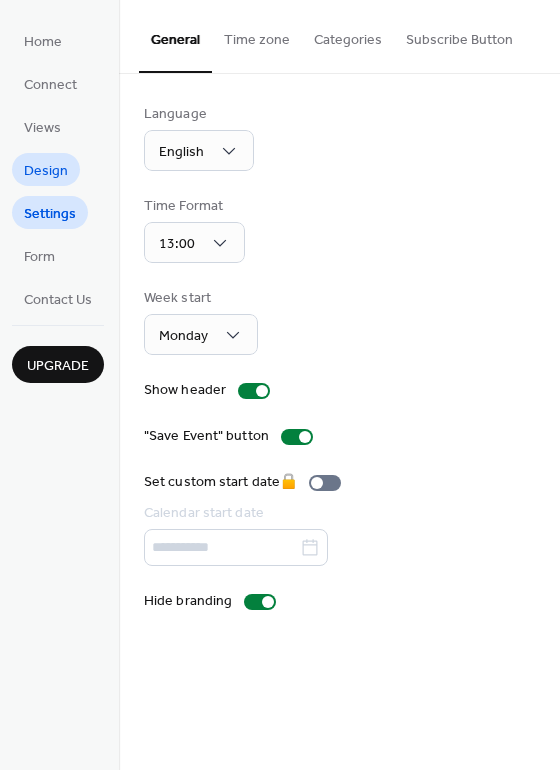 click on "Design" at bounding box center (46, 169) 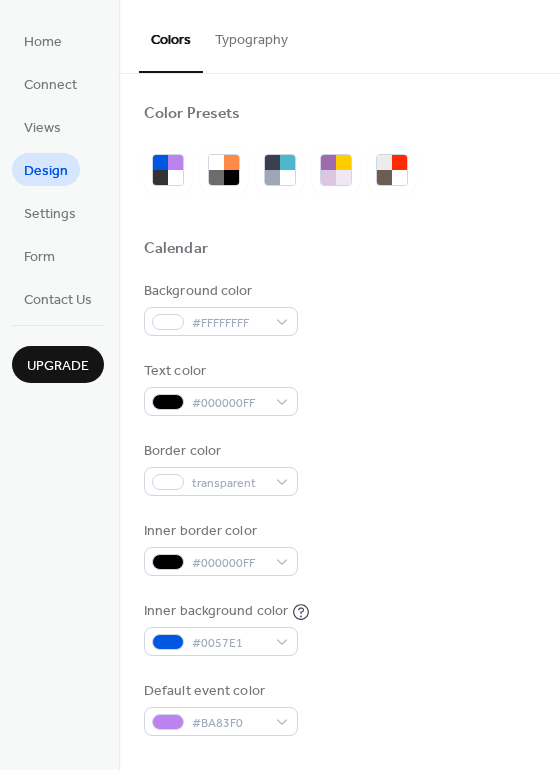 click on "Typography" at bounding box center [251, 35] 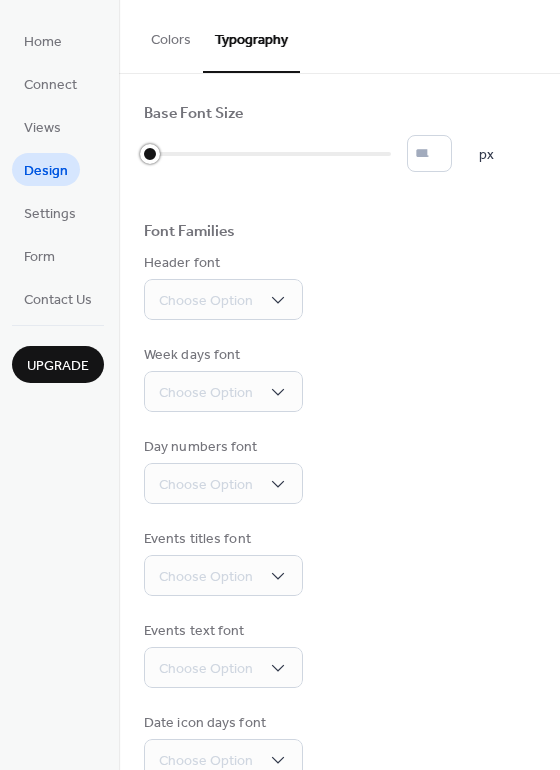 click at bounding box center (267, 154) 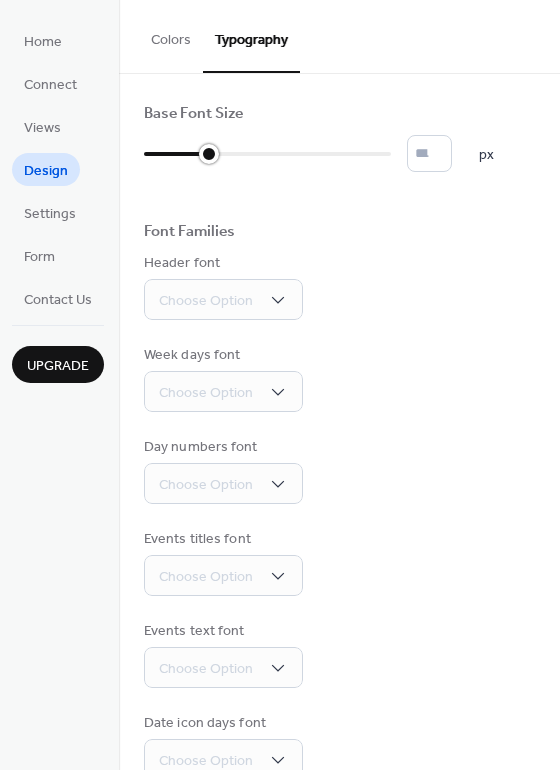 click at bounding box center (267, 154) 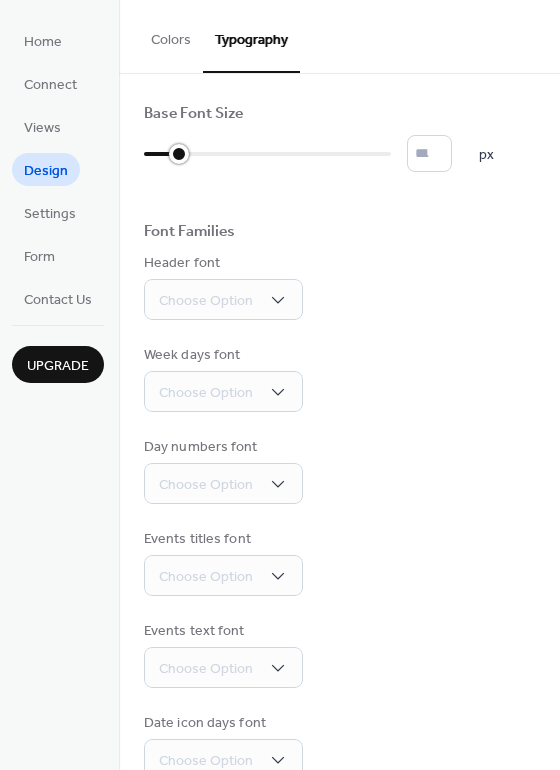 click at bounding box center [267, 154] 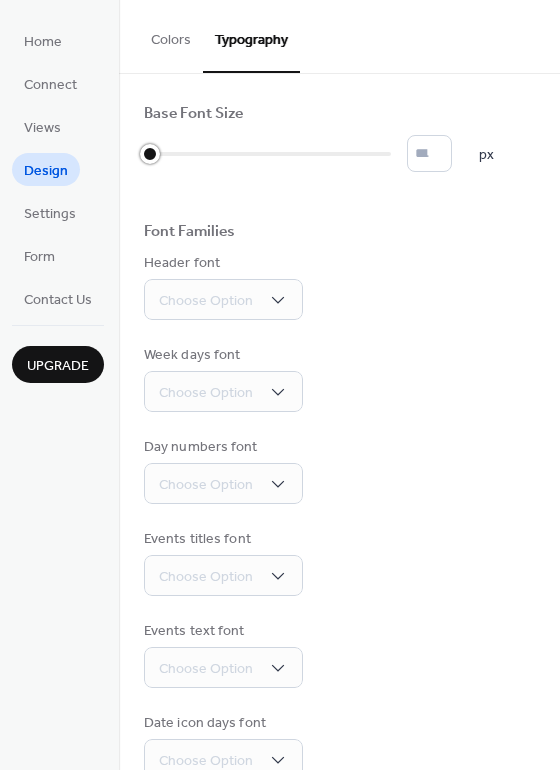 click at bounding box center (267, 154) 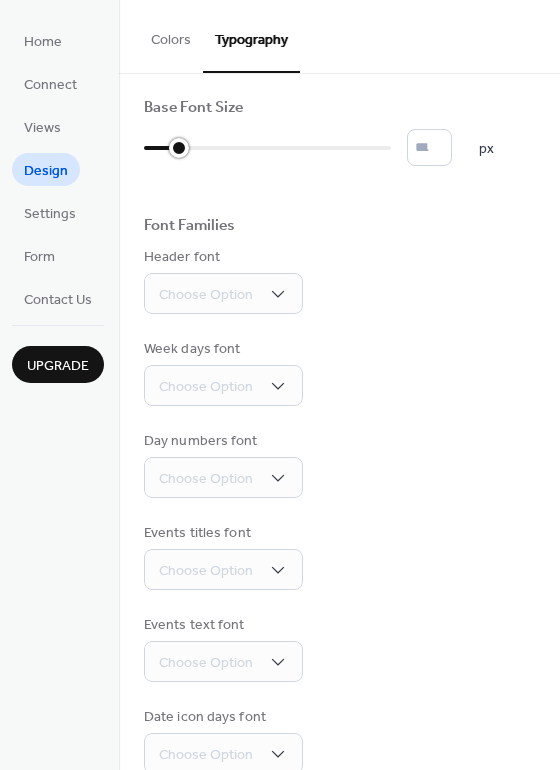 scroll, scrollTop: 0, scrollLeft: 0, axis: both 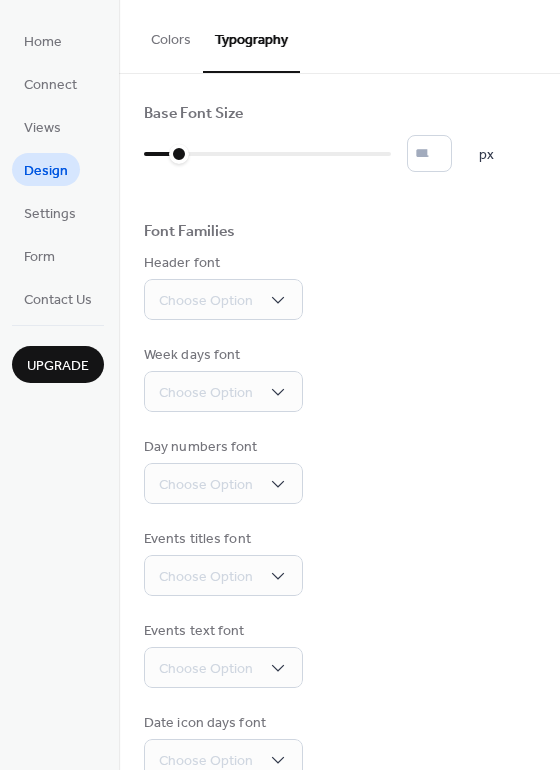 click on "Upgrade" at bounding box center (58, 366) 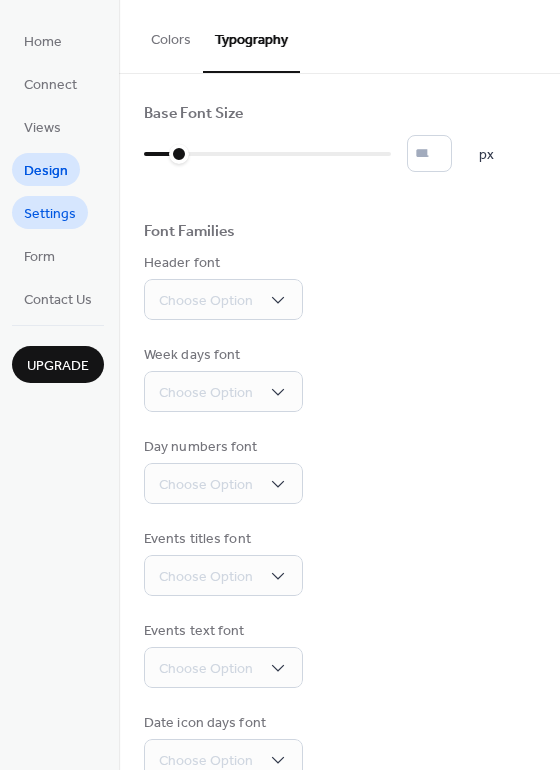 click on "Settings" at bounding box center (50, 214) 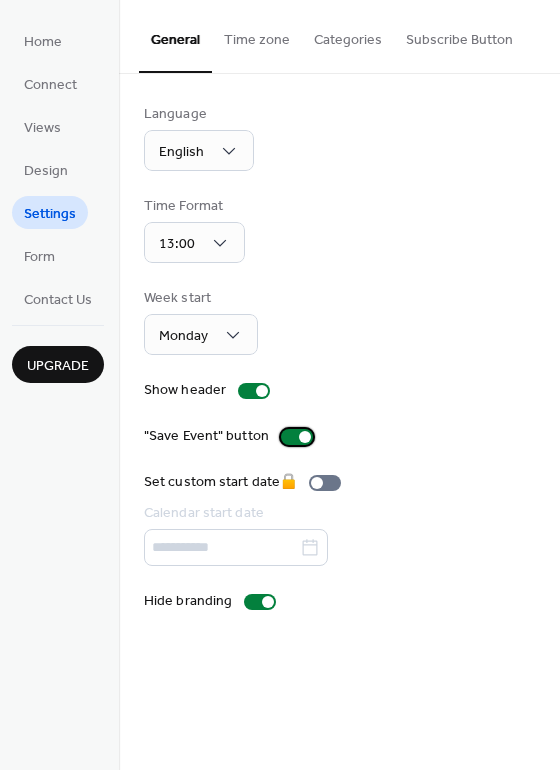 click at bounding box center [297, 437] 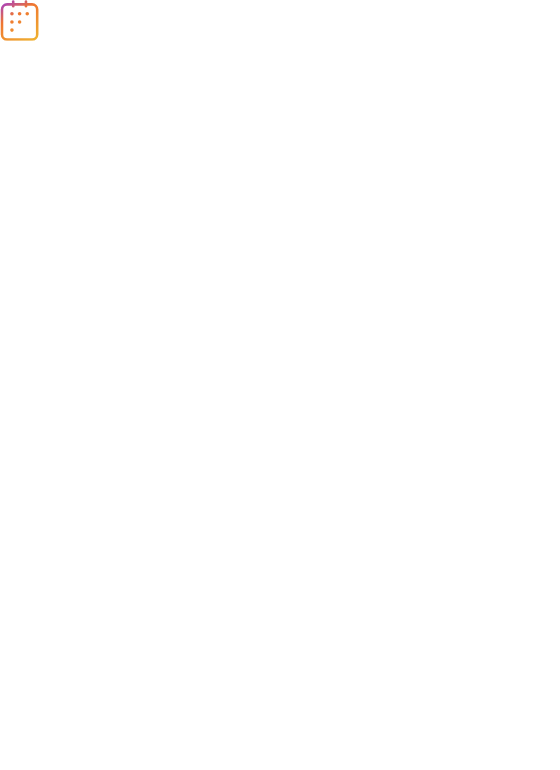 scroll, scrollTop: 0, scrollLeft: 0, axis: both 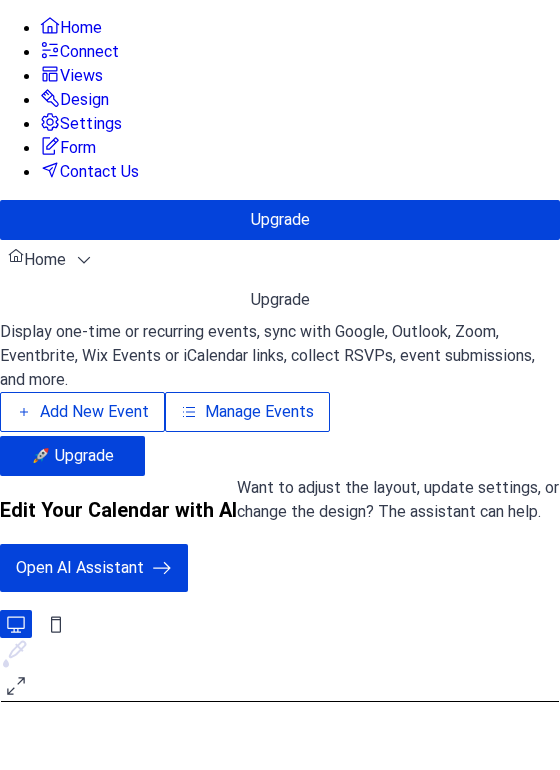 click on "Design" at bounding box center [84, 100] 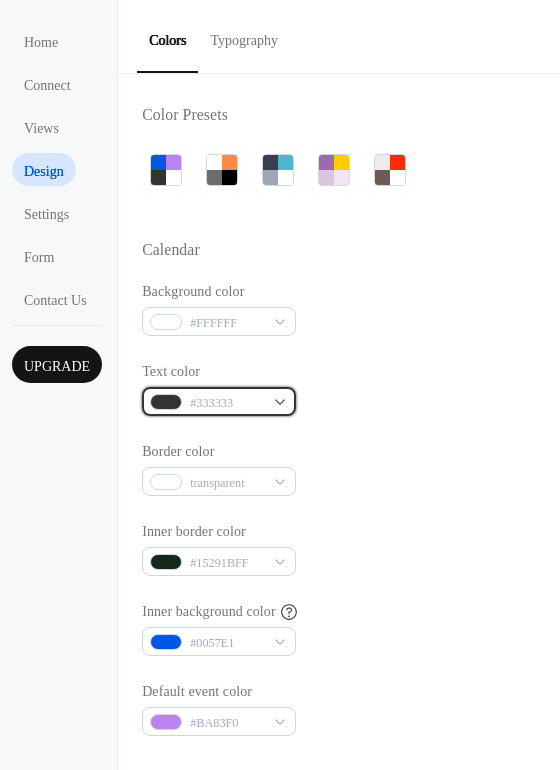 click on "#333333" at bounding box center [219, 401] 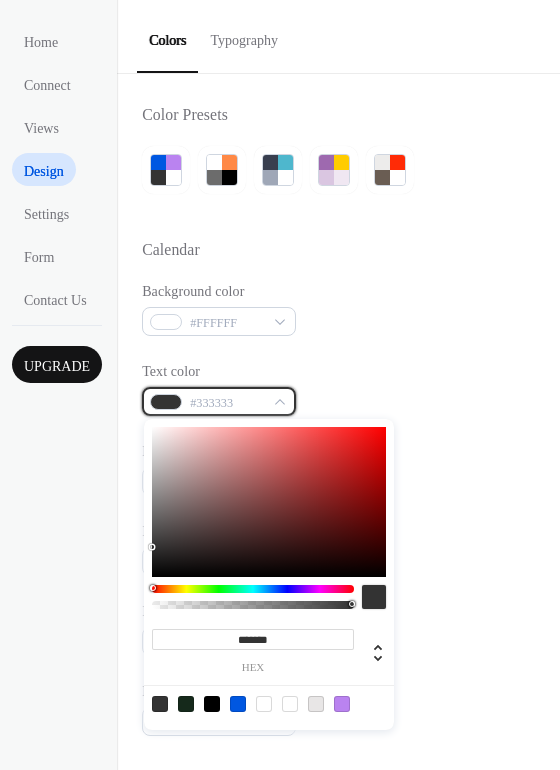 scroll, scrollTop: 855, scrollLeft: 0, axis: vertical 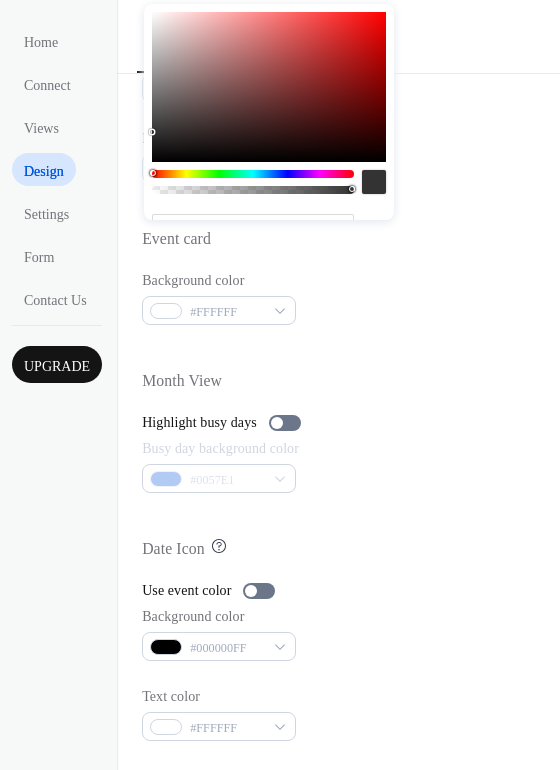 click at bounding box center (269, 87) 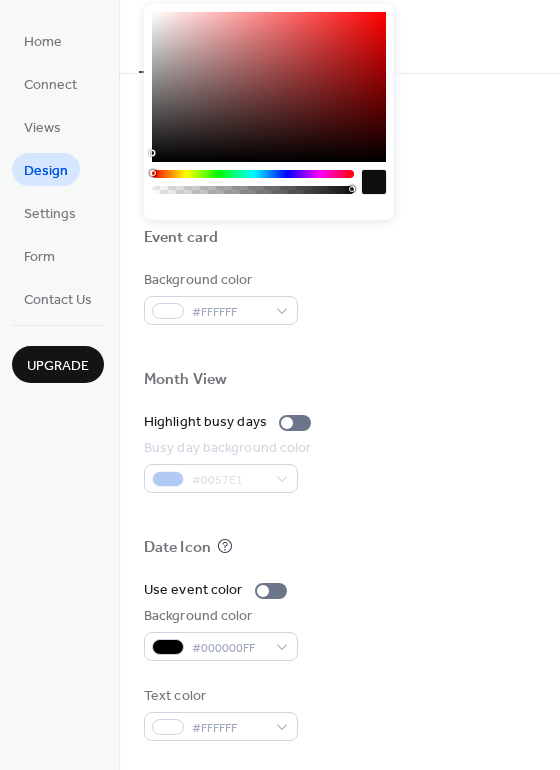 click at bounding box center (154, 155) 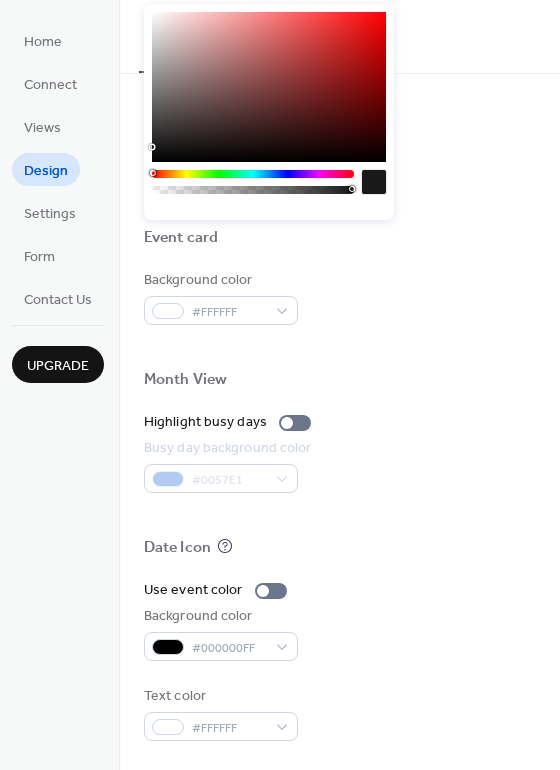 type on "*******" 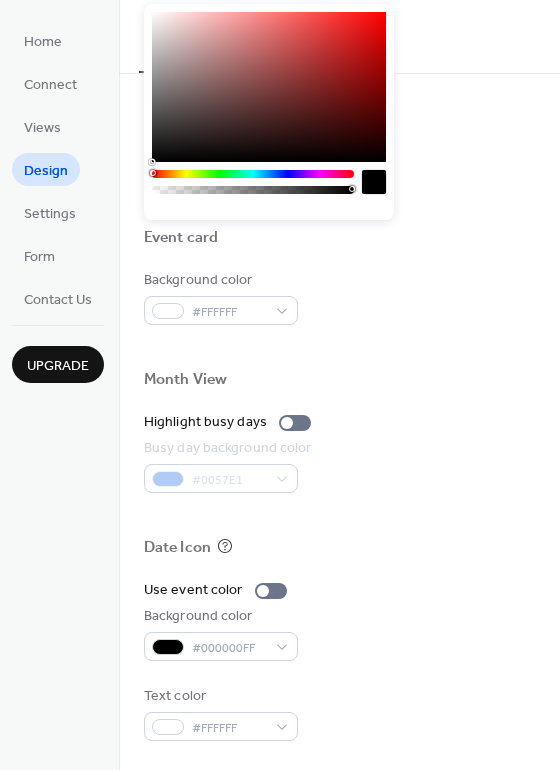 drag, startPoint x: 153, startPoint y: 155, endPoint x: 156, endPoint y: 171, distance: 16.27882 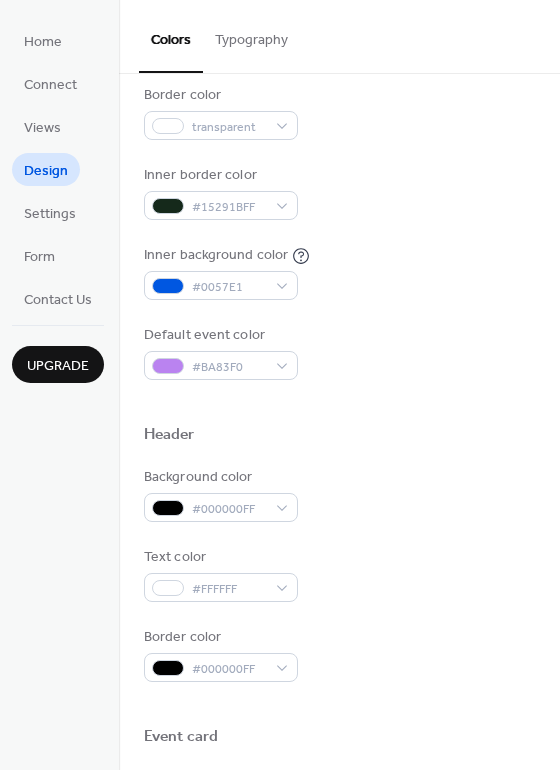 scroll, scrollTop: 288, scrollLeft: 0, axis: vertical 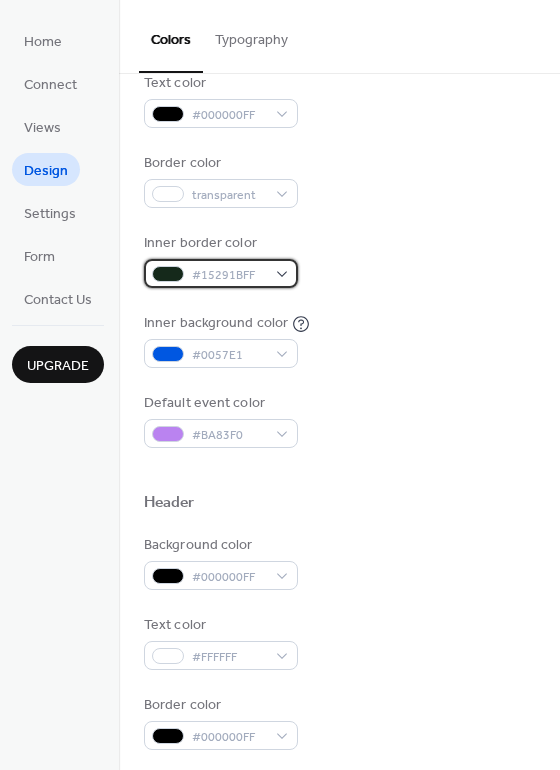 click on "#15291BFF" at bounding box center [221, 273] 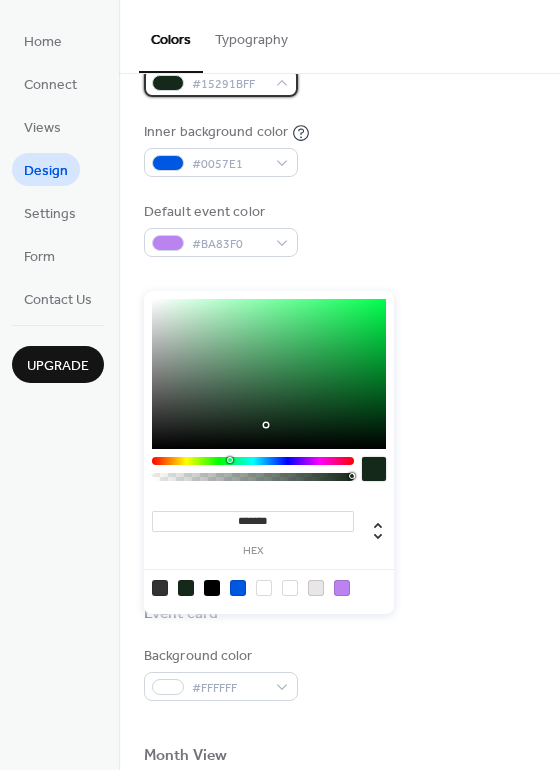 scroll, scrollTop: 532, scrollLeft: 0, axis: vertical 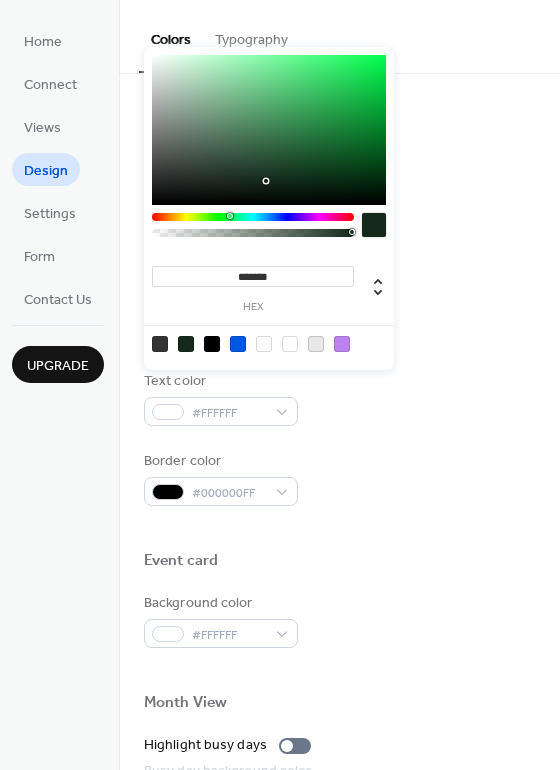 click at bounding box center (212, 344) 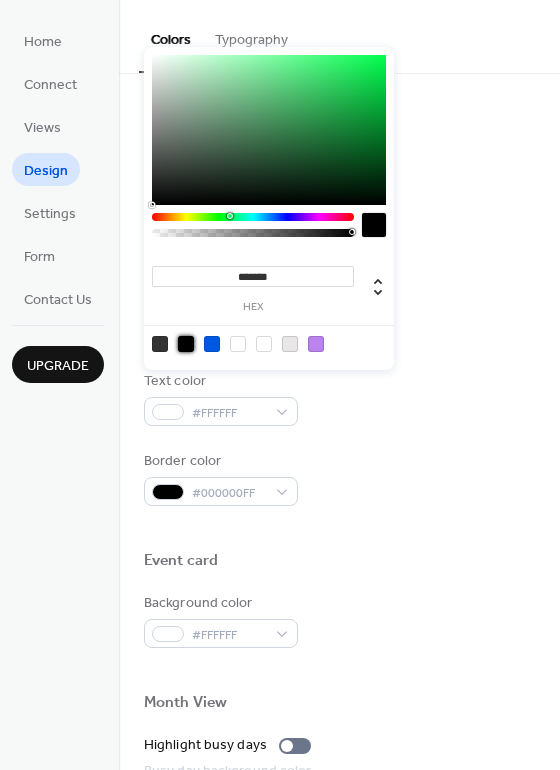 click on "Background color #000000FF" at bounding box center (339, 318) 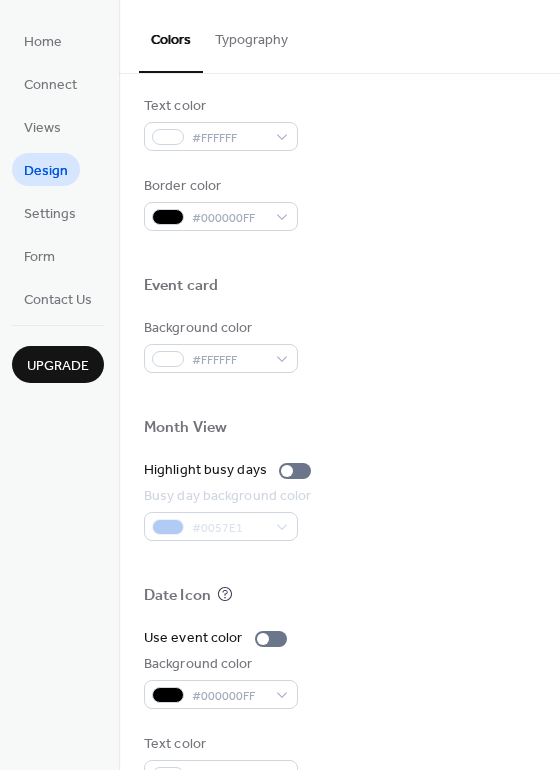 scroll, scrollTop: 855, scrollLeft: 0, axis: vertical 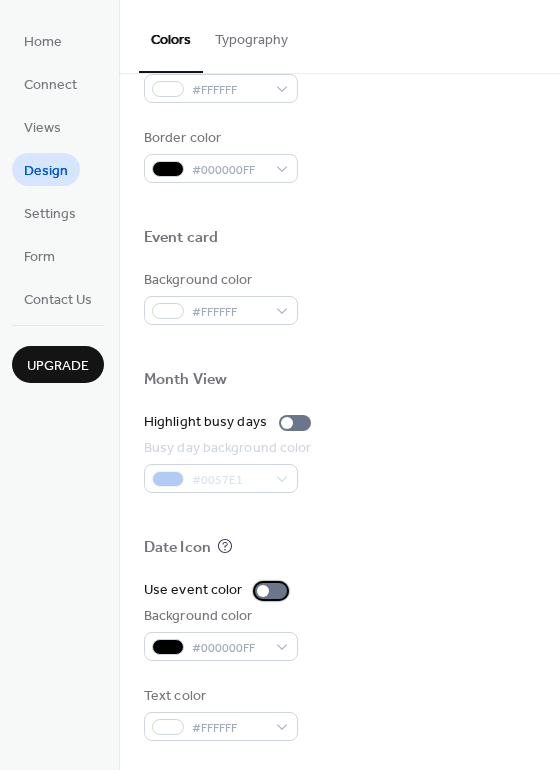 click at bounding box center [271, 591] 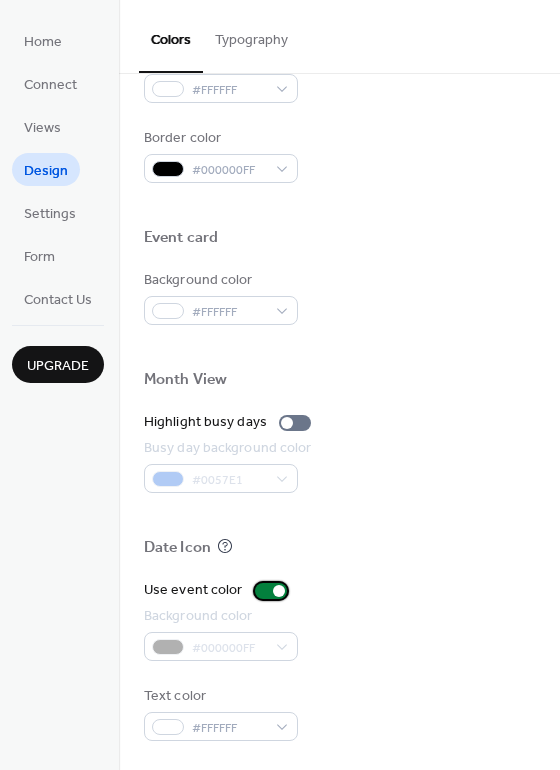 click at bounding box center (271, 591) 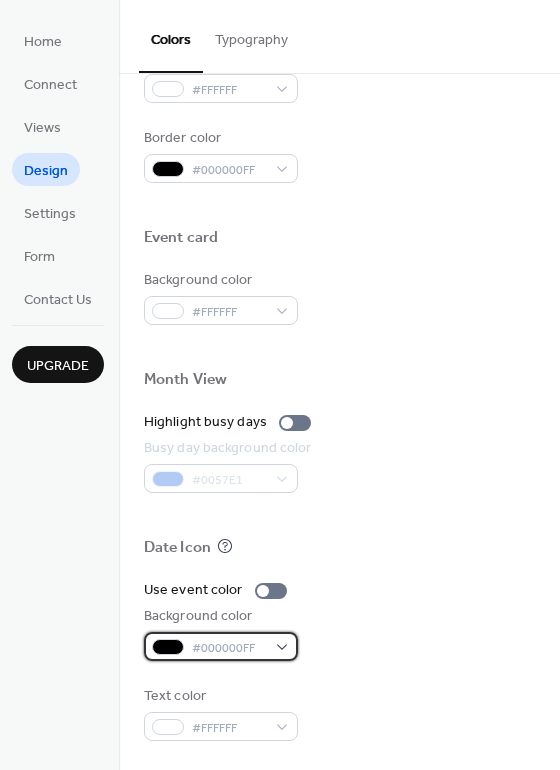 click on "#000000FF" at bounding box center (221, 646) 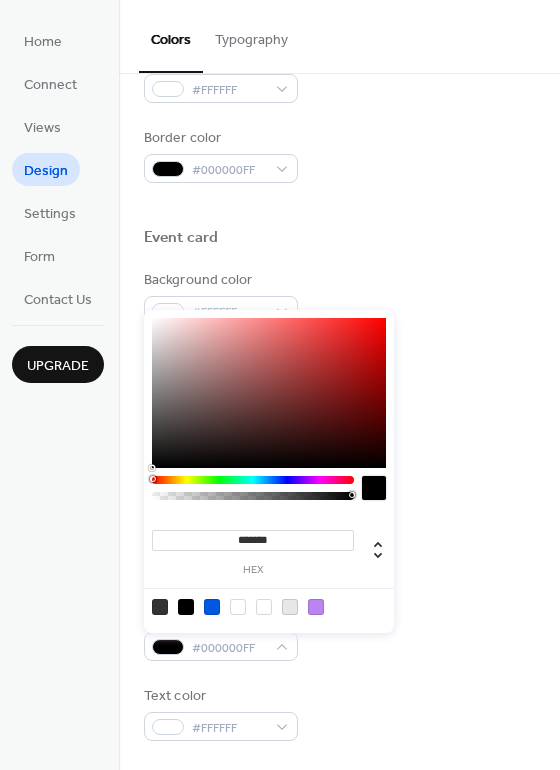 click at bounding box center [160, 607] 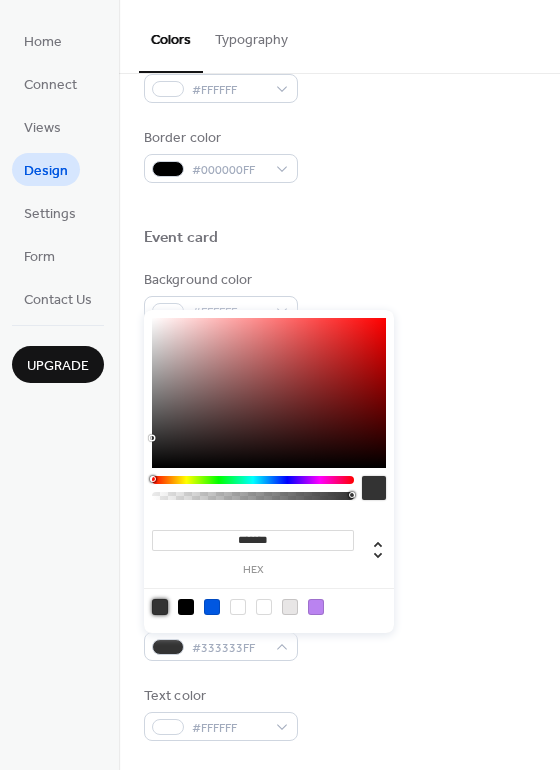 click at bounding box center (186, 607) 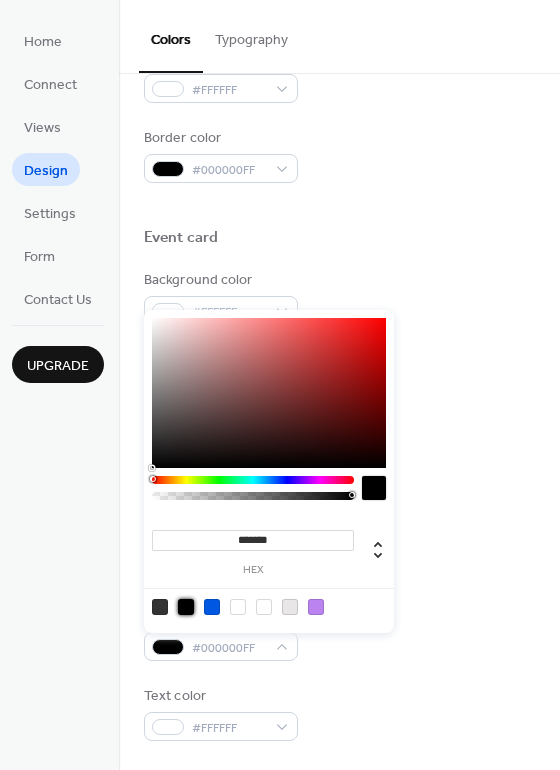click on "Use event color Background color #000000FF Text color #FFFFFF" at bounding box center [339, 660] 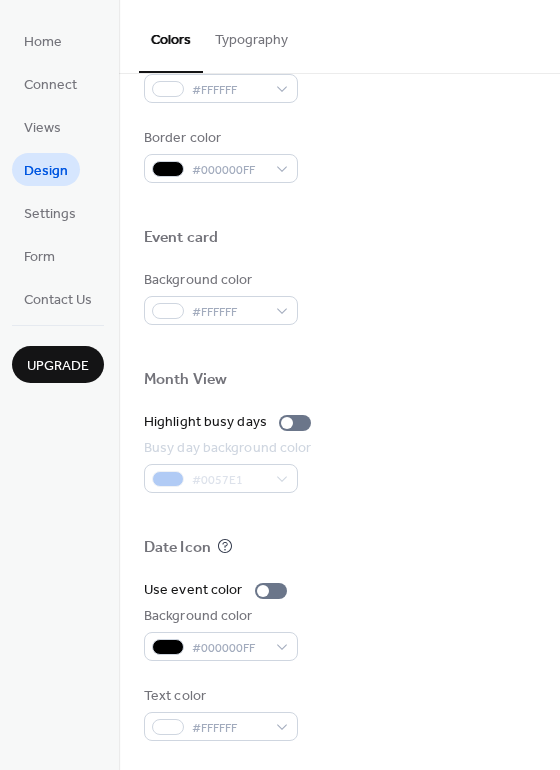 click on "Use event color Background color #000000FF Text color #FFFFFF" at bounding box center [339, 660] 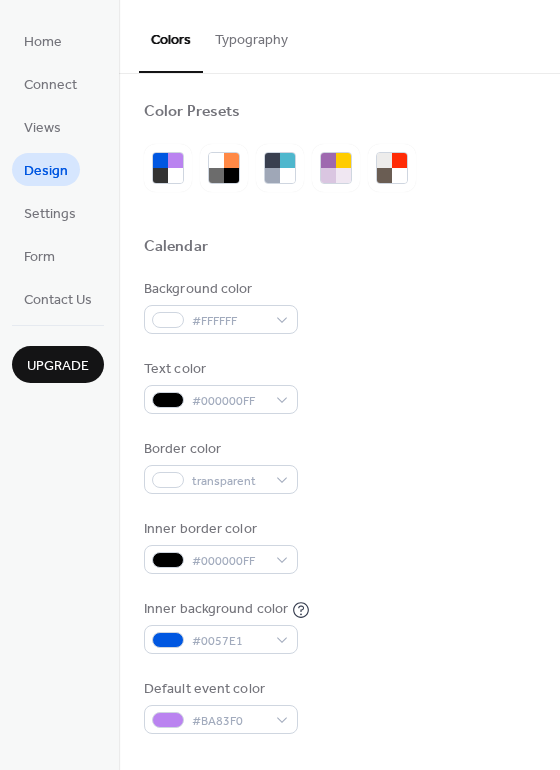 scroll, scrollTop: 0, scrollLeft: 0, axis: both 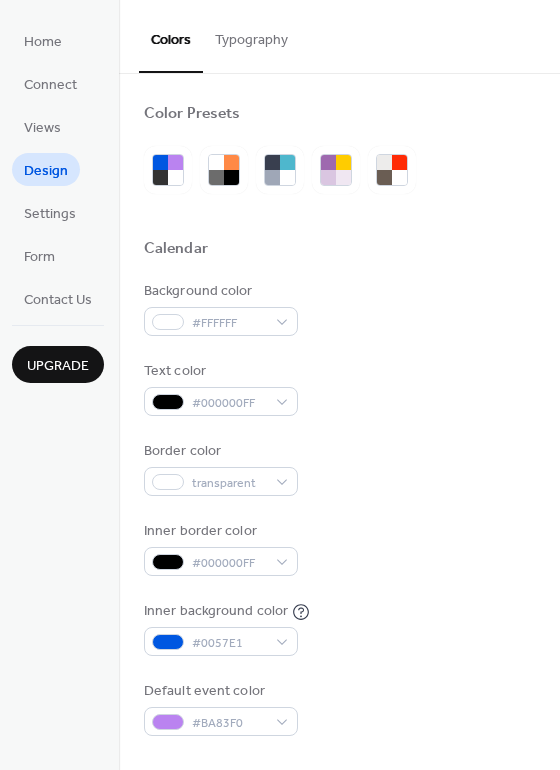 click on "Typography" at bounding box center (251, 35) 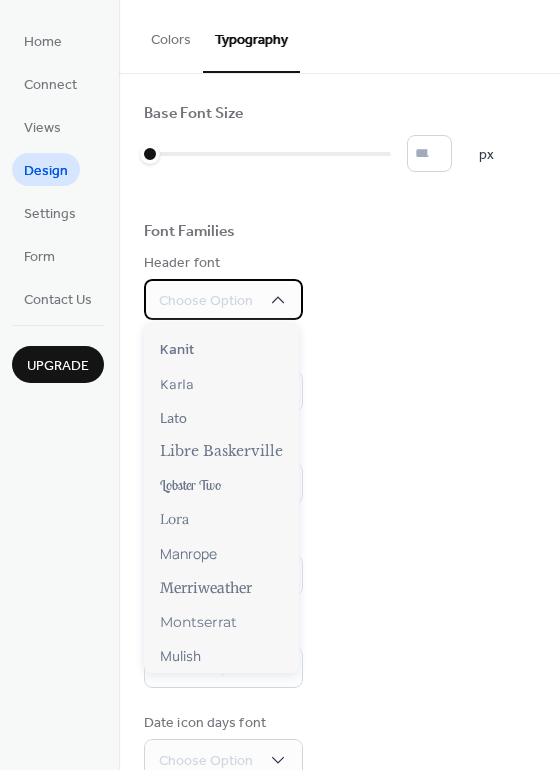scroll, scrollTop: 522, scrollLeft: 0, axis: vertical 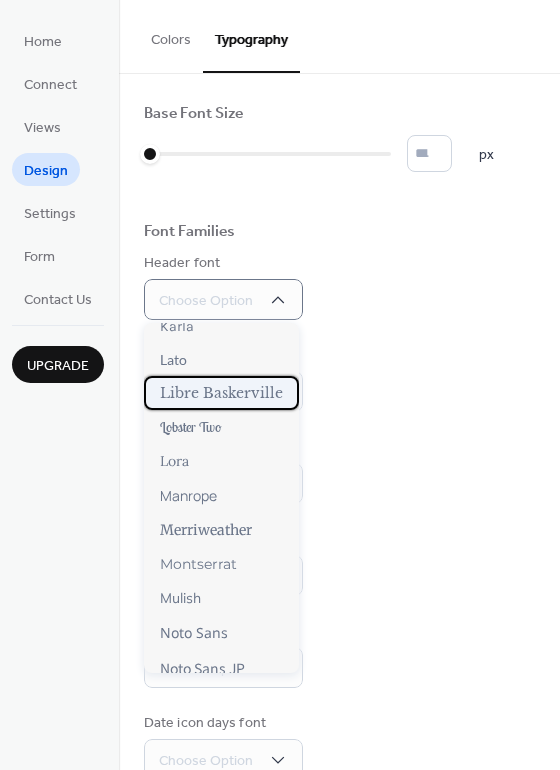 click on "Libre Baskerville" at bounding box center (221, 393) 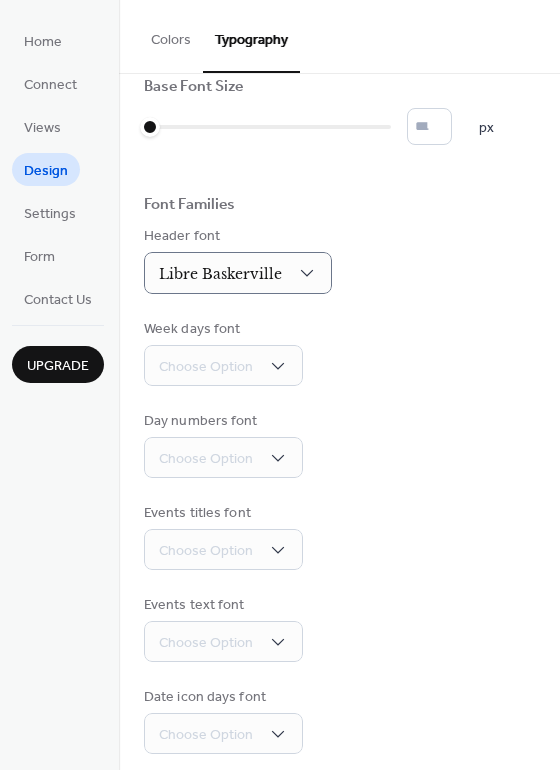 scroll, scrollTop: 0, scrollLeft: 0, axis: both 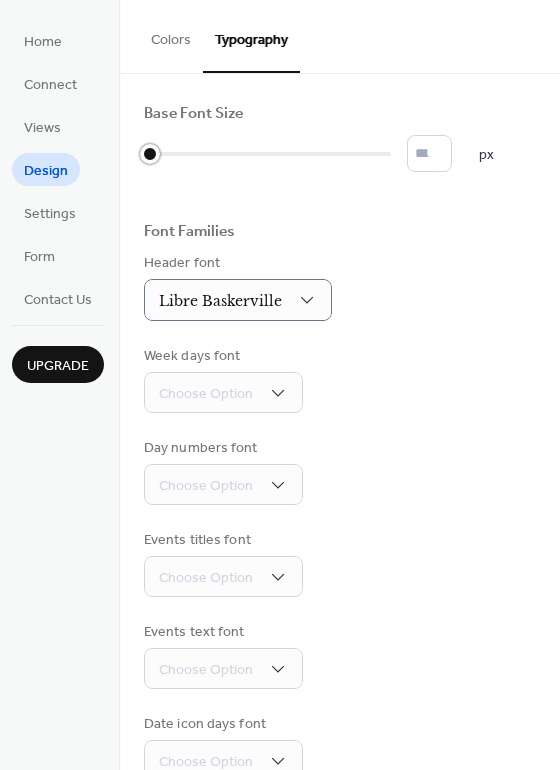 click at bounding box center (267, 154) 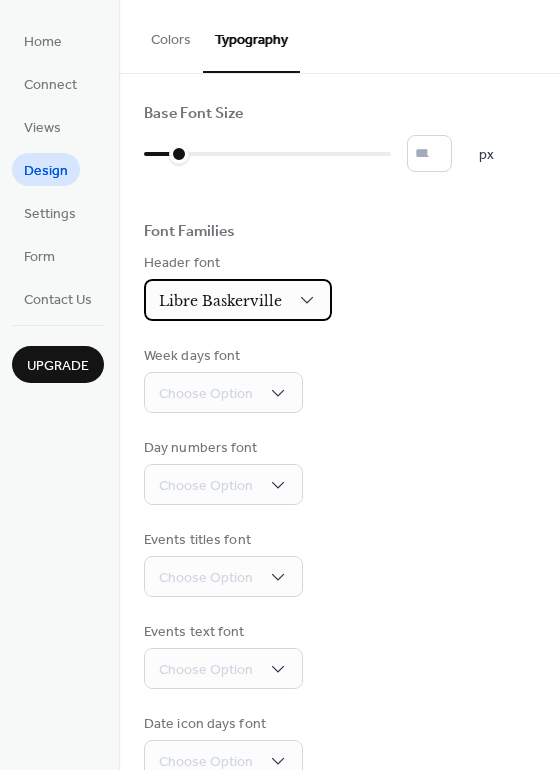 click on "Libre Baskerville" at bounding box center [220, 301] 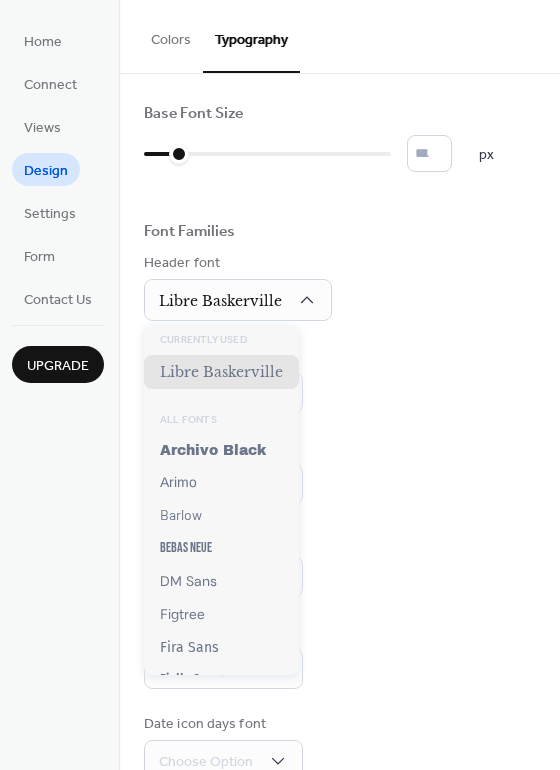 click on "Currently Used Libre Baskerville ALL FONTS Archivo Black Arimo Barlow Bebas Neue DM Sans Figtree Fira Sans Fjalla One Heebo Hind Siliguri IBM Plex Sans Inconsolata Inter Jost Kanit Karla Lato Libre Baskerville Lobster Two Lora Manrope Merriweather Montserrat Mulish Noto Sans Noto Sans JP Noto Sans KR Noto Sans TC Noto Serif Nunito Nunito Sans Open Sans Oswald Outfit Playfair Display Poppins Prompt PT Sans PT Serif Quicksand Raleway Roboto Roboto Condensed Roboto Flex Roboto Mono Roboto Slab Rubik Titillium Web Ubuntu Work Sans" at bounding box center (221, 500) 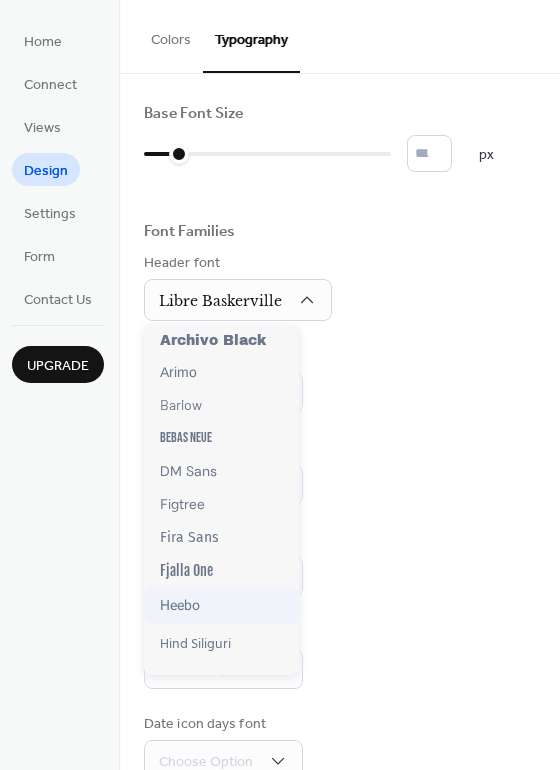 scroll, scrollTop: 0, scrollLeft: 0, axis: both 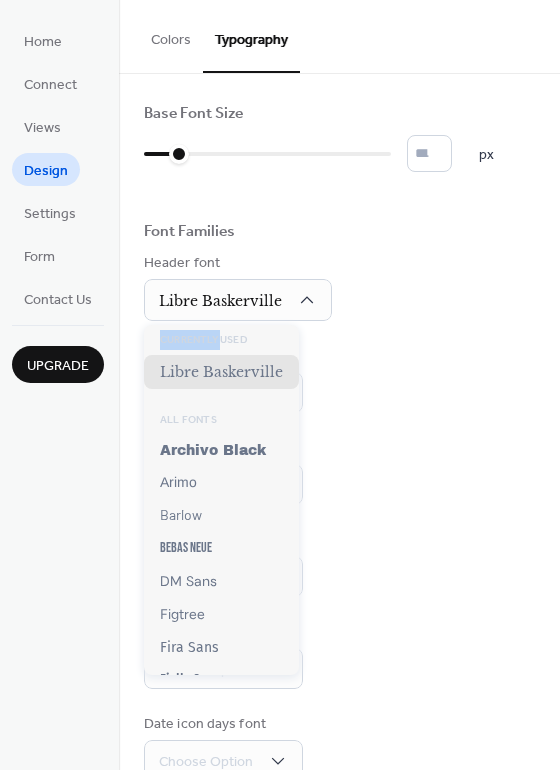 click on "Currently Used Libre Baskerville ALL FONTS Archivo Black Arimo Barlow Bebas Neue DM Sans Figtree Fira Sans Fjalla One Heebo Hind Siliguri IBM Plex Sans Inconsolata Inter Jost Kanit Karla Lato Libre Baskerville Lobster Two Lora Manrope Merriweather Montserrat Mulish Noto Sans Noto Sans JP Noto Sans KR Noto Sans TC Noto Serif Nunito Nunito Sans Open Sans Oswald Outfit Playfair Display Poppins Prompt PT Sans PT Serif Quicksand Raleway Roboto Roboto Condensed Roboto Flex Roboto Mono Roboto Slab Rubik Titillium Web Ubuntu Work Sans" at bounding box center [221, 500] 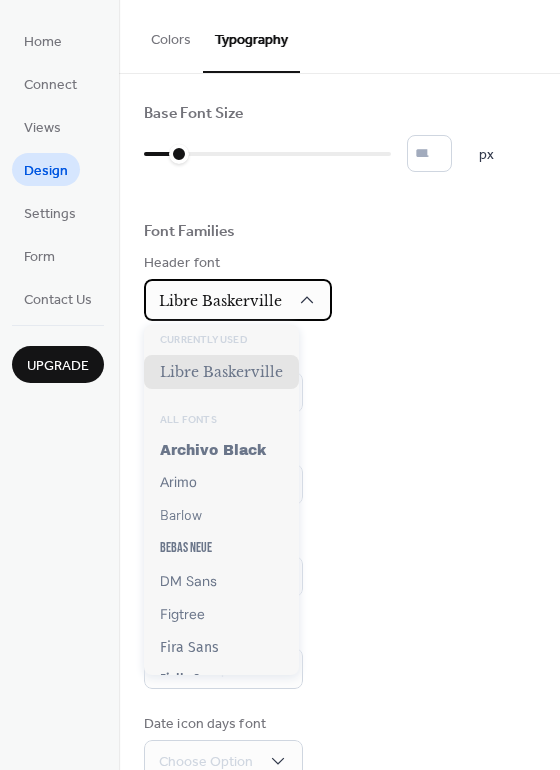 click 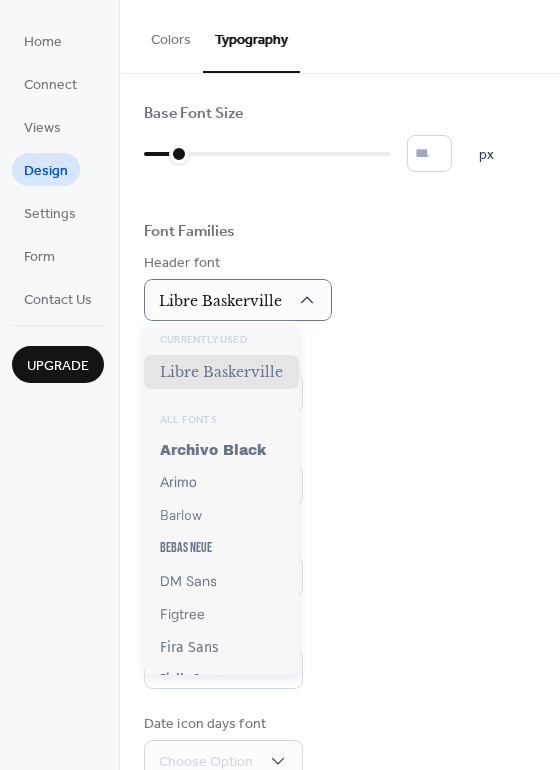 click on "Week days font Choose Option" at bounding box center (339, 379) 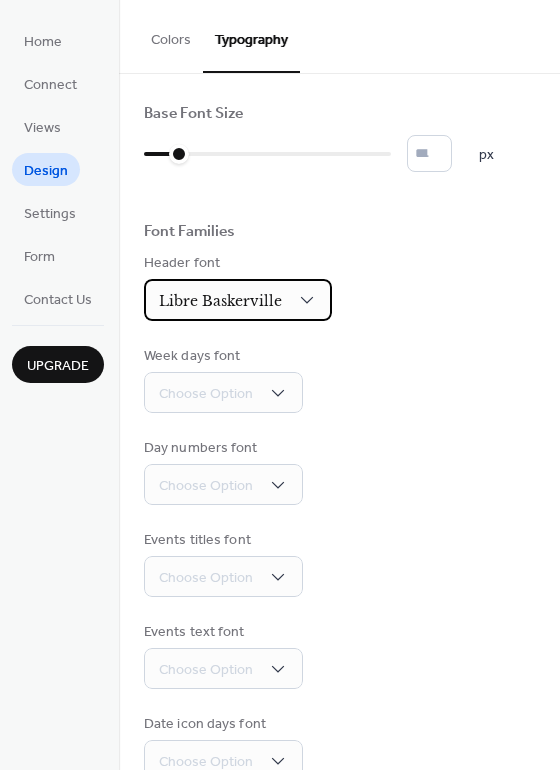click on "Libre Baskerville" at bounding box center [238, 300] 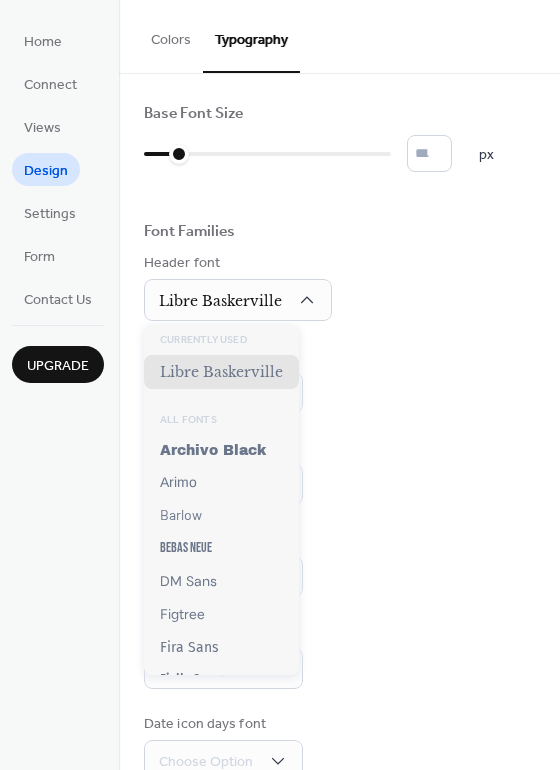 click on "Day numbers font Choose Option" at bounding box center [339, 471] 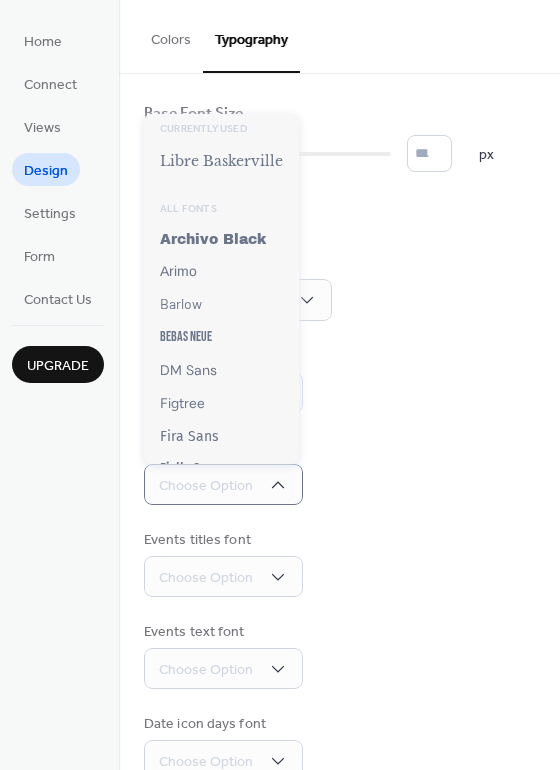 click on "Week days font Choose Option" at bounding box center (339, 379) 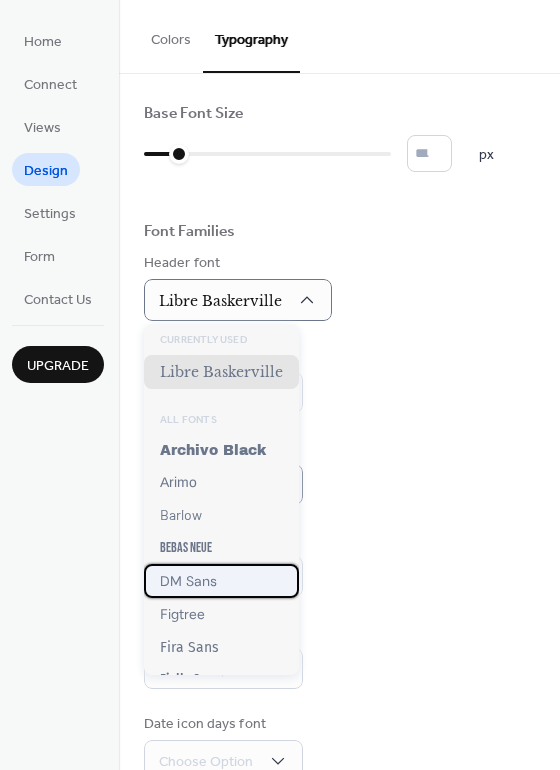 click on "DM Sans" at bounding box center (221, 581) 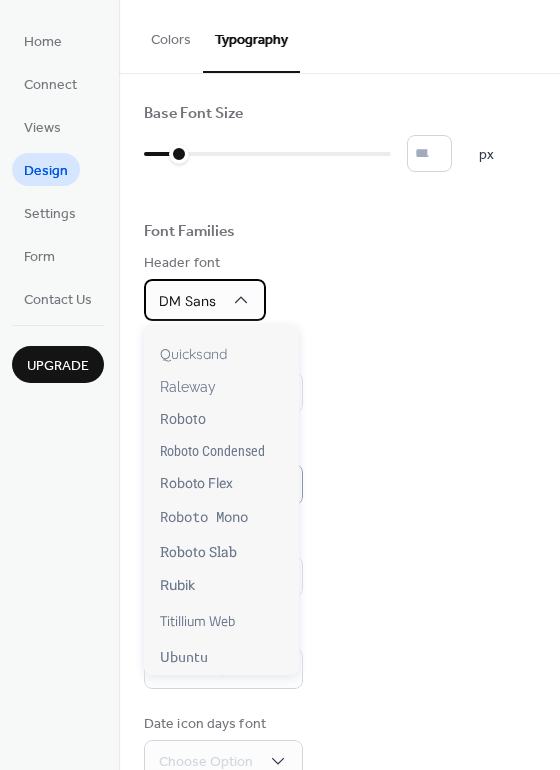 scroll, scrollTop: 1473, scrollLeft: 0, axis: vertical 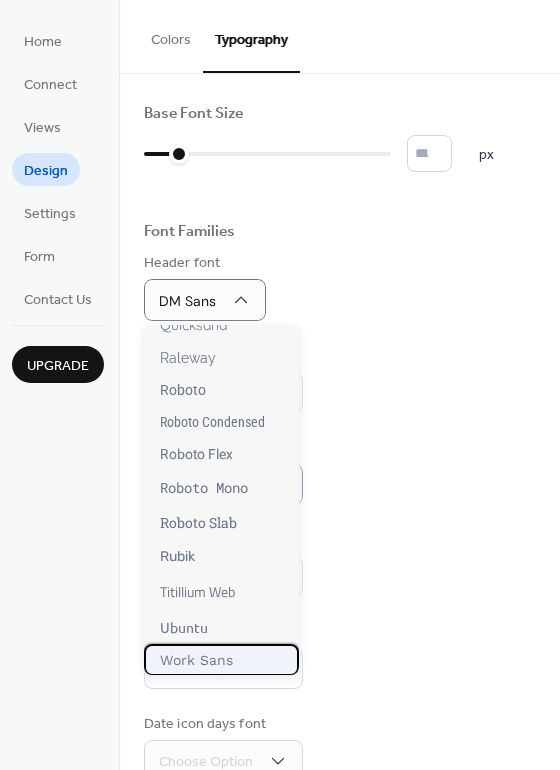 click on "Work Sans" at bounding box center [196, 660] 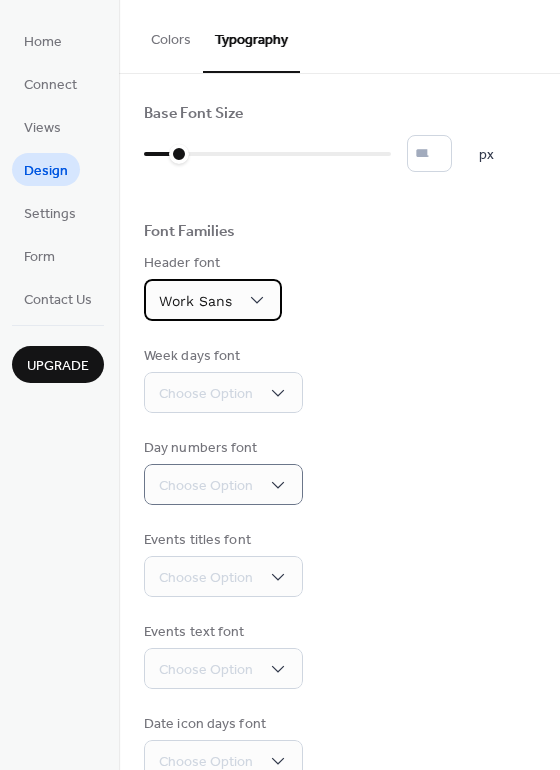click on "Work Sans" at bounding box center [195, 301] 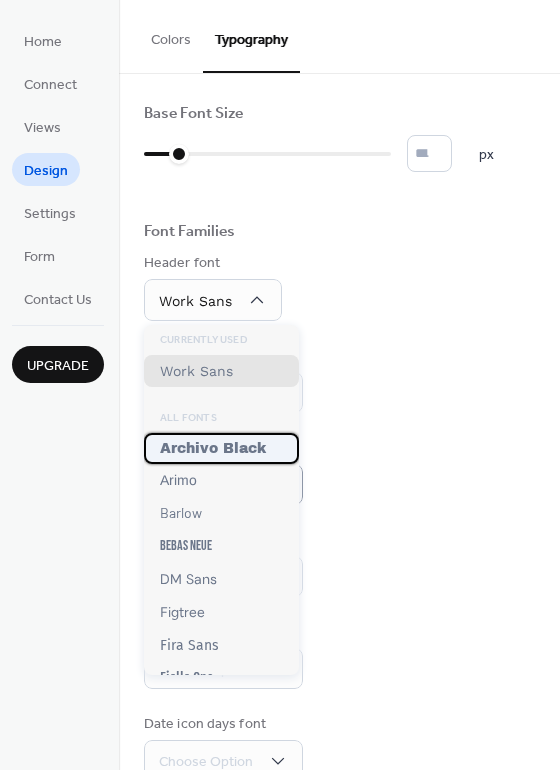 click on "Archivo Black" at bounding box center [213, 448] 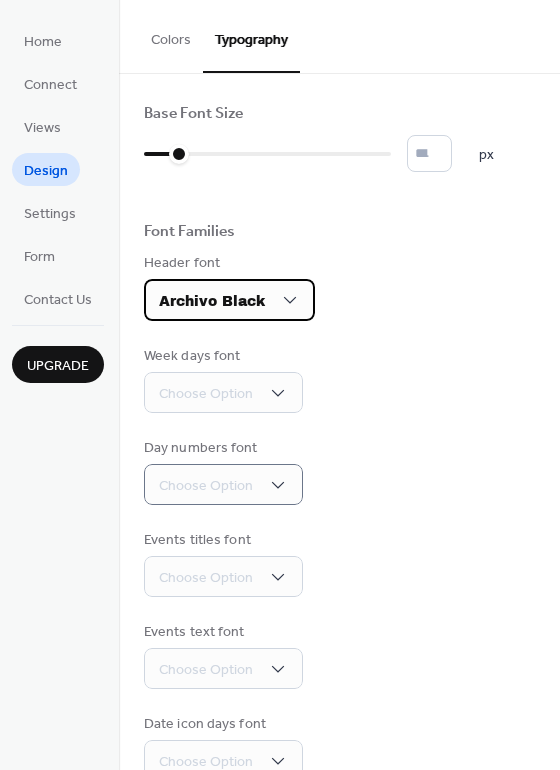click on "Archivo Black" at bounding box center [229, 300] 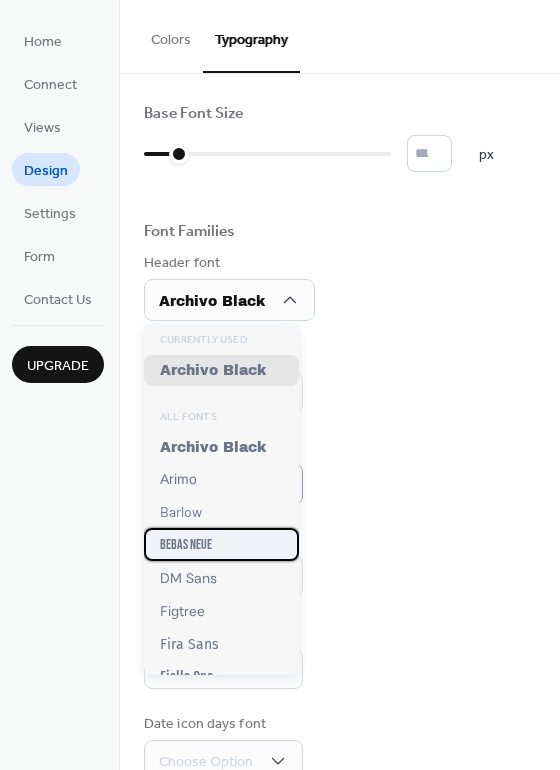 click on "Bebas Neue" at bounding box center (221, 544) 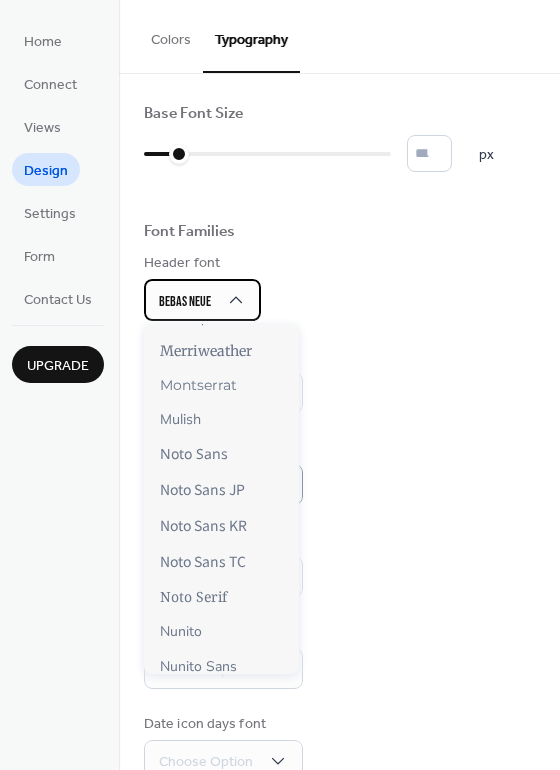 scroll, scrollTop: 1473, scrollLeft: 0, axis: vertical 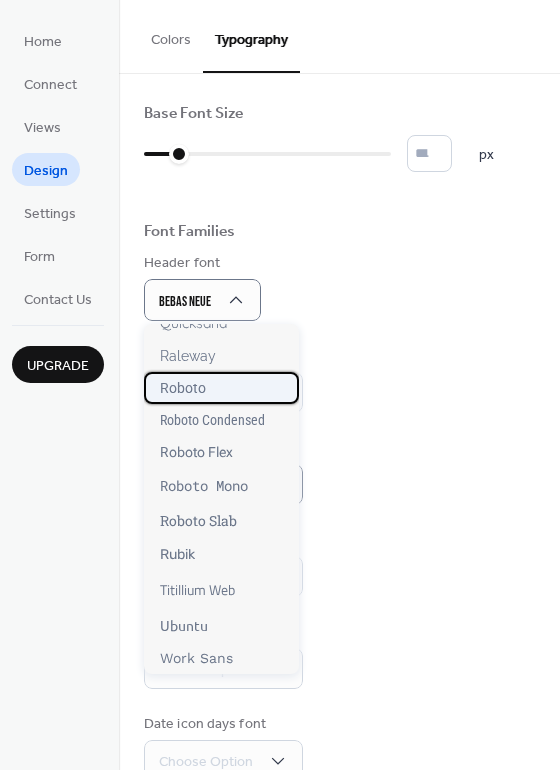 click on "Roboto" at bounding box center [221, 388] 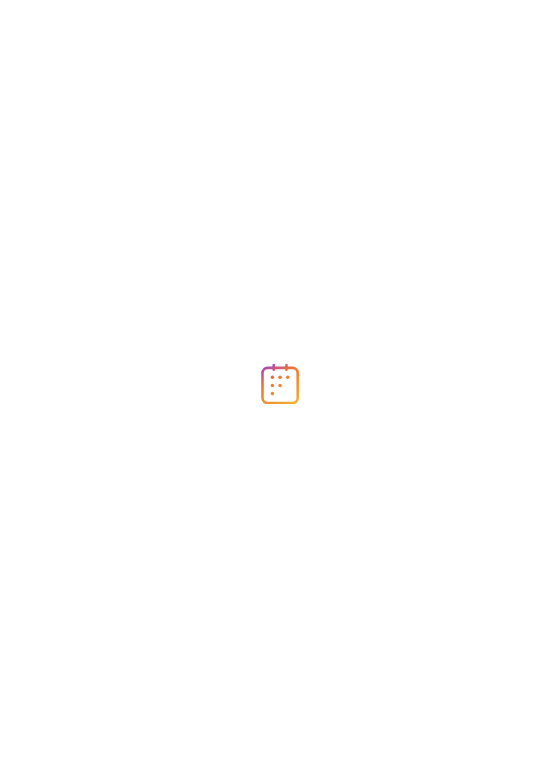 scroll, scrollTop: 0, scrollLeft: 0, axis: both 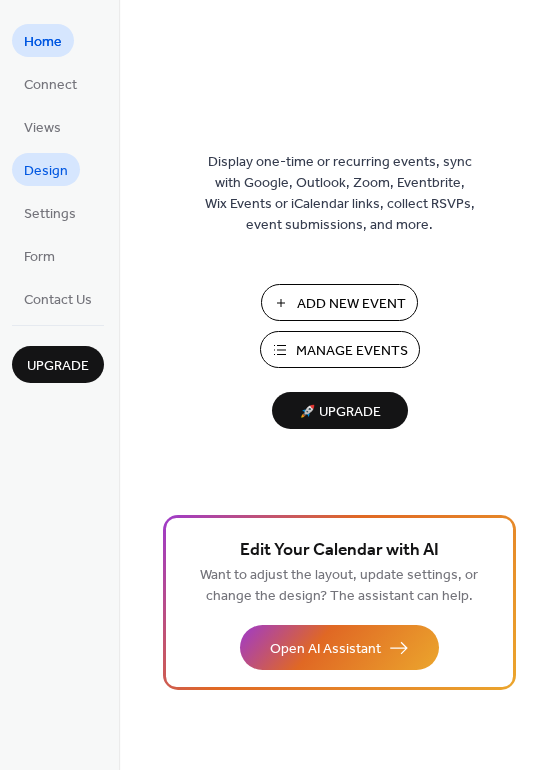 click on "Design" at bounding box center (46, 169) 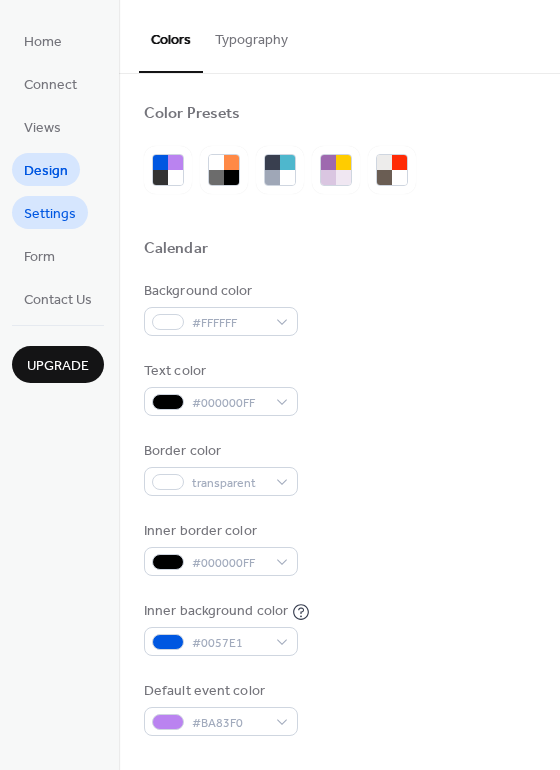 click on "Settings" at bounding box center (50, 214) 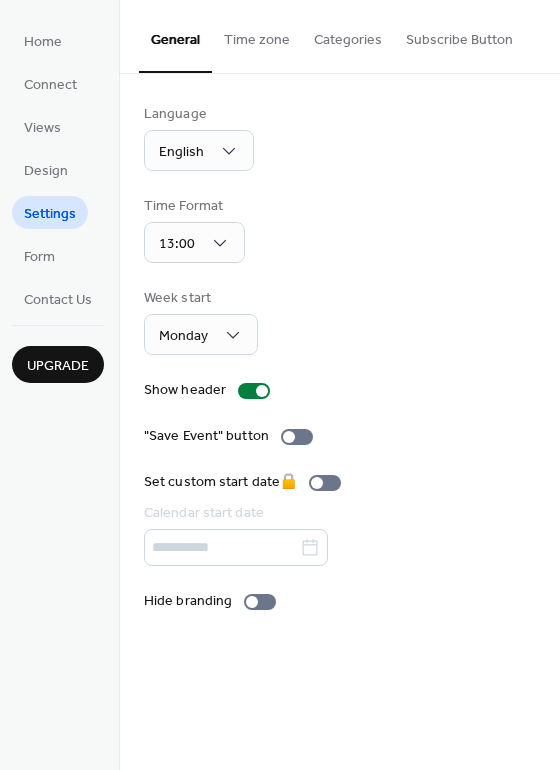click on "Categories" at bounding box center [348, 35] 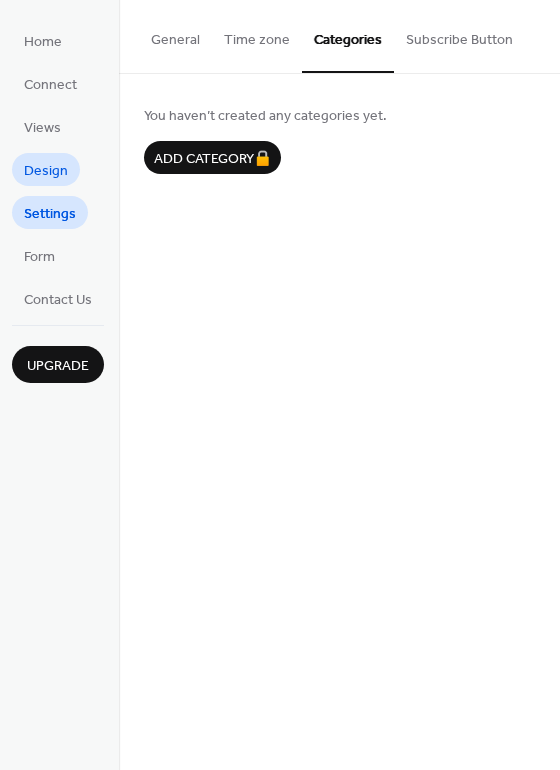 click on "Design" at bounding box center (46, 171) 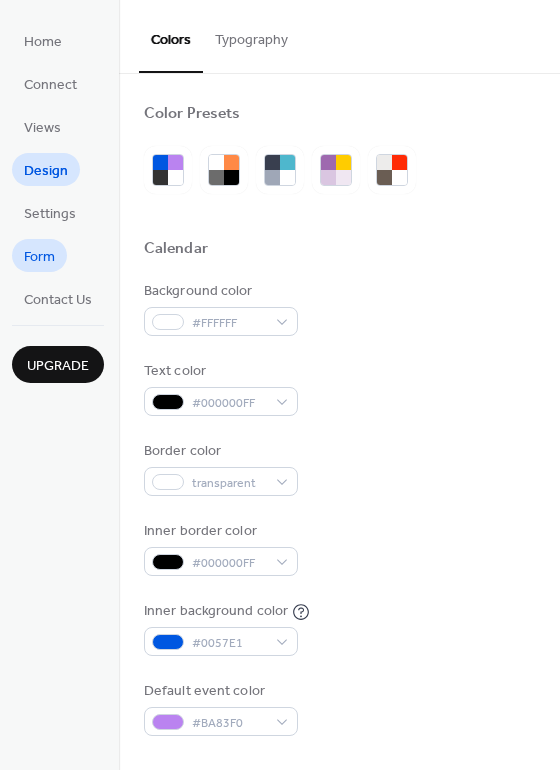 click on "Form" at bounding box center [39, 255] 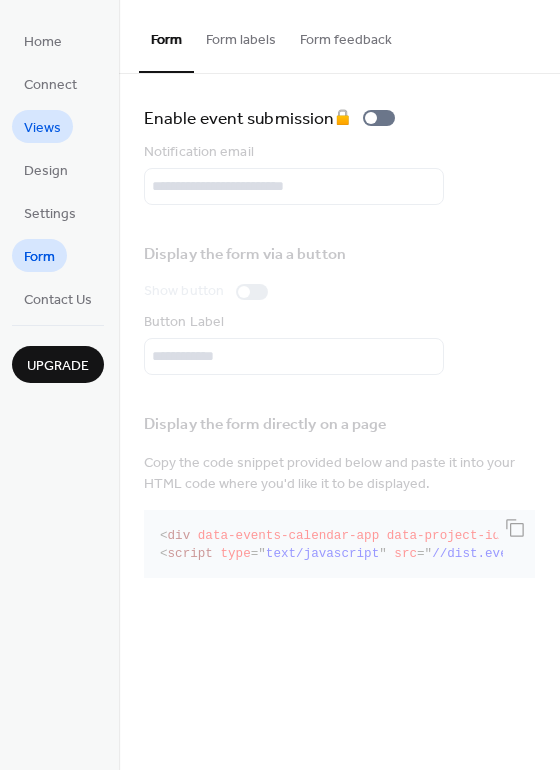 click on "Views" at bounding box center (42, 128) 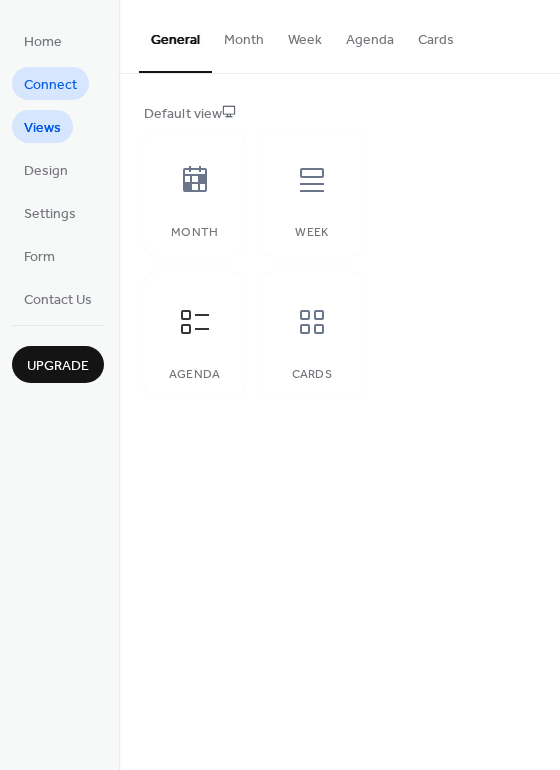 click on "Connect" at bounding box center [50, 85] 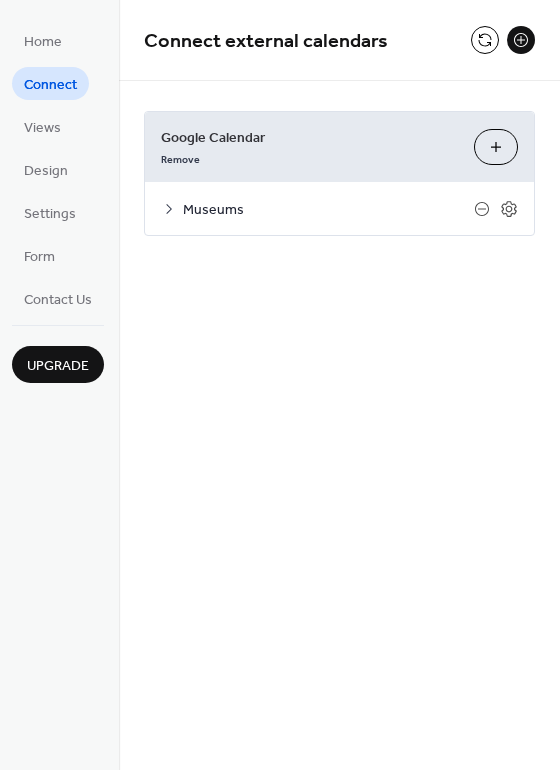 click 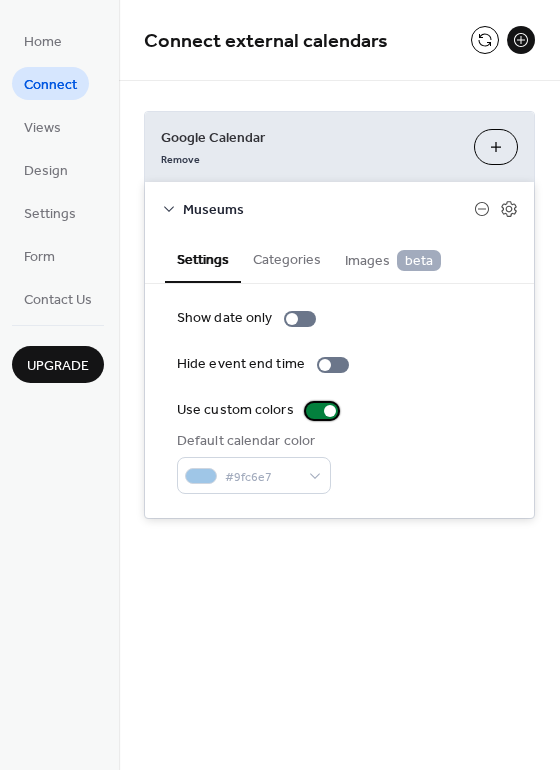 click at bounding box center [322, 411] 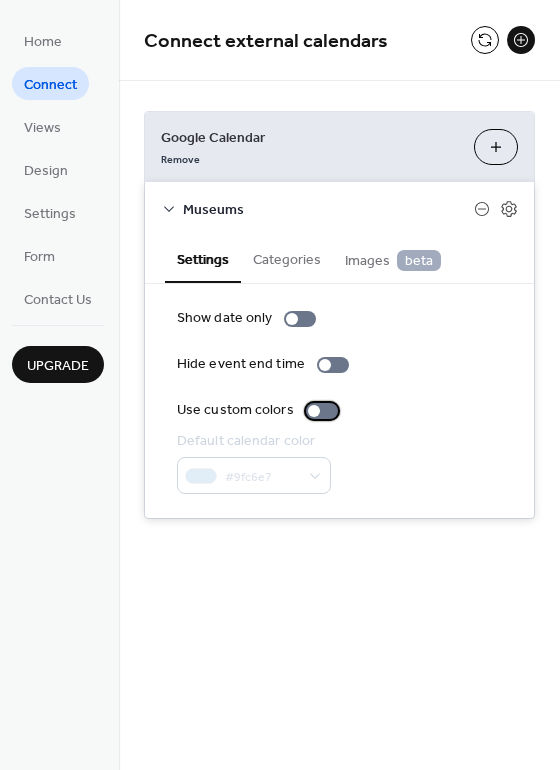 click at bounding box center [322, 411] 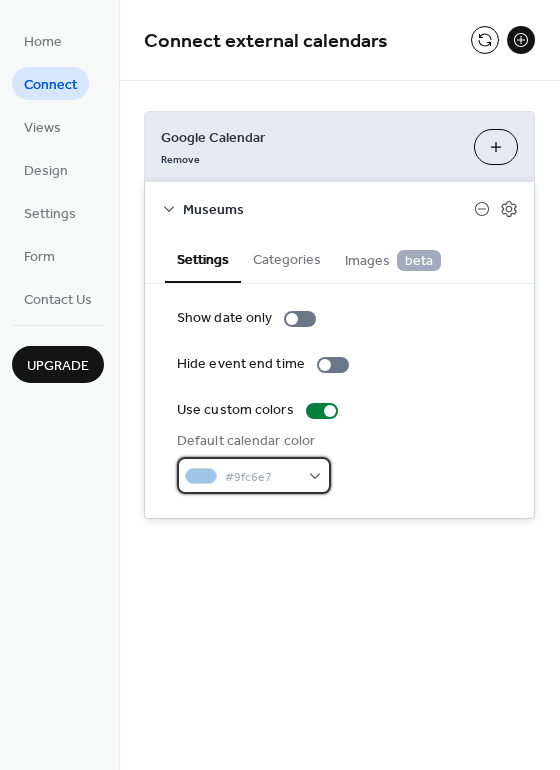 click on "#9fc6e7" at bounding box center (254, 475) 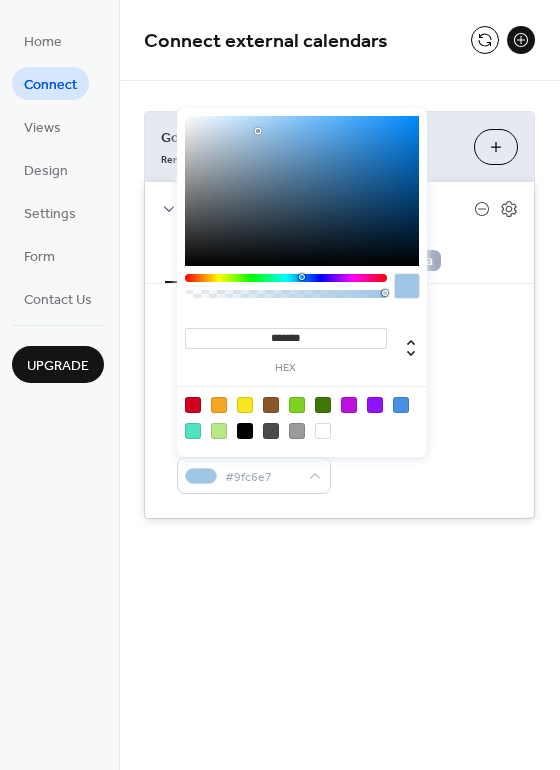 click on "Show date only Hide event end time Use custom colors Default calendar color #9fc6e7" at bounding box center (339, 401) 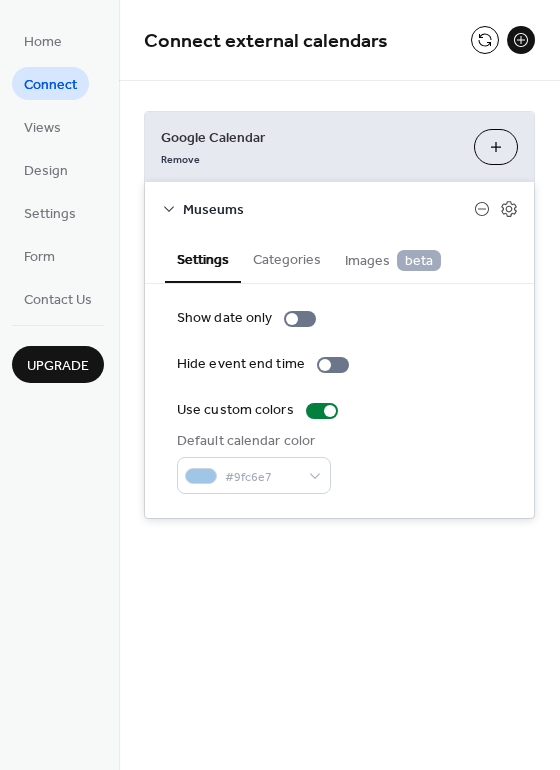 click on "Categories" at bounding box center [287, 258] 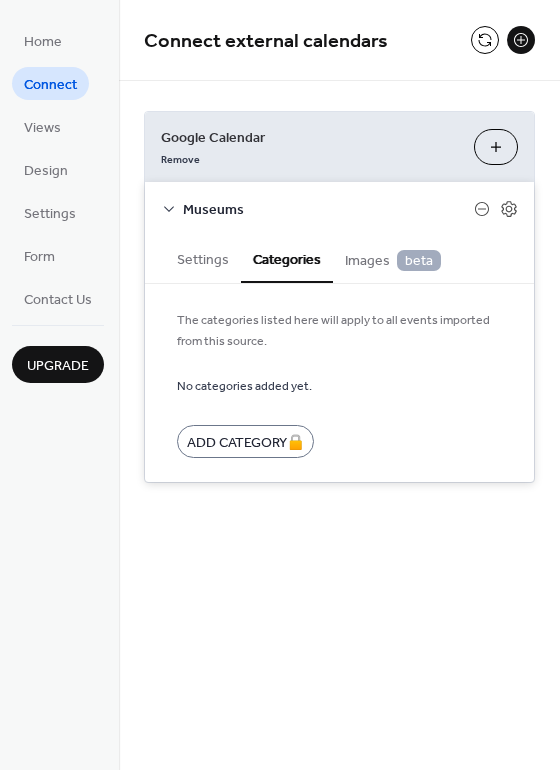 click on "Images   beta" at bounding box center (393, 261) 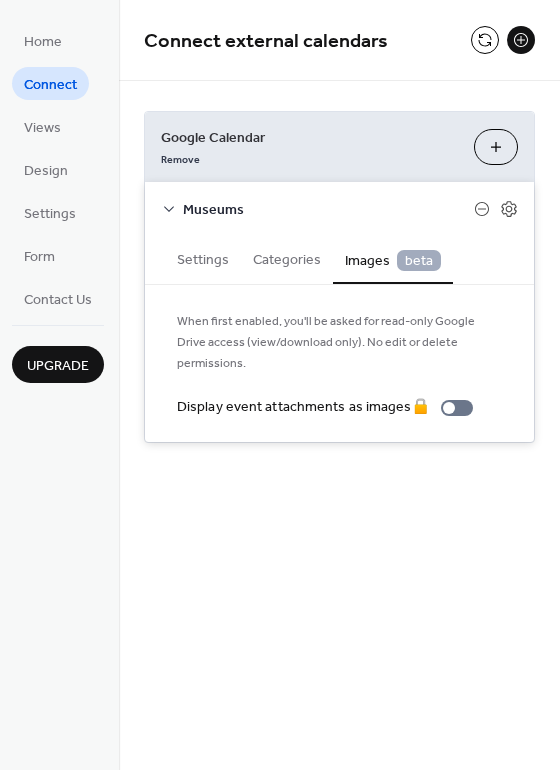 click 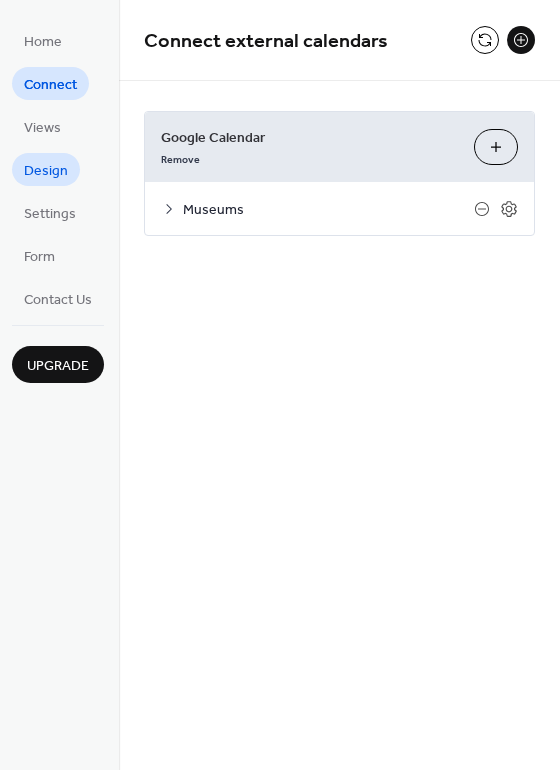 click on "Design" at bounding box center (46, 171) 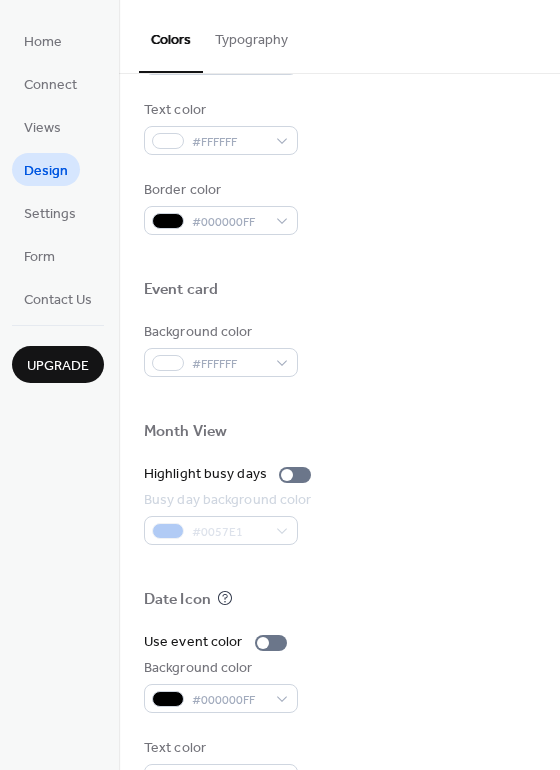 scroll, scrollTop: 855, scrollLeft: 0, axis: vertical 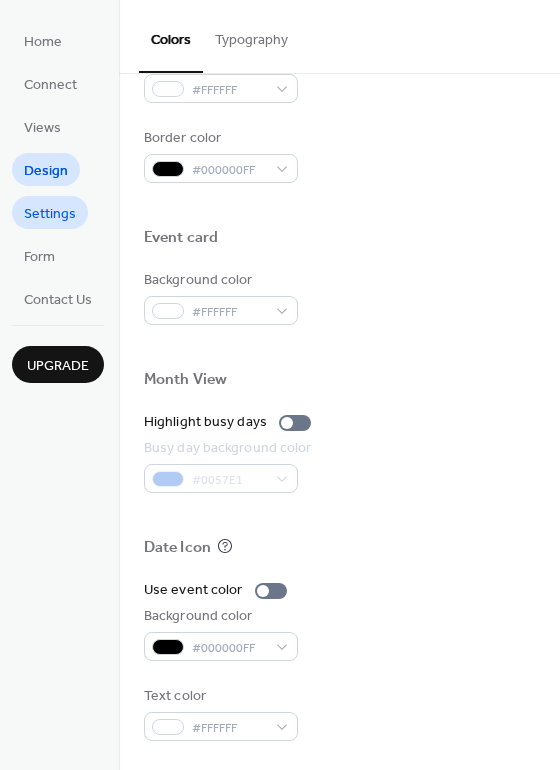 click on "Settings" at bounding box center (50, 214) 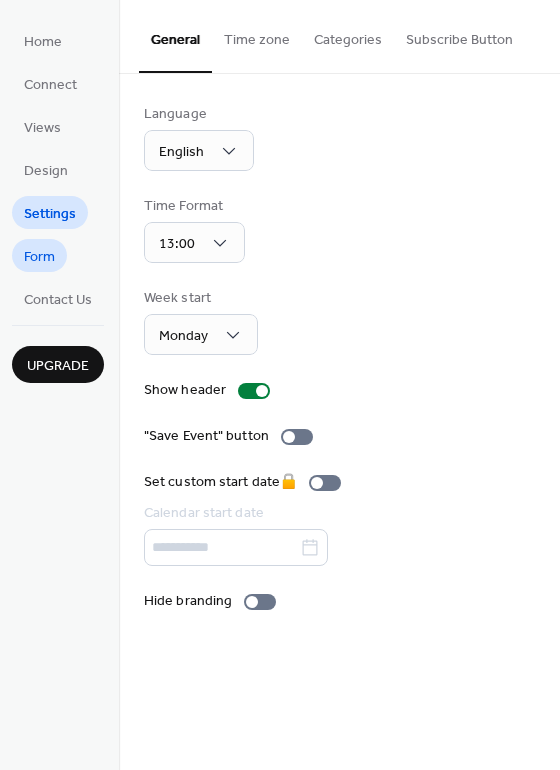 click on "Form" at bounding box center (39, 255) 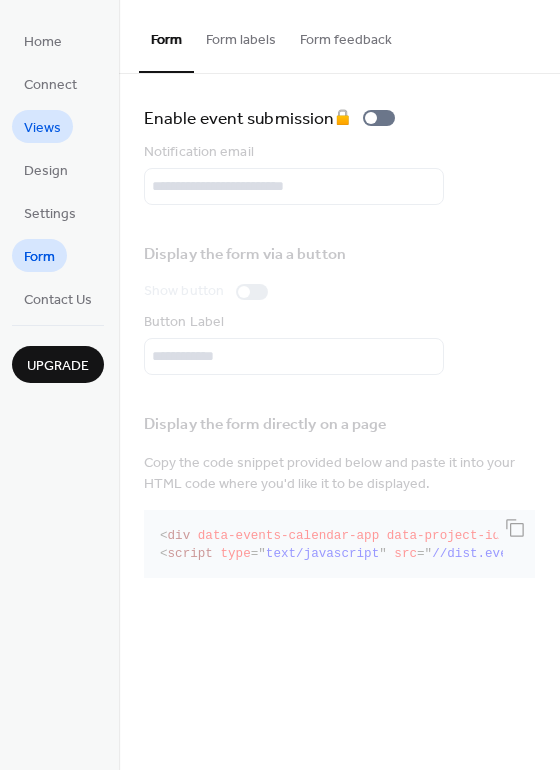 click on "Views" at bounding box center (42, 128) 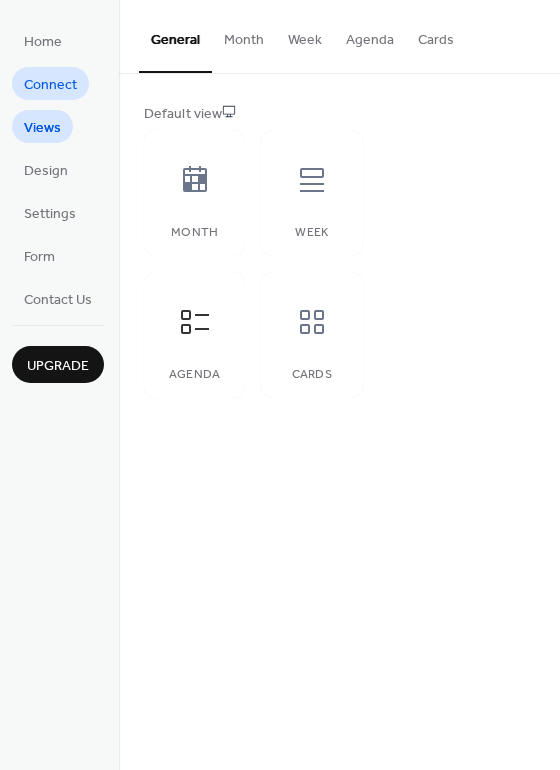 click on "Connect" at bounding box center (50, 85) 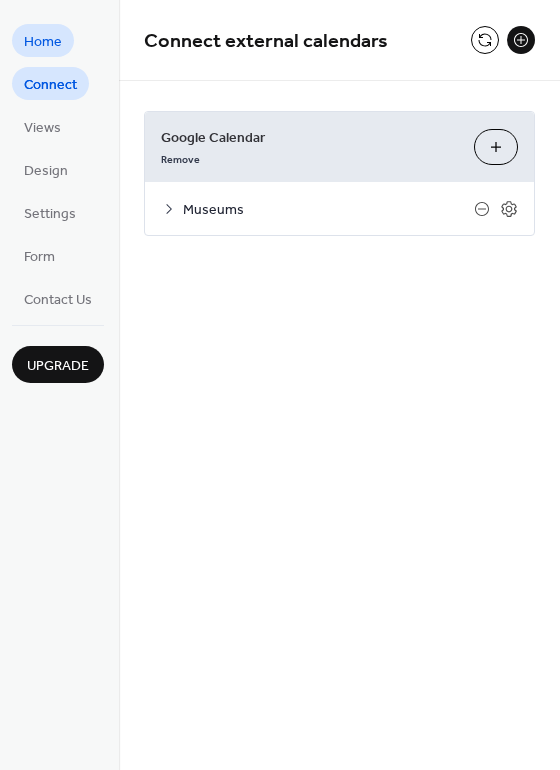 click on "Home" at bounding box center (43, 42) 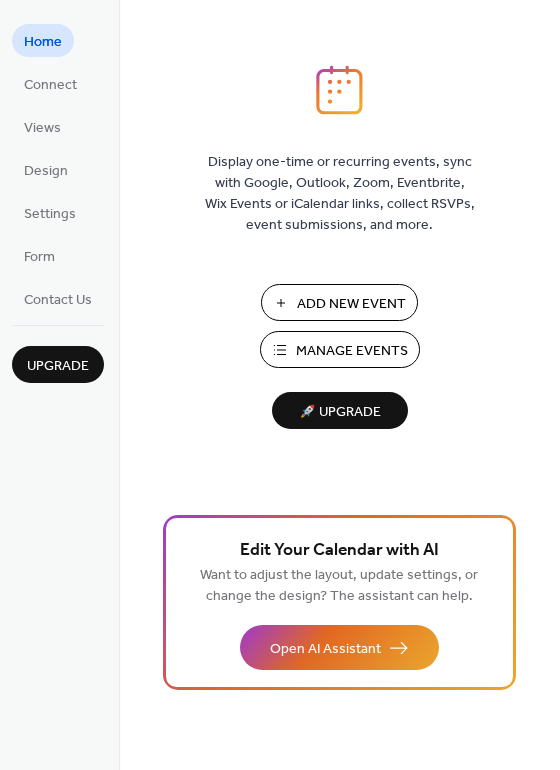 click on "Manage Events" at bounding box center (340, 349) 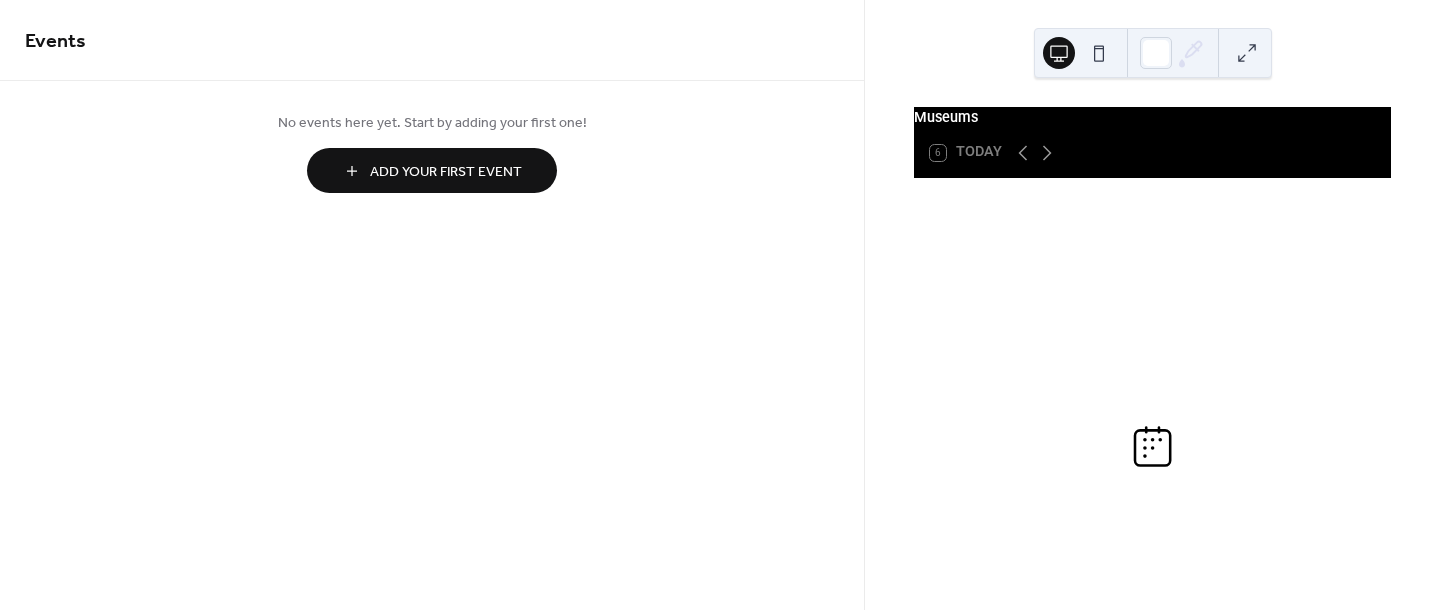 scroll, scrollTop: 0, scrollLeft: 0, axis: both 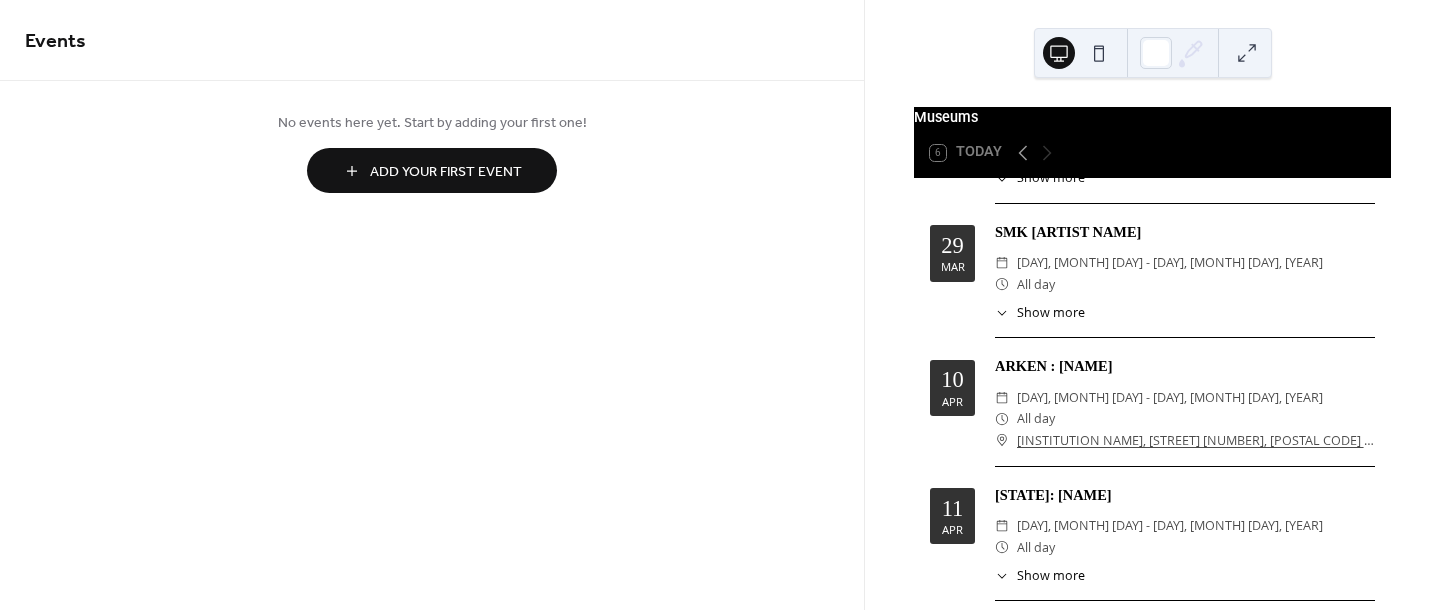 click on "Show more" at bounding box center [1051, 313] 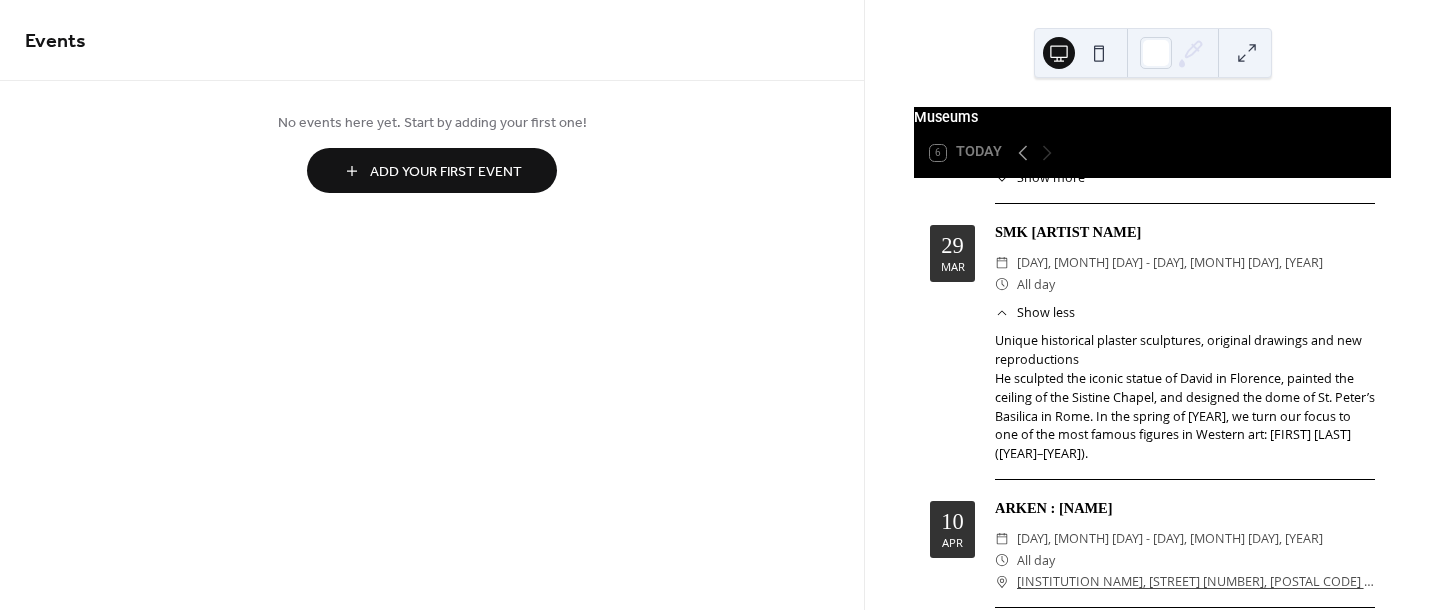 click on "Show less" at bounding box center (1046, 313) 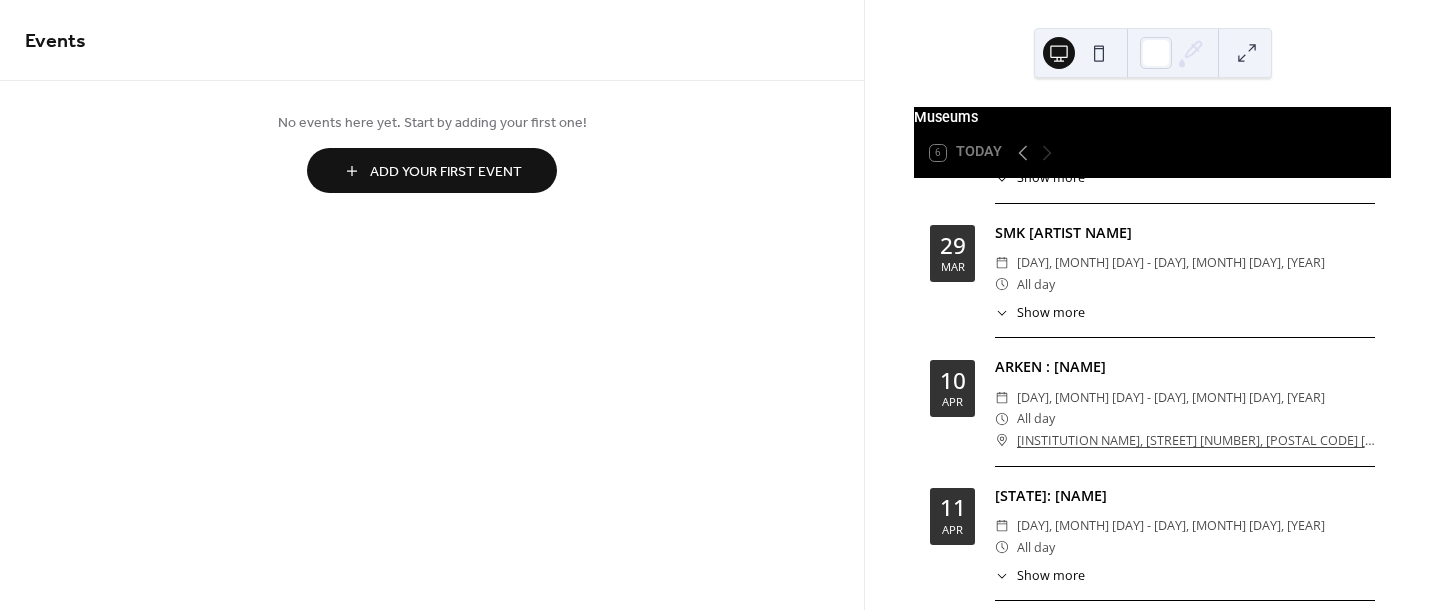 click at bounding box center (1099, 53) 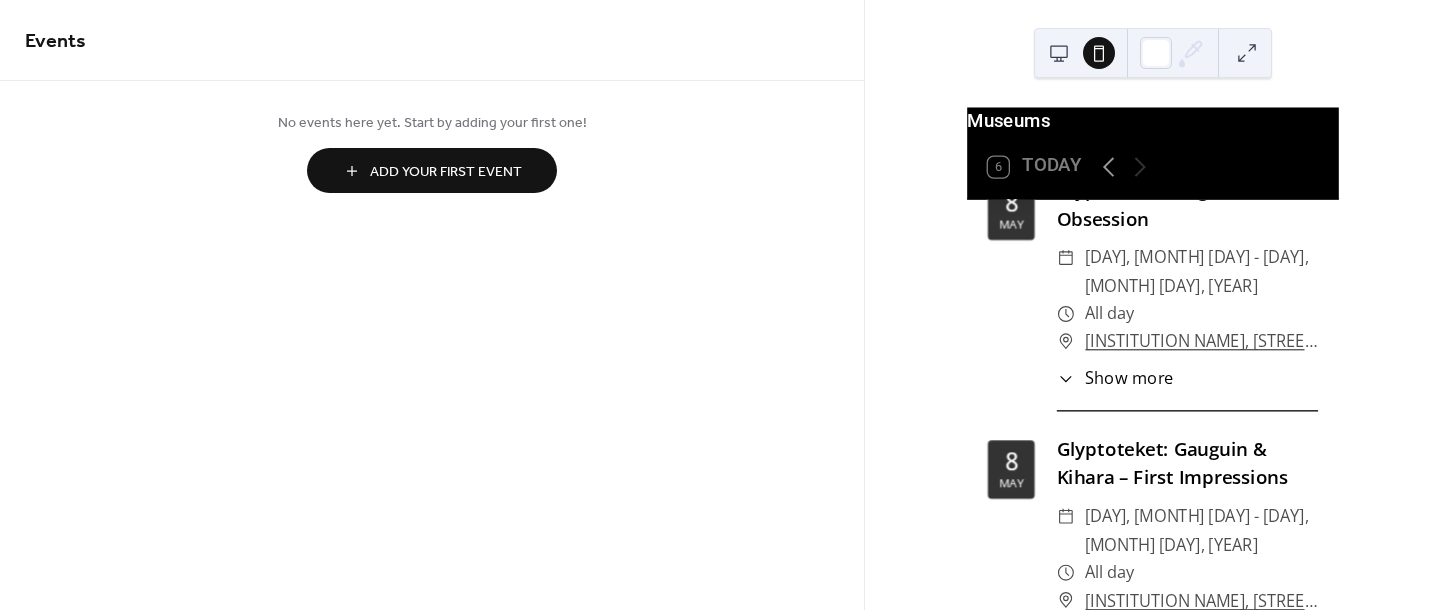 scroll, scrollTop: 0, scrollLeft: 0, axis: both 